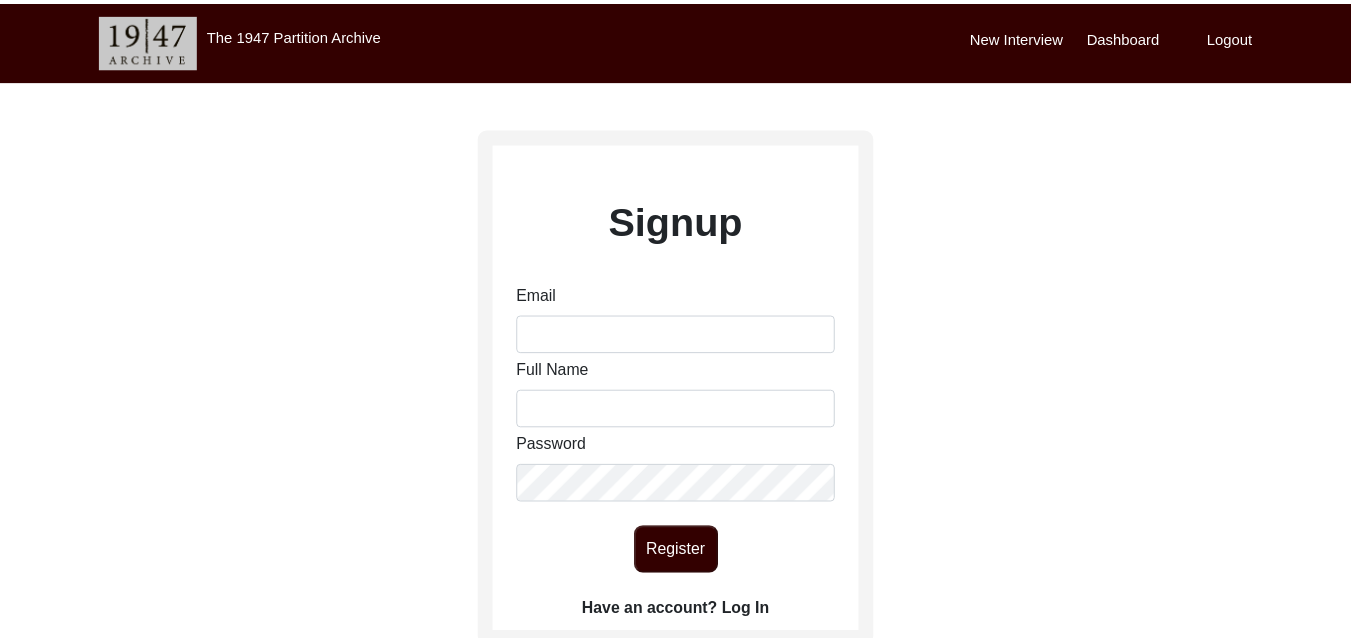 scroll, scrollTop: 0, scrollLeft: 0, axis: both 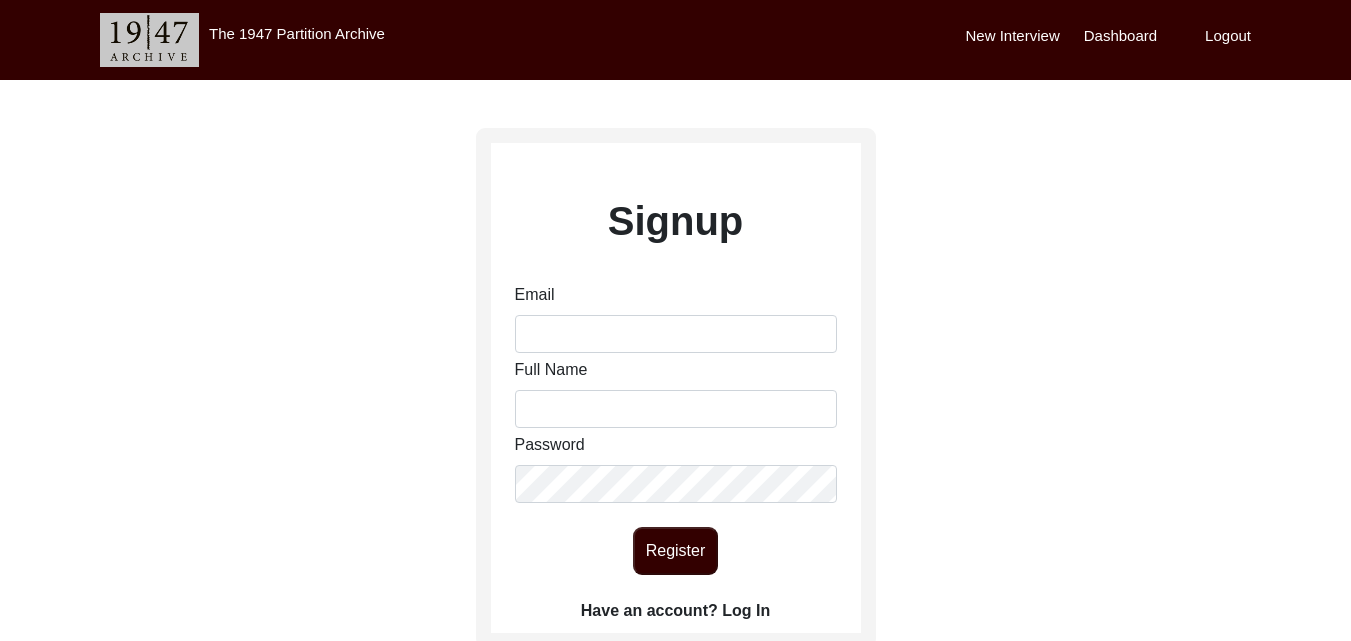 click on "New Interview" at bounding box center [1013, 36] 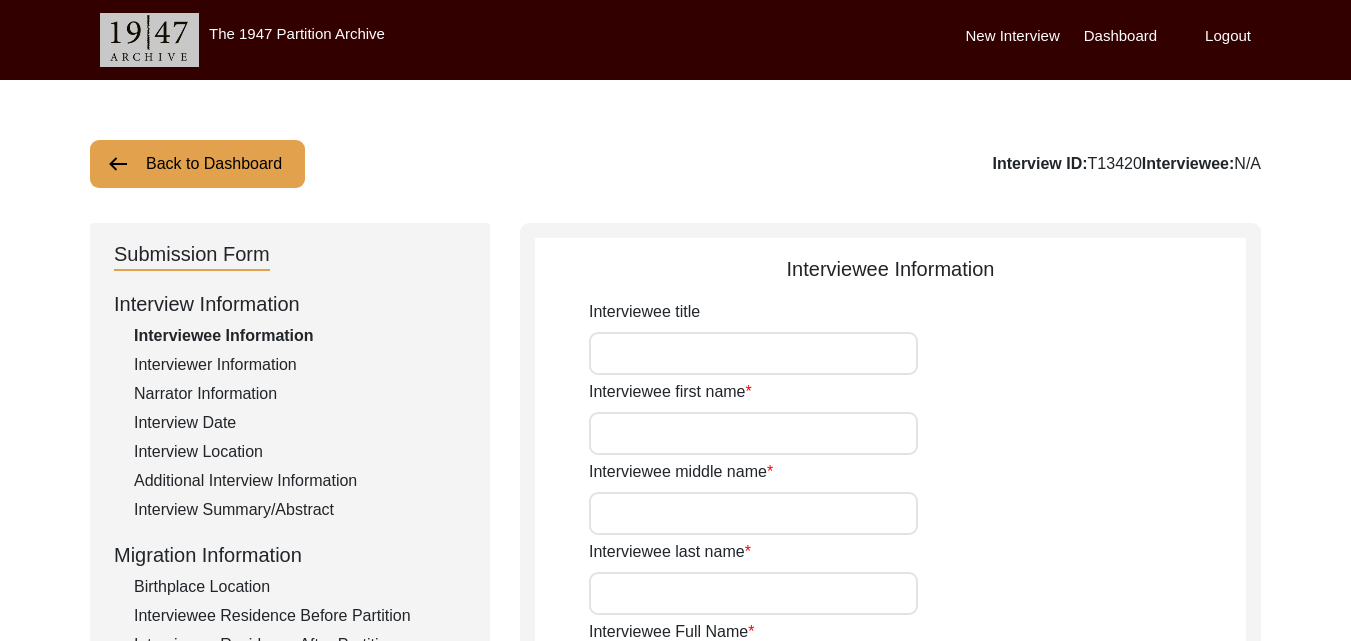 click on "Interviewee title" at bounding box center (753, 353) 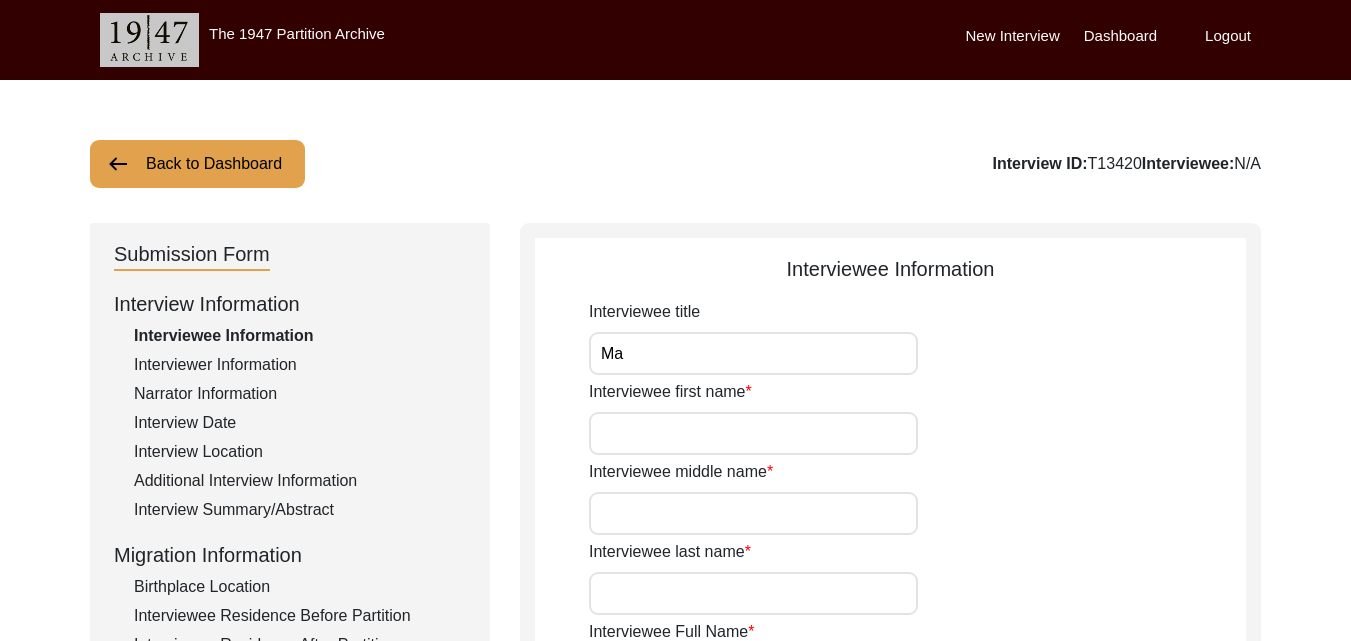 type on "M" 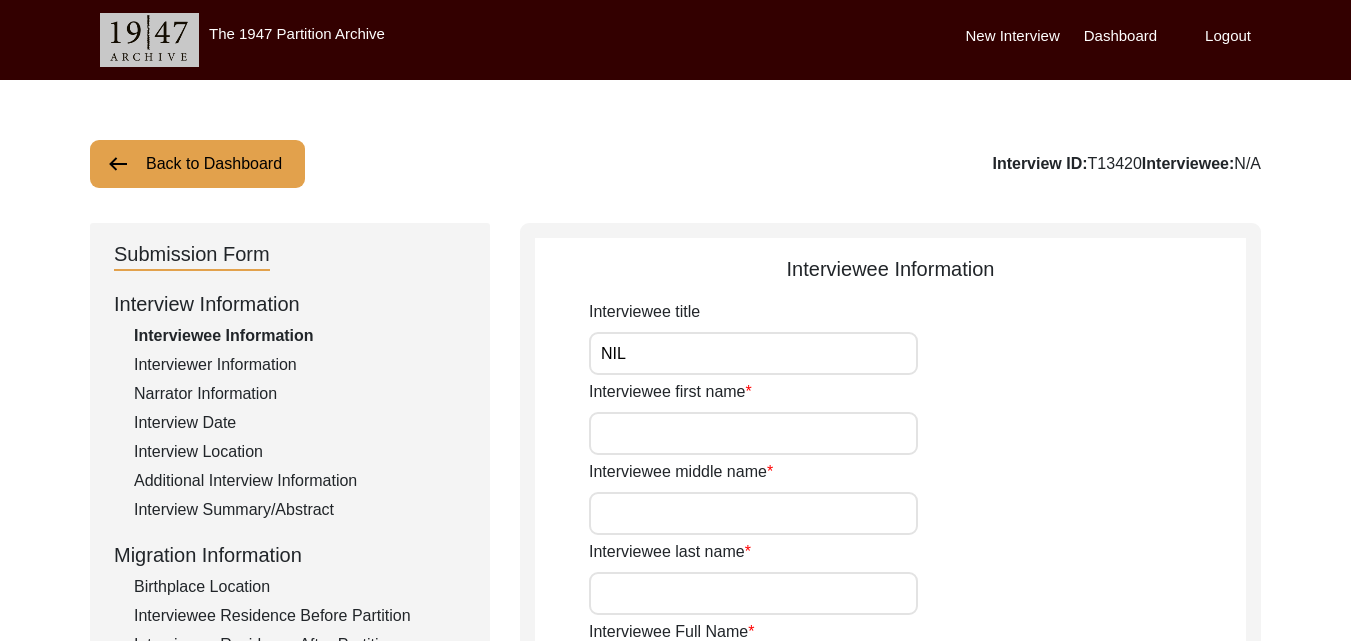 type on "NIL" 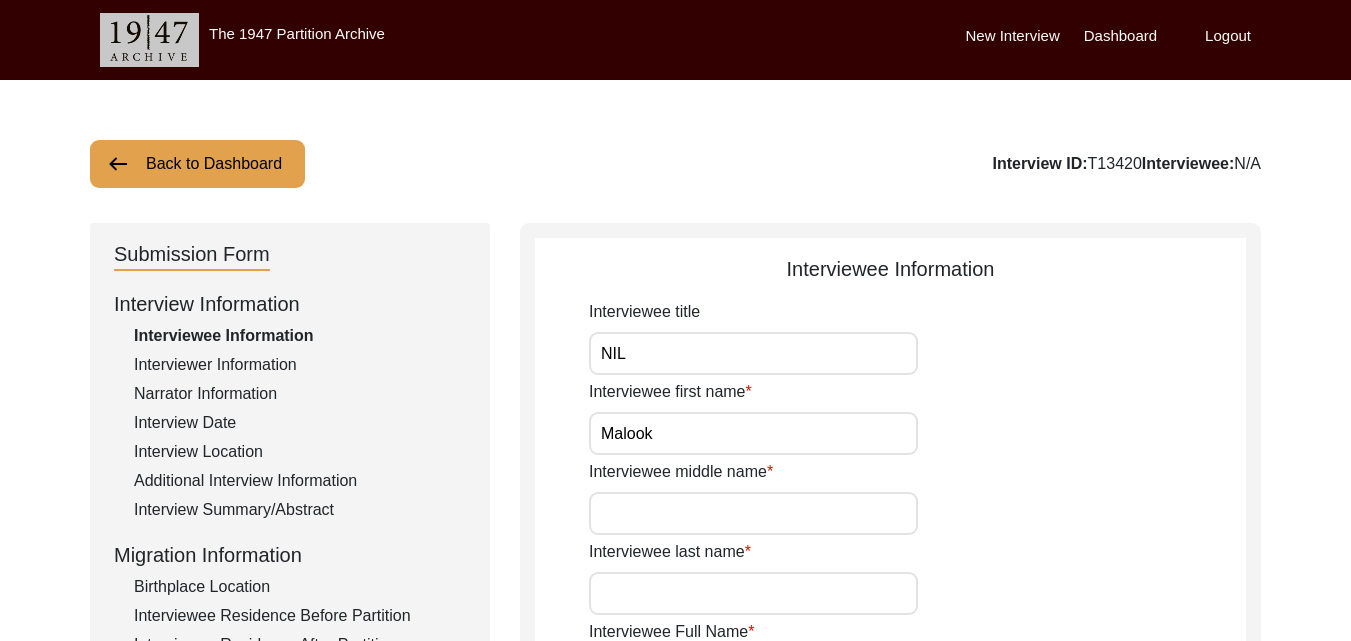type on "Malook" 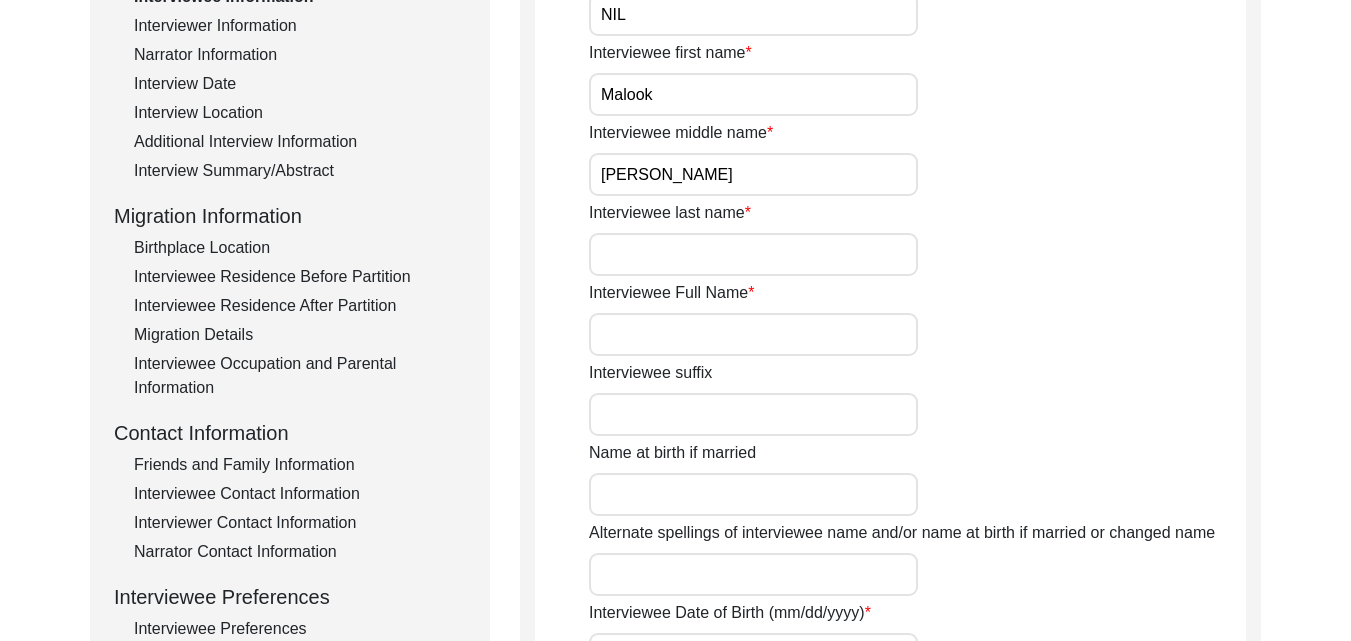 scroll, scrollTop: 400, scrollLeft: 0, axis: vertical 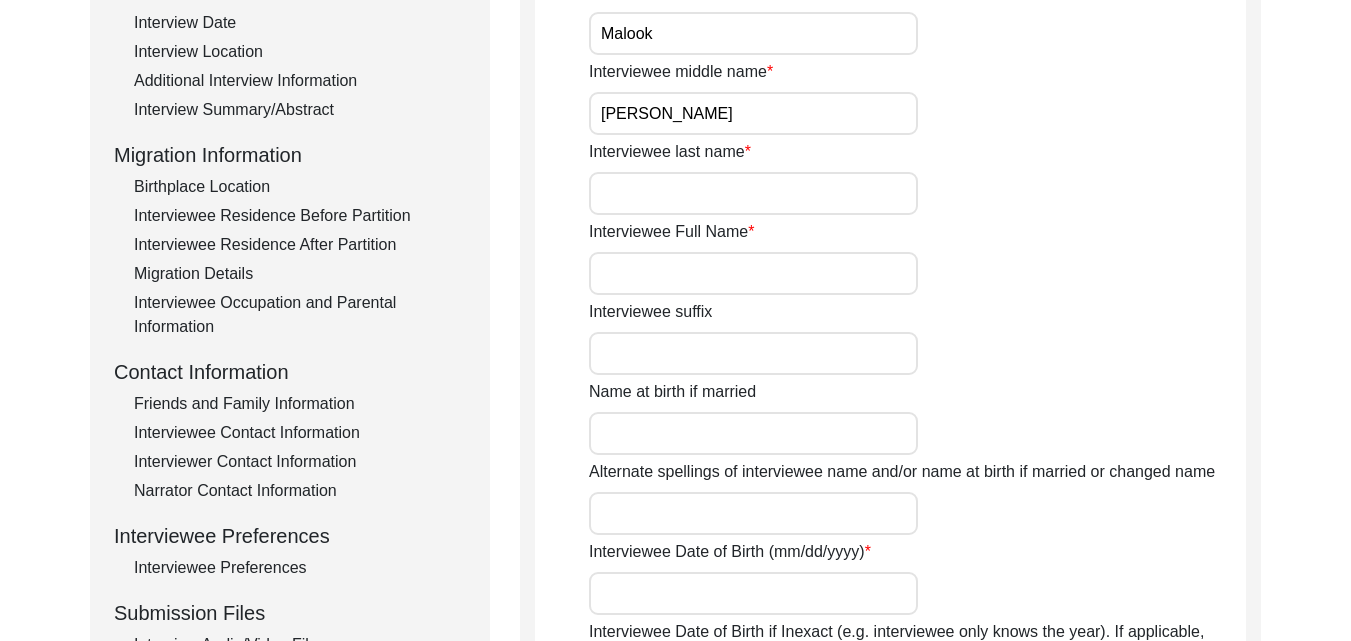 type on "[PERSON_NAME]" 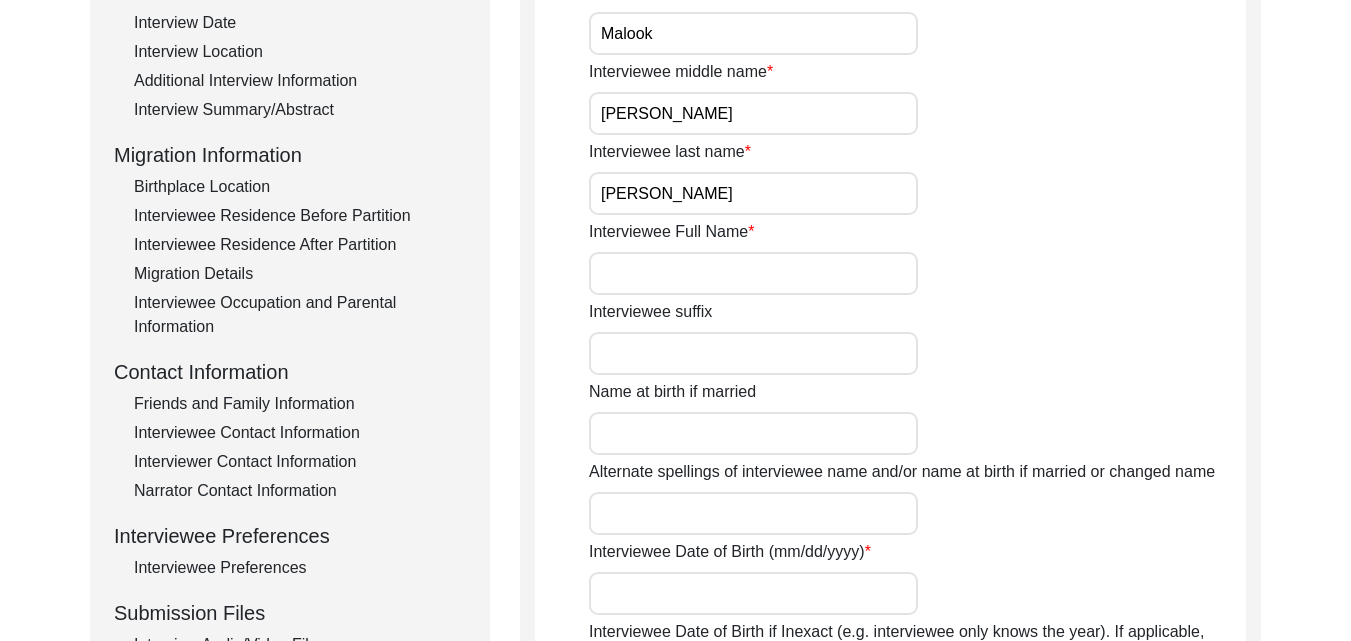 type on "[PERSON_NAME]" 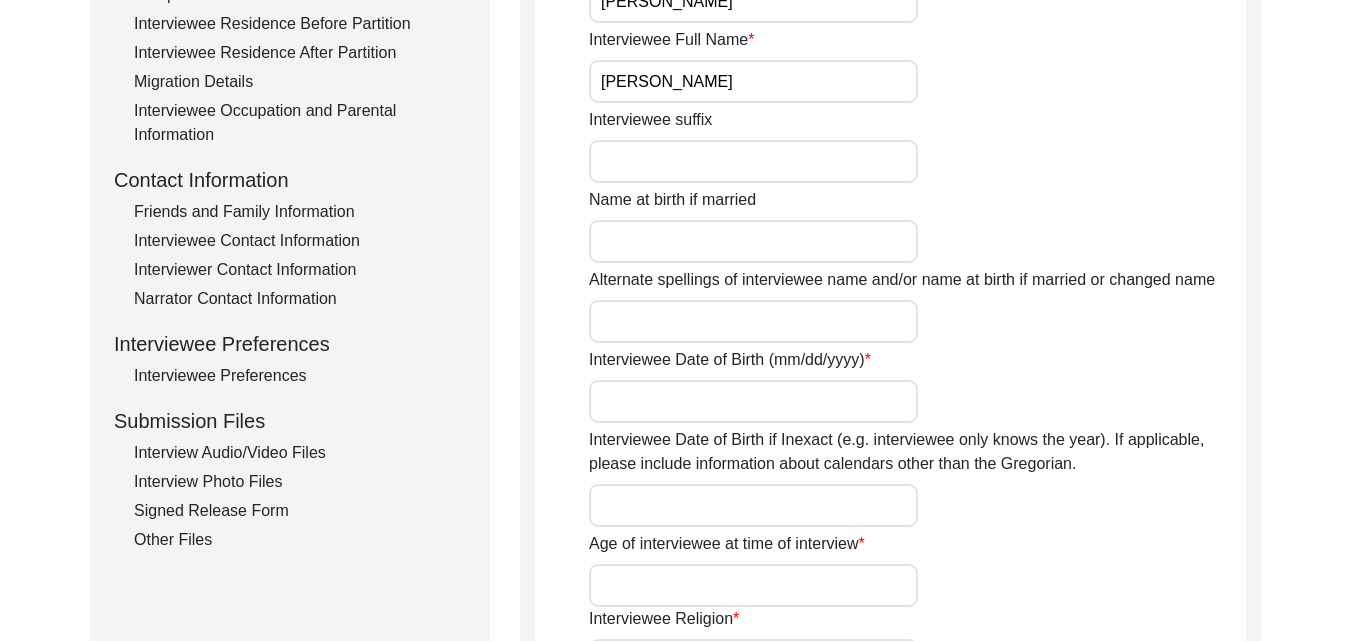 scroll, scrollTop: 600, scrollLeft: 0, axis: vertical 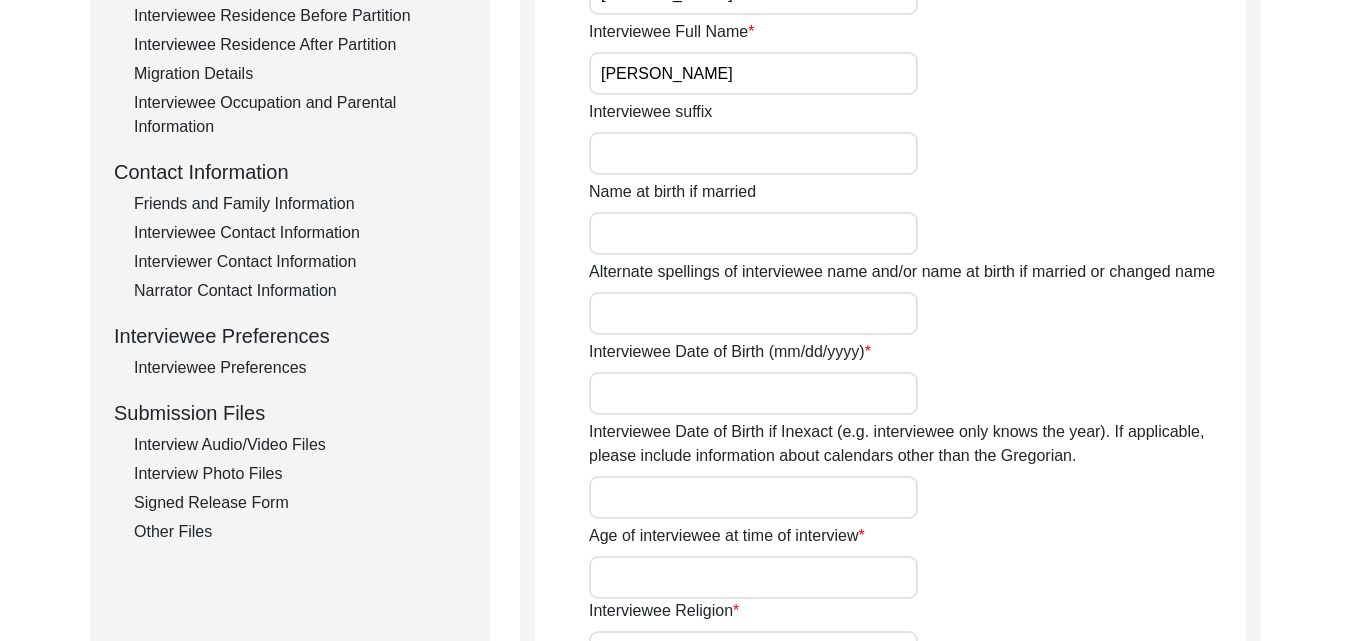 type on "[PERSON_NAME]" 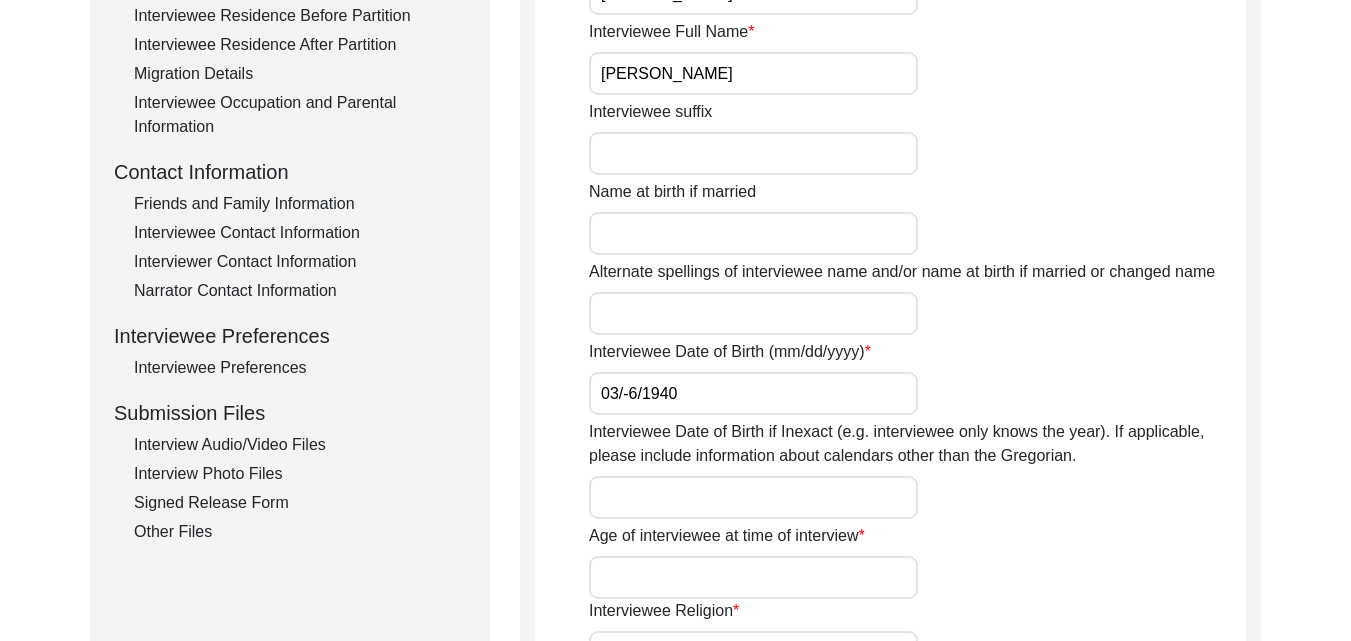 click on "03/-6/1940" at bounding box center (753, 393) 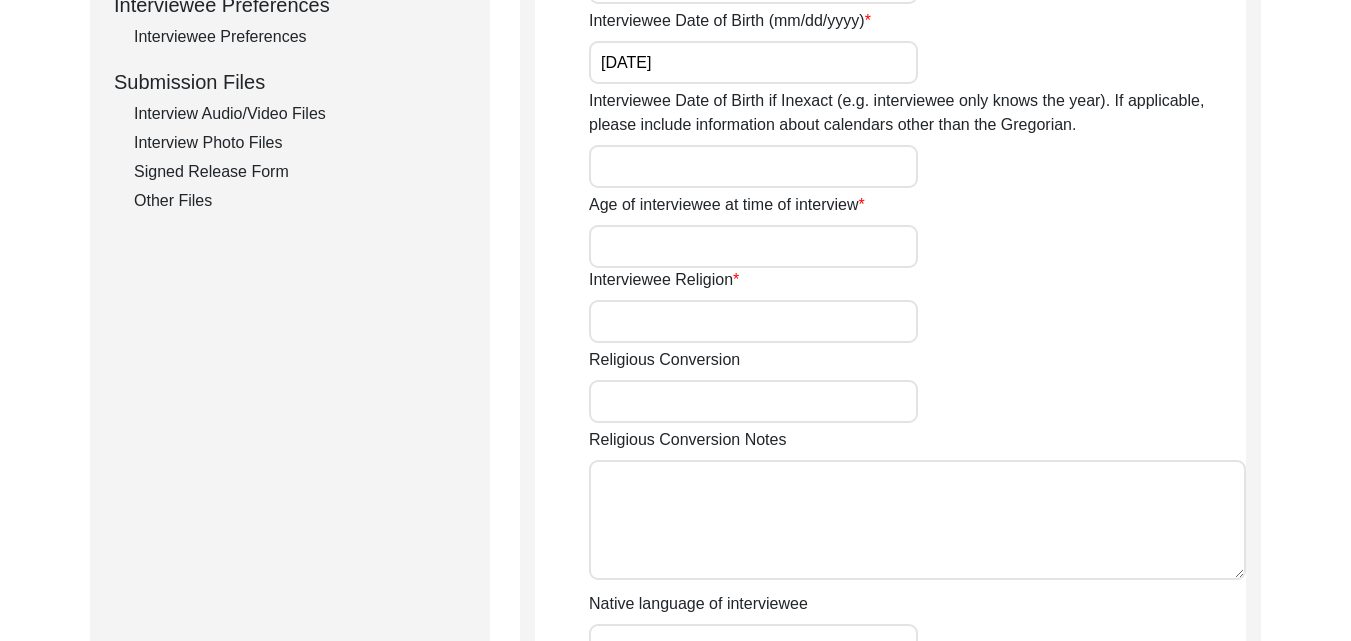 scroll, scrollTop: 960, scrollLeft: 0, axis: vertical 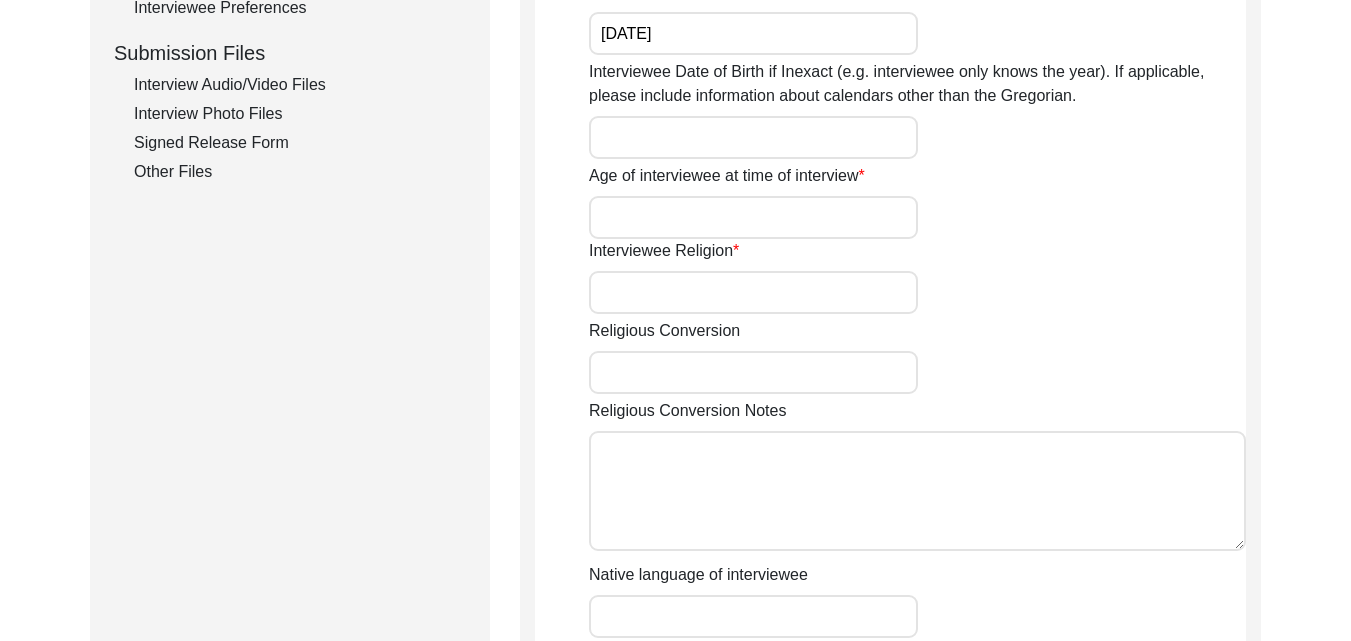 type on "[DATE]" 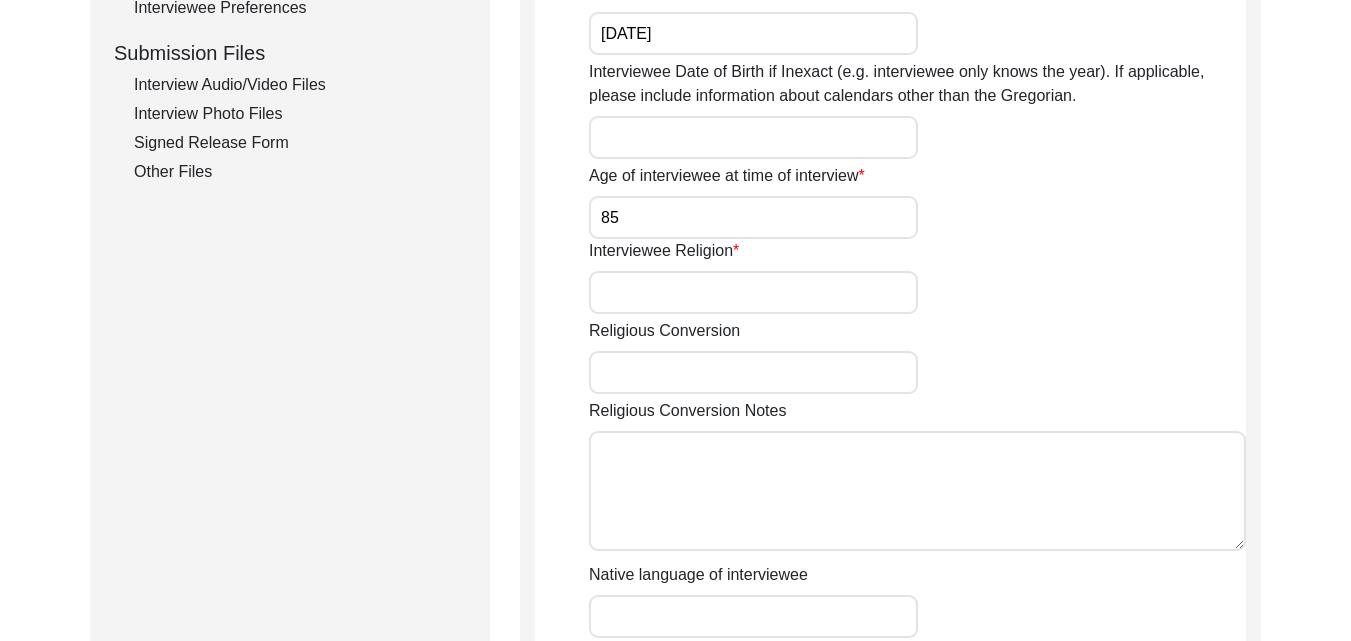 type on "85 years" 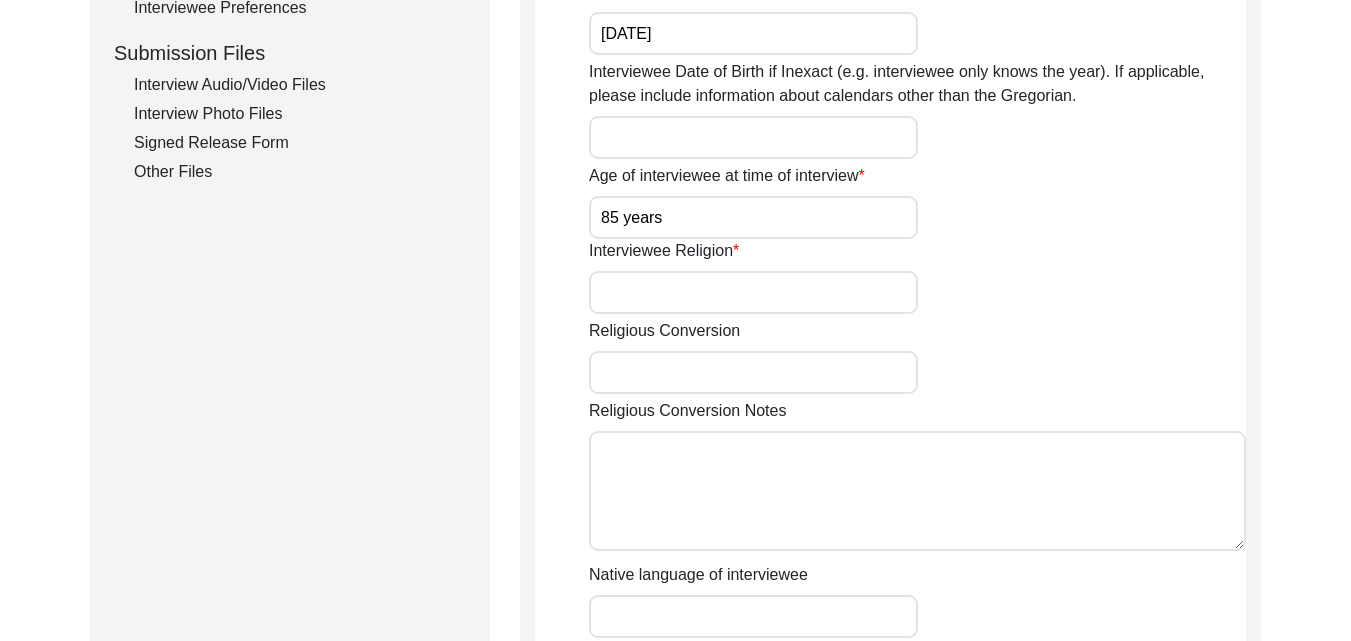 click on "Interviewee Religion" at bounding box center [753, 292] 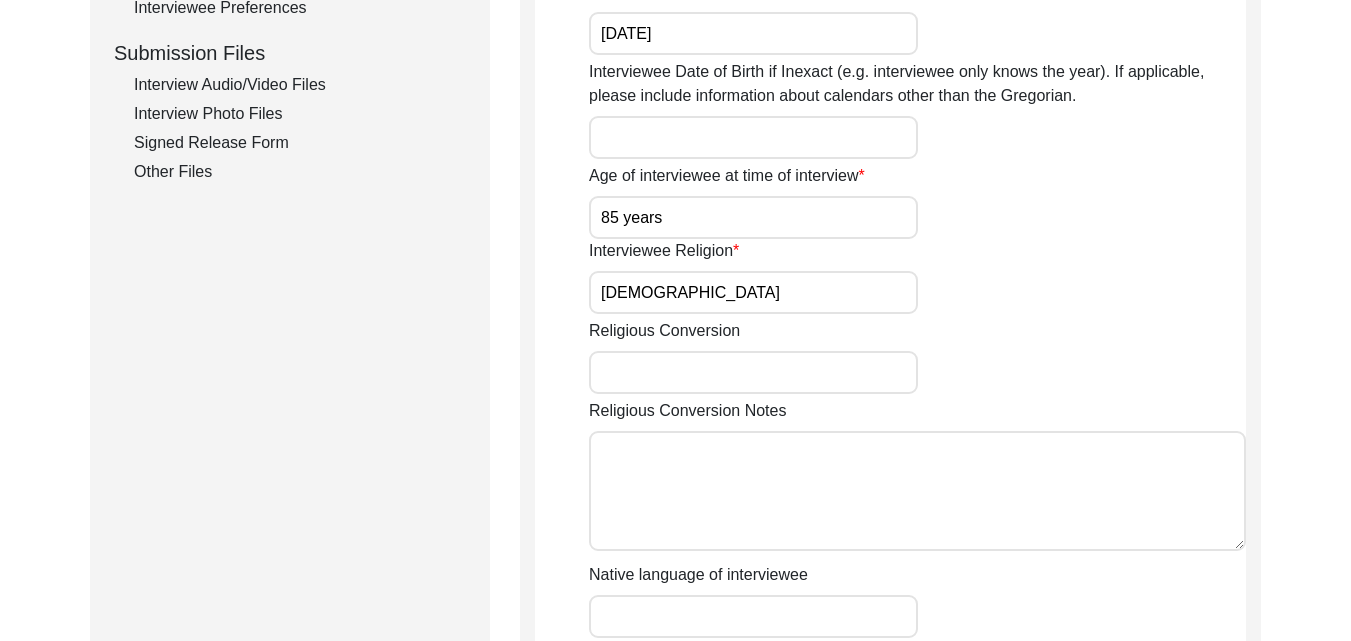 click on "Religious Conversion" at bounding box center [753, 372] 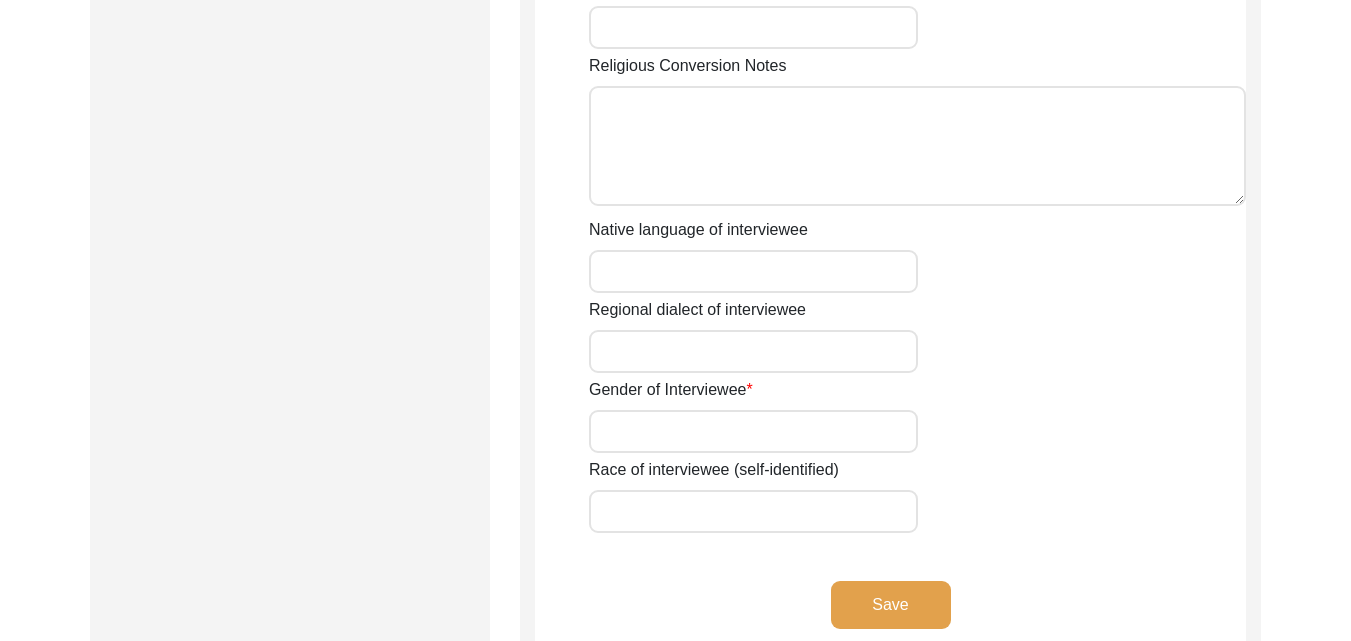 scroll, scrollTop: 1320, scrollLeft: 0, axis: vertical 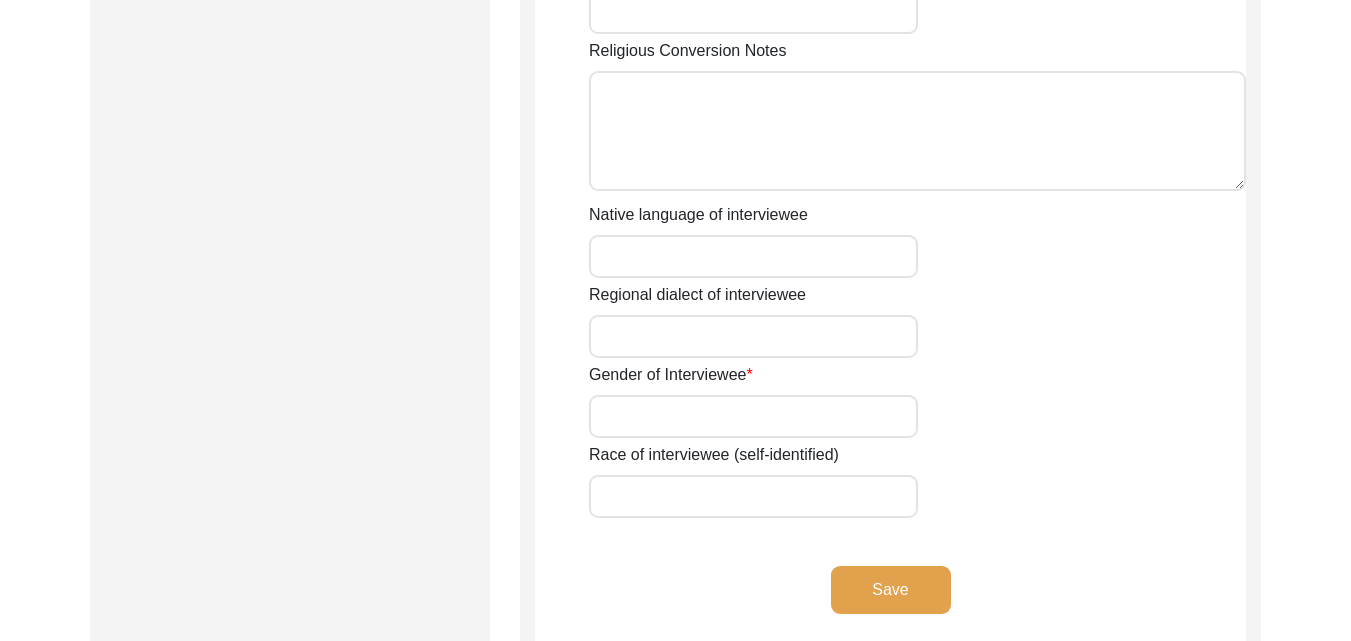 click on "Native language of interviewee" at bounding box center [753, 256] 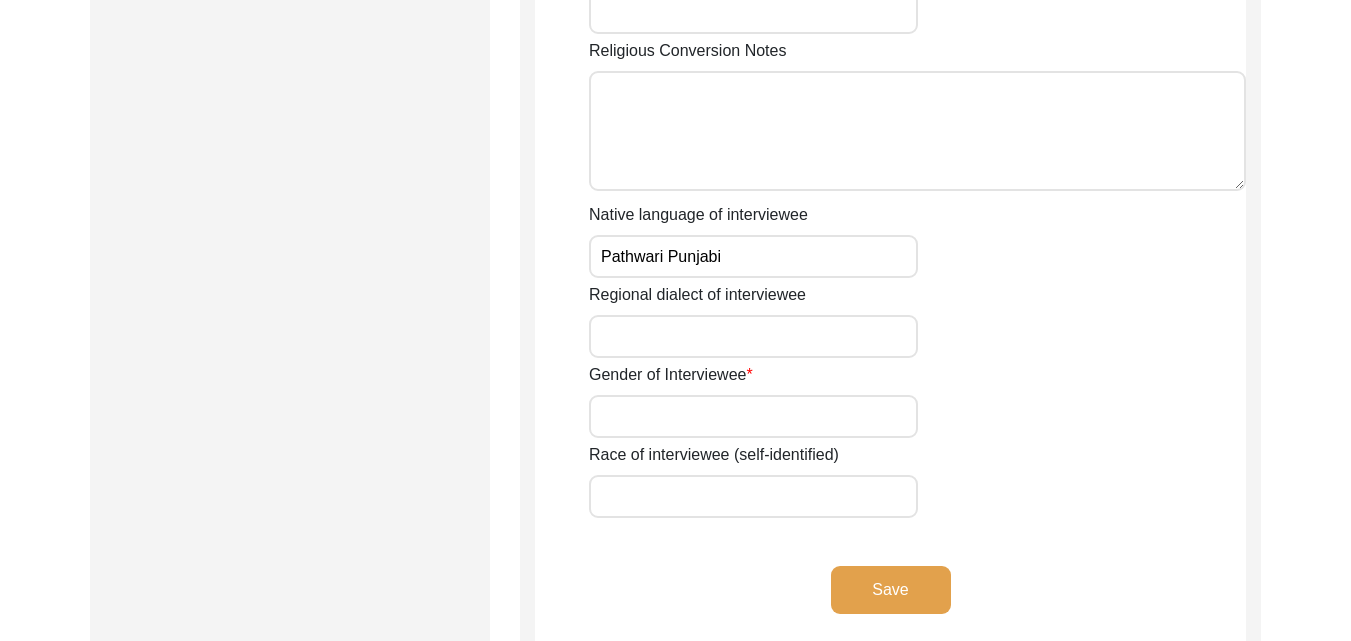 click on "Pathwari Punjabi" at bounding box center (753, 256) 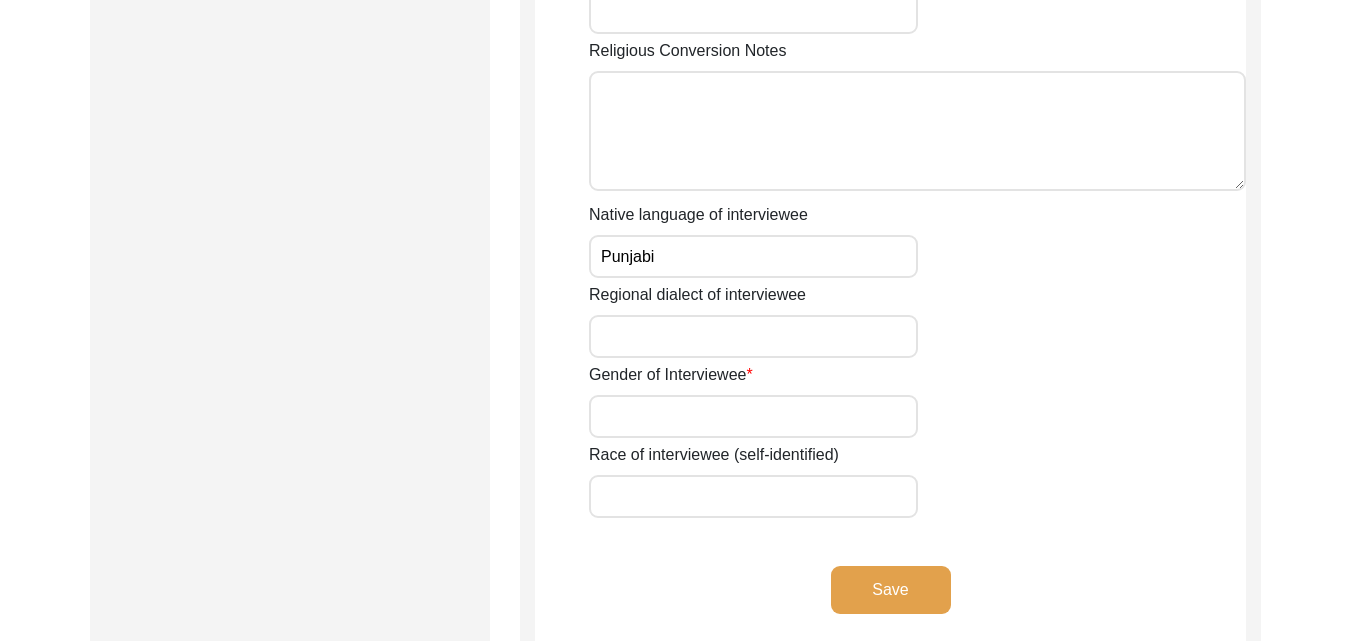 type on "Punjabi" 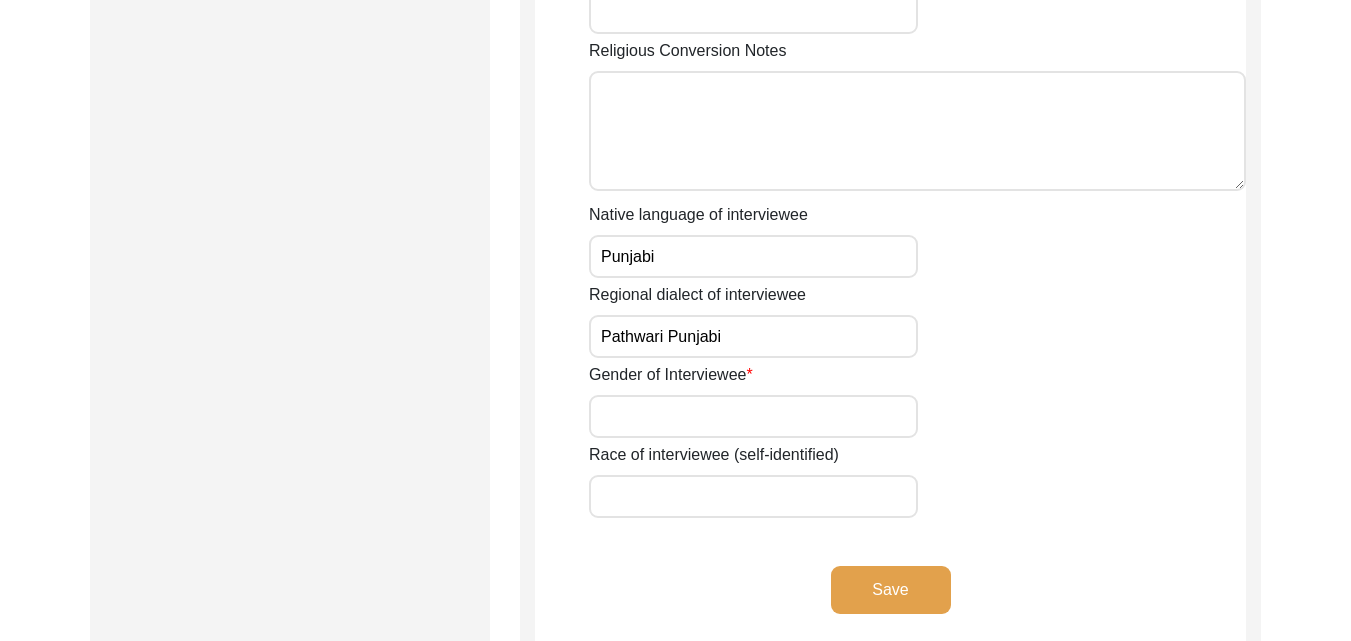 type on "Pathwari Punjabi" 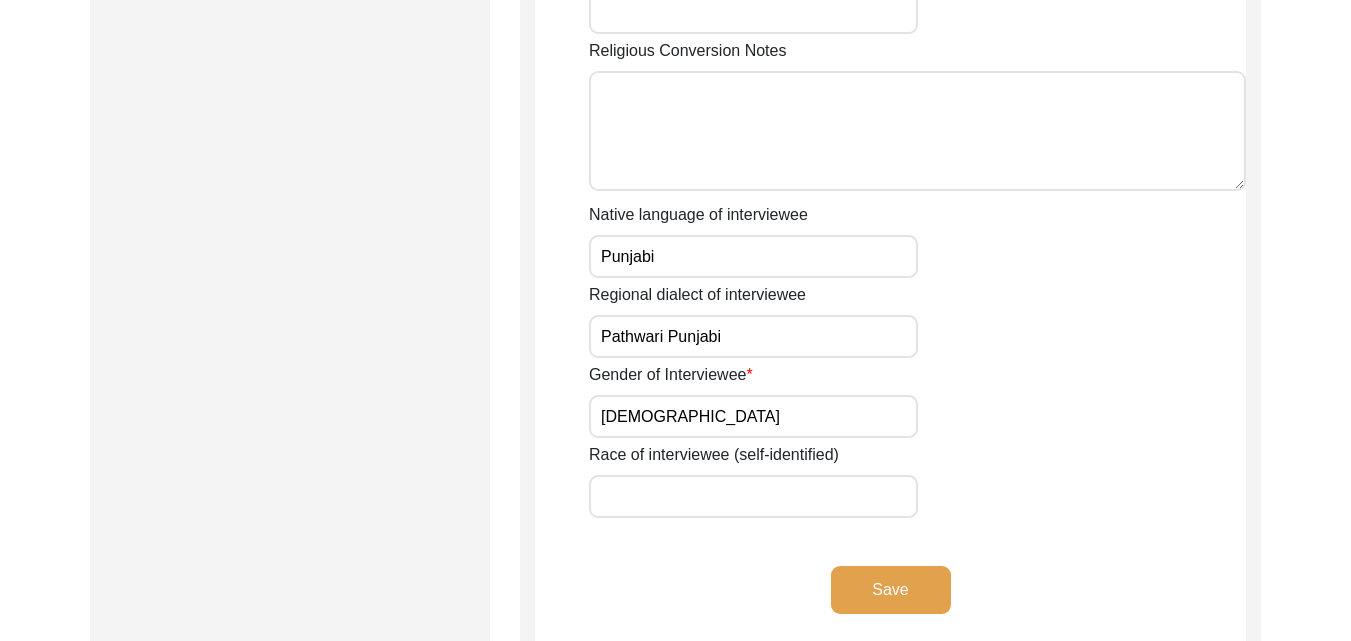 click on "Race of interviewee (self-identified)" at bounding box center (753, 496) 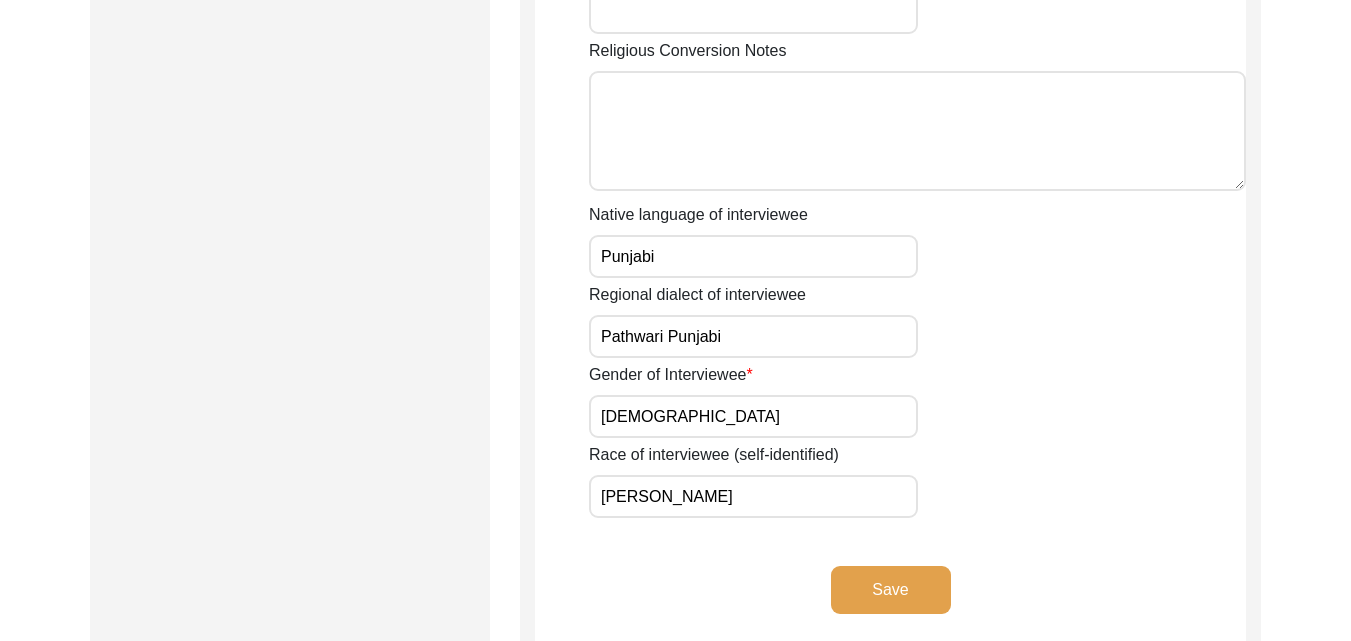 type on "[PERSON_NAME]" 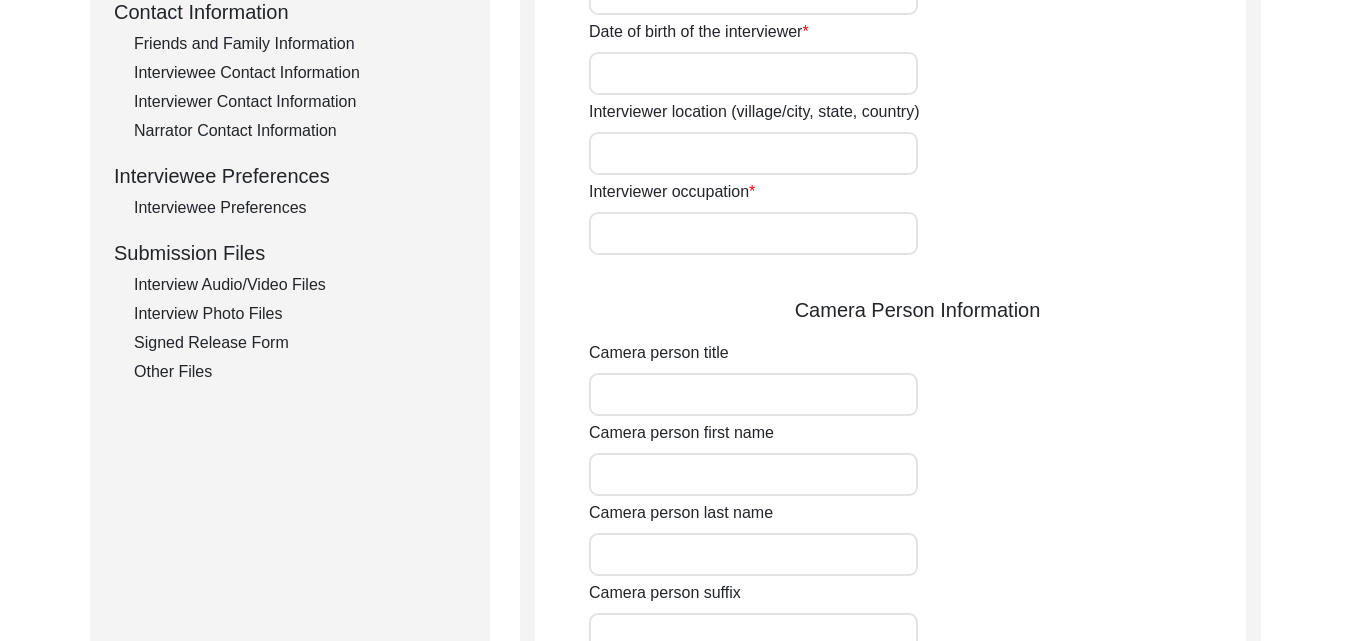scroll, scrollTop: 200, scrollLeft: 0, axis: vertical 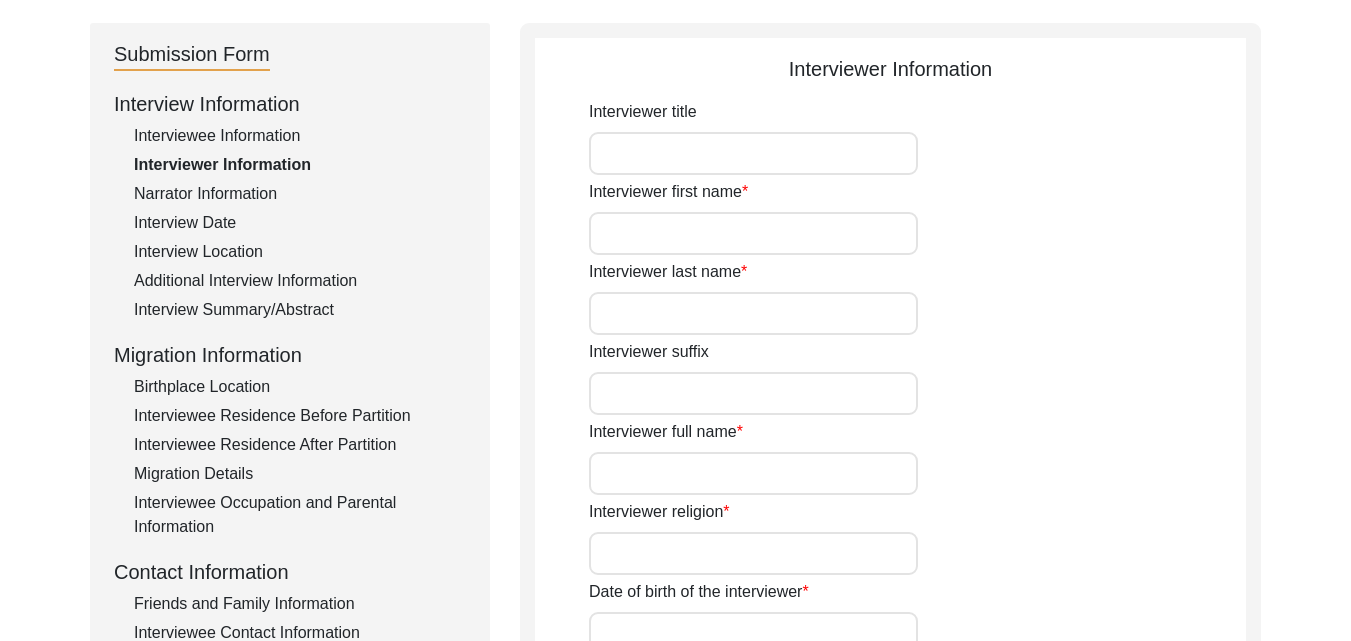 click on "Interviewer title" at bounding box center [753, 153] 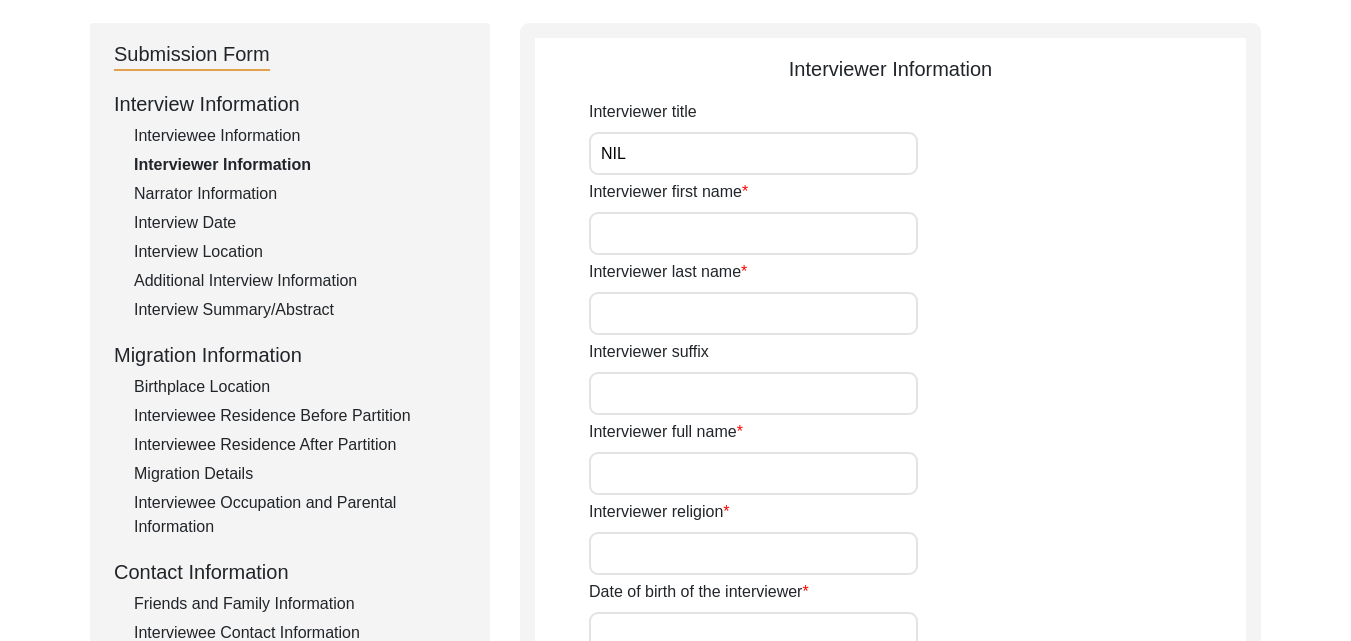 click on "Interviewer first name" at bounding box center [753, 233] 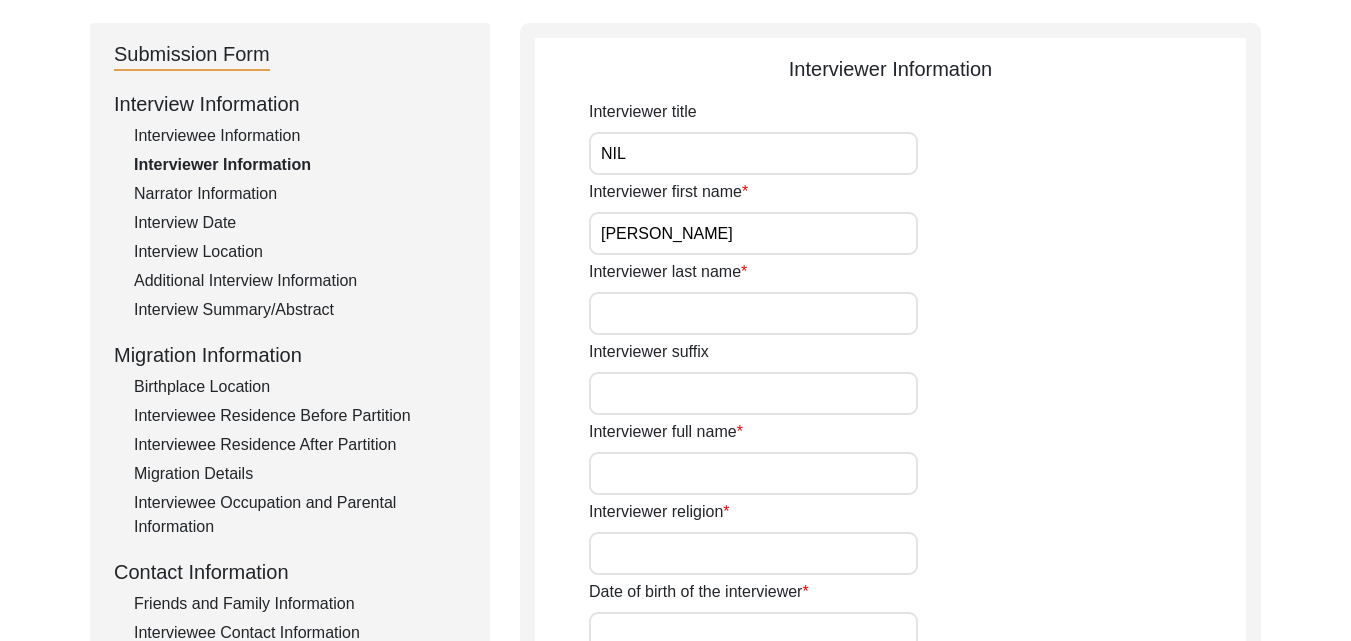 type on "[PERSON_NAME]" 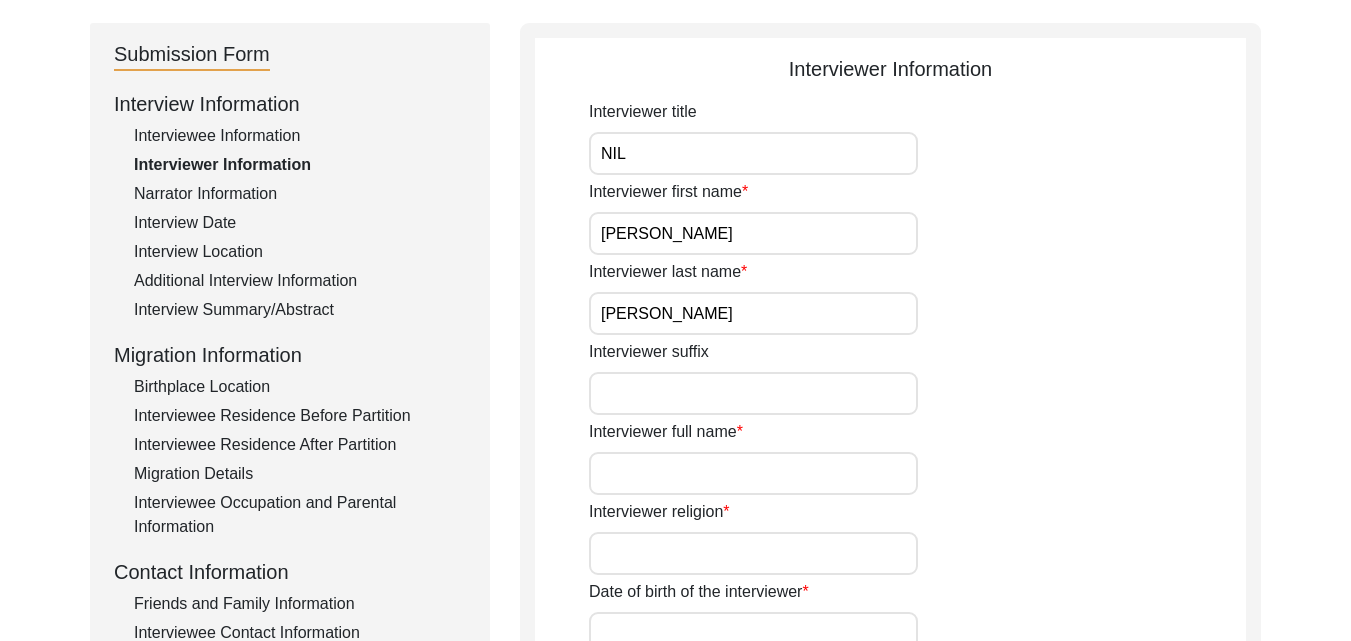 click on "Interviewer full name" at bounding box center [753, 473] 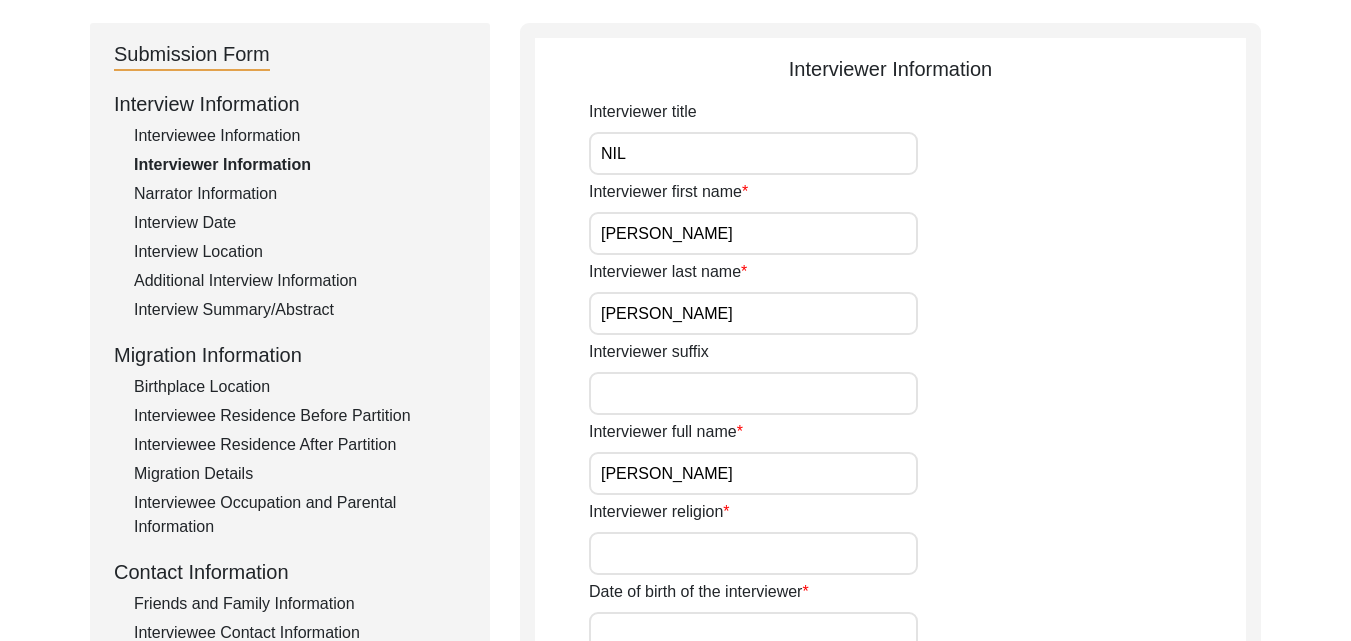 type on "[GEOGRAPHIC_DATA]" 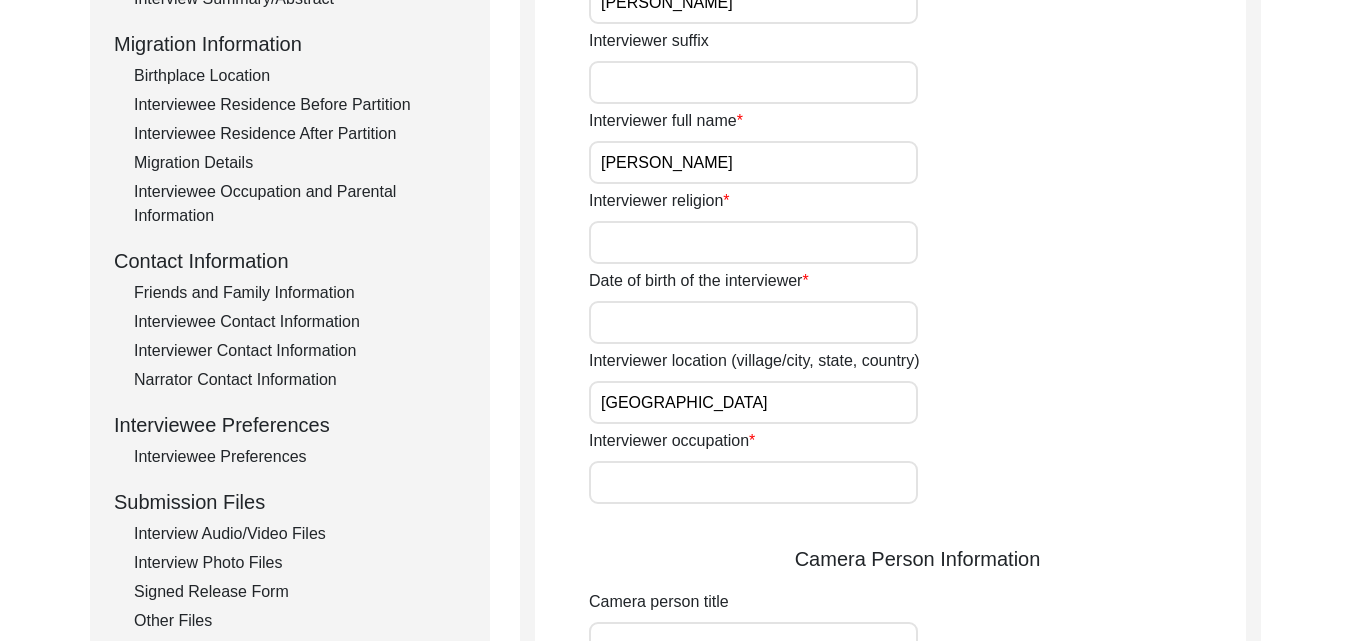 scroll, scrollTop: 520, scrollLeft: 0, axis: vertical 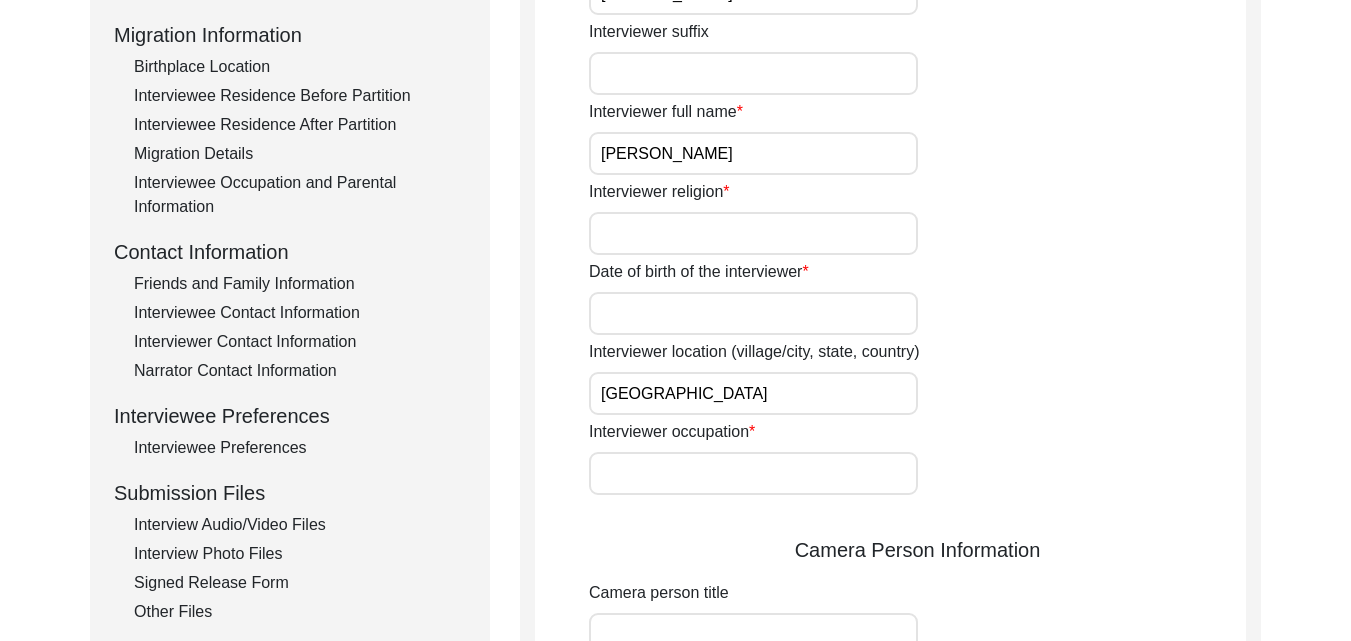 click on "Interviewer religion" at bounding box center (753, 233) 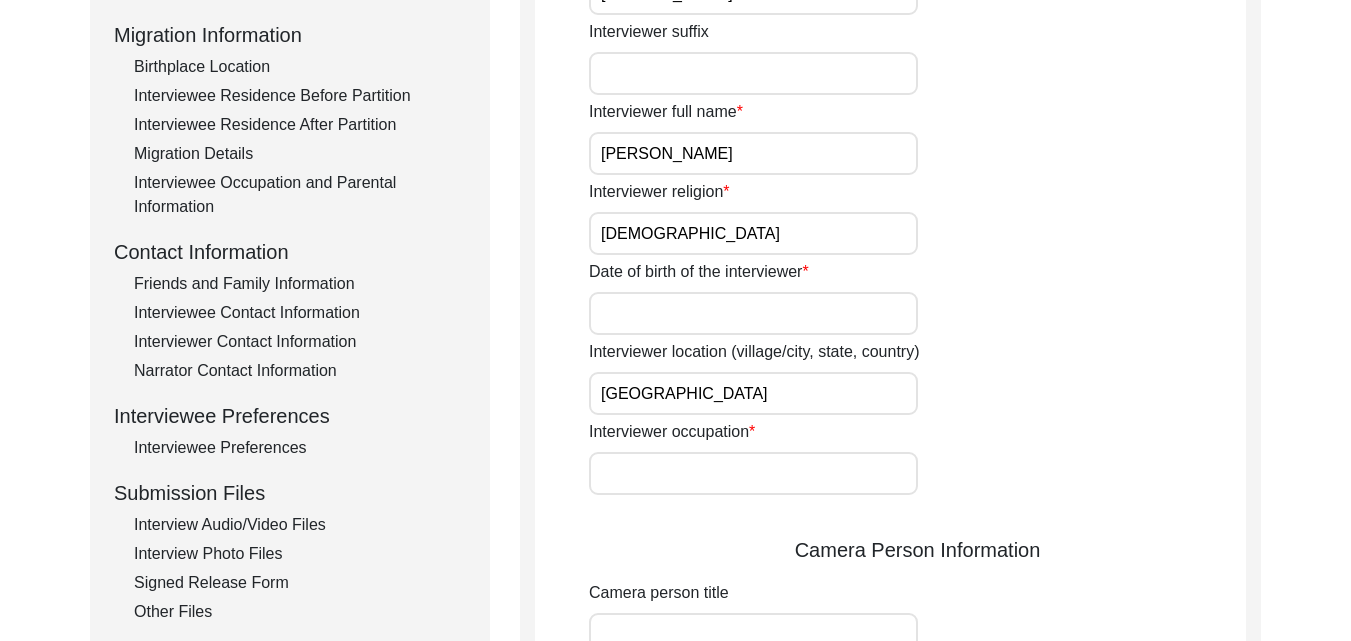 click on "Date of birth of the interviewer" at bounding box center [753, 313] 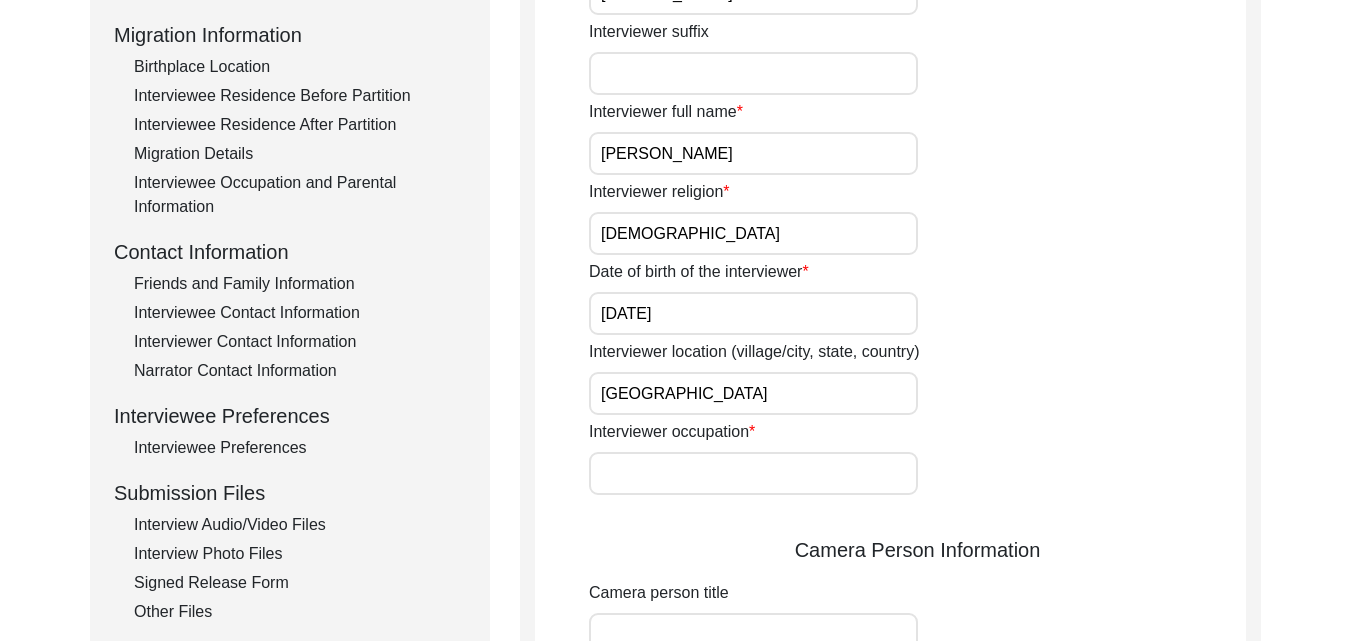 click on "[GEOGRAPHIC_DATA]" at bounding box center [753, 393] 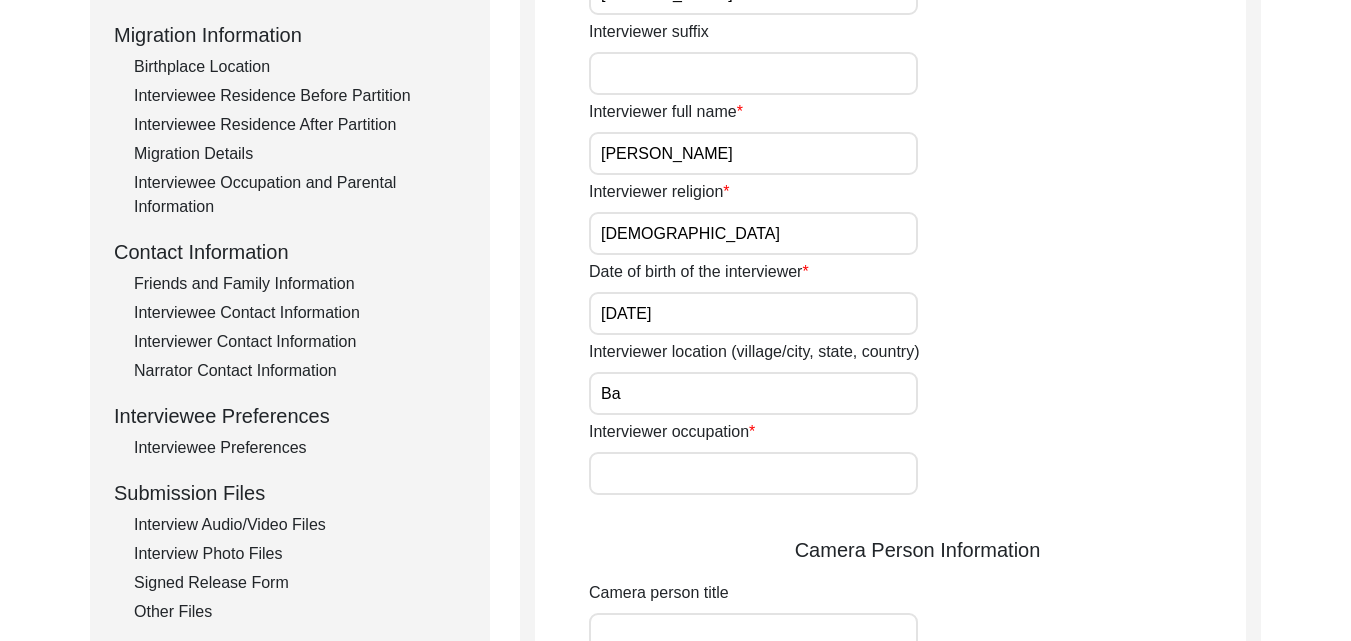 click on "Ba" at bounding box center (753, 393) 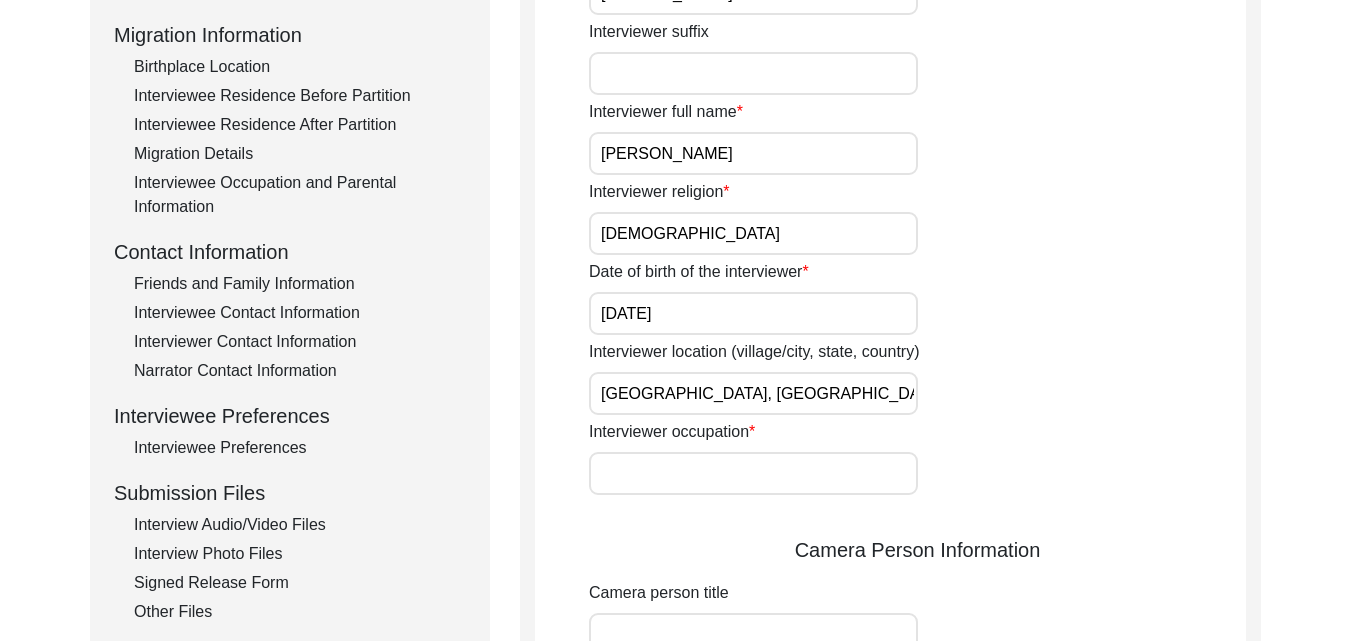 type on "[GEOGRAPHIC_DATA], [GEOGRAPHIC_DATA], [GEOGRAPHIC_DATA]" 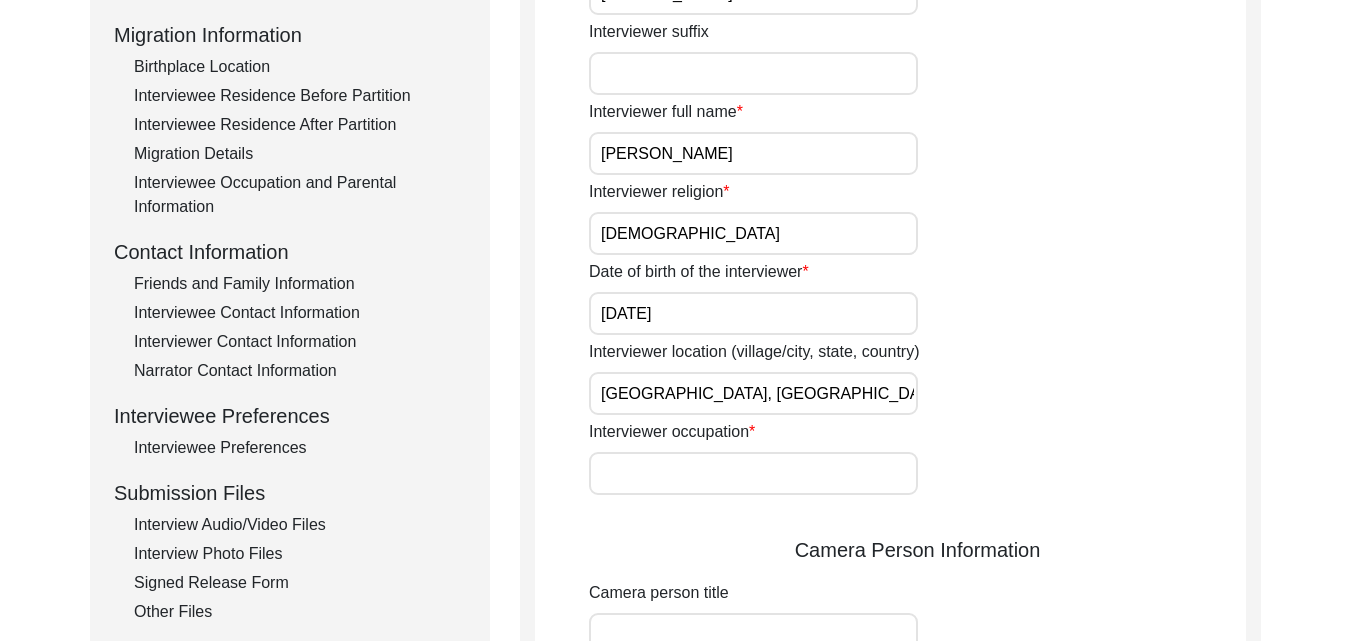 click on "Interviewer occupation" at bounding box center [753, 473] 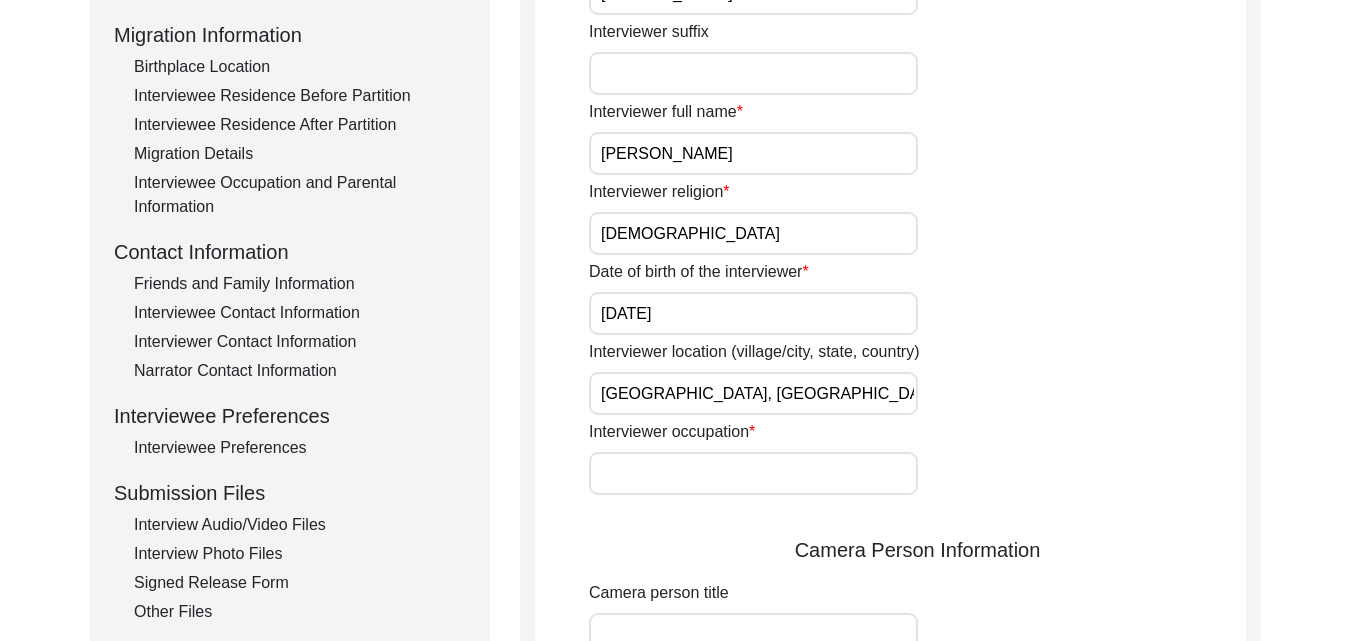 type on "Student" 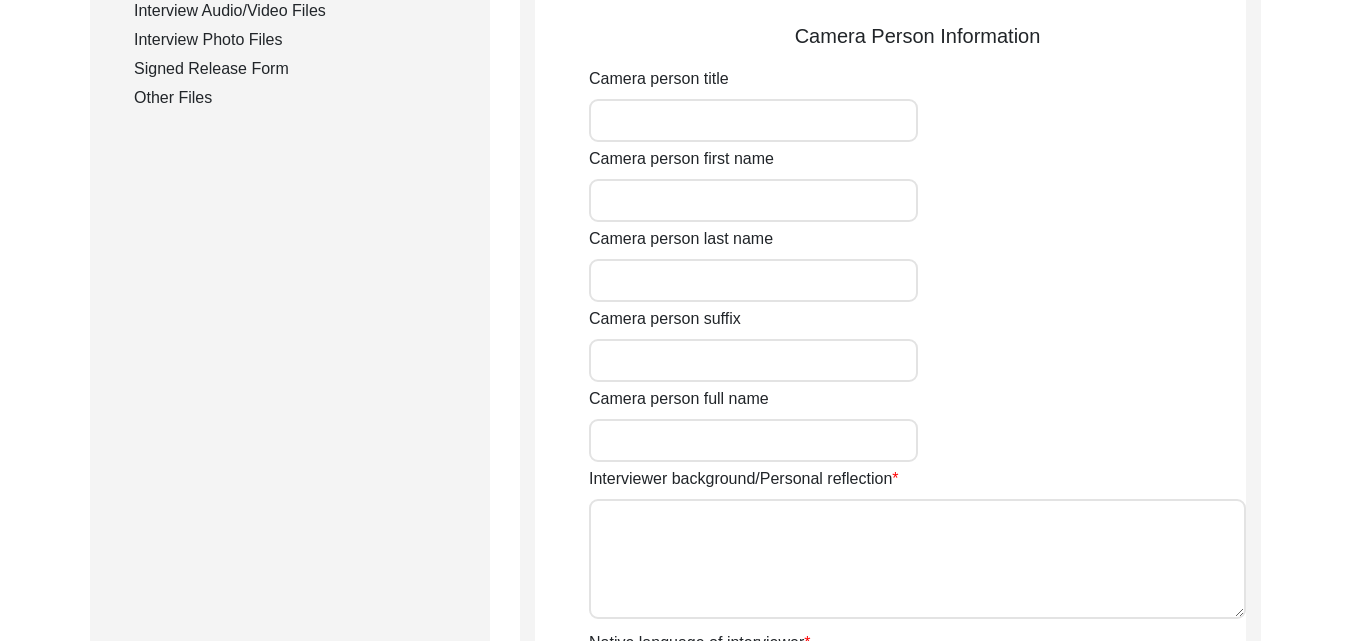 scroll, scrollTop: 1040, scrollLeft: 0, axis: vertical 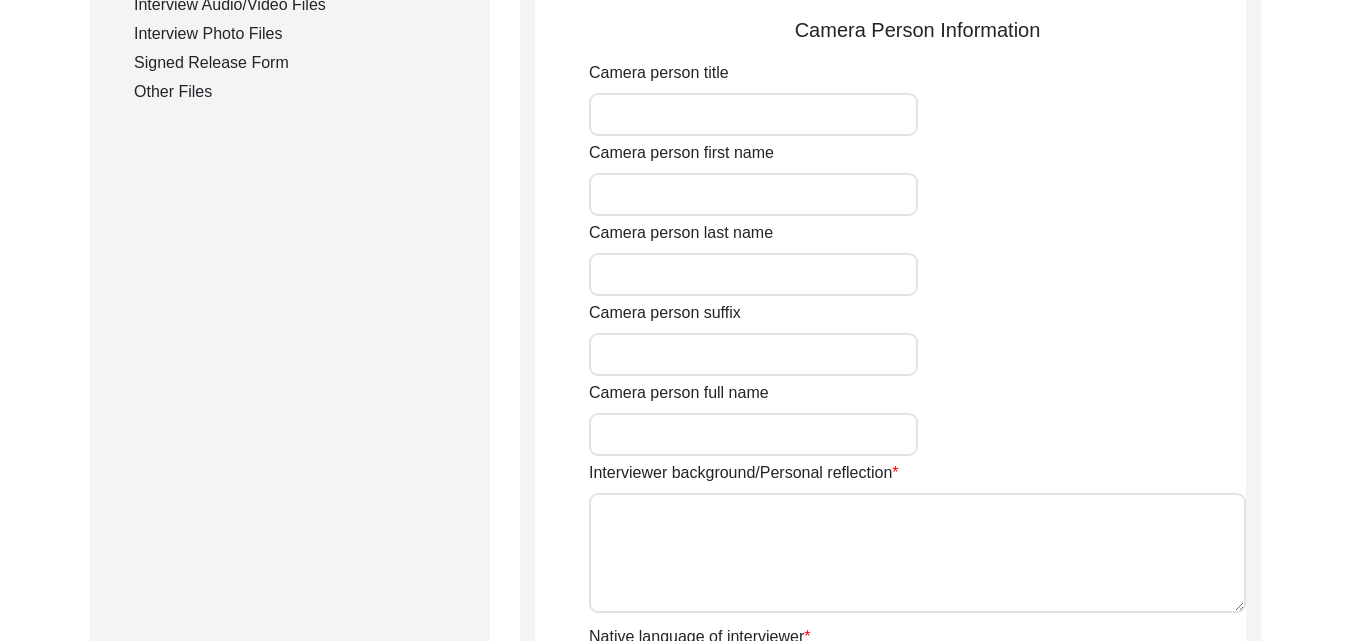 click on "Camera person first name" at bounding box center (753, 194) 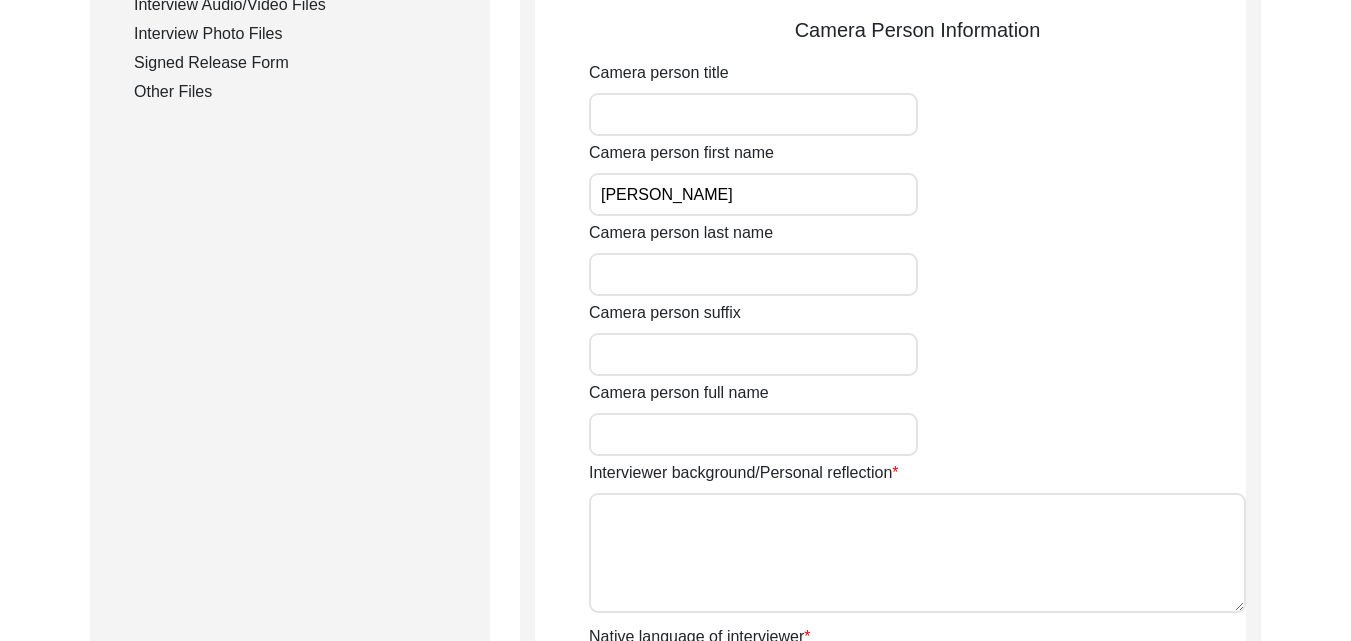 type on "[PERSON_NAME]" 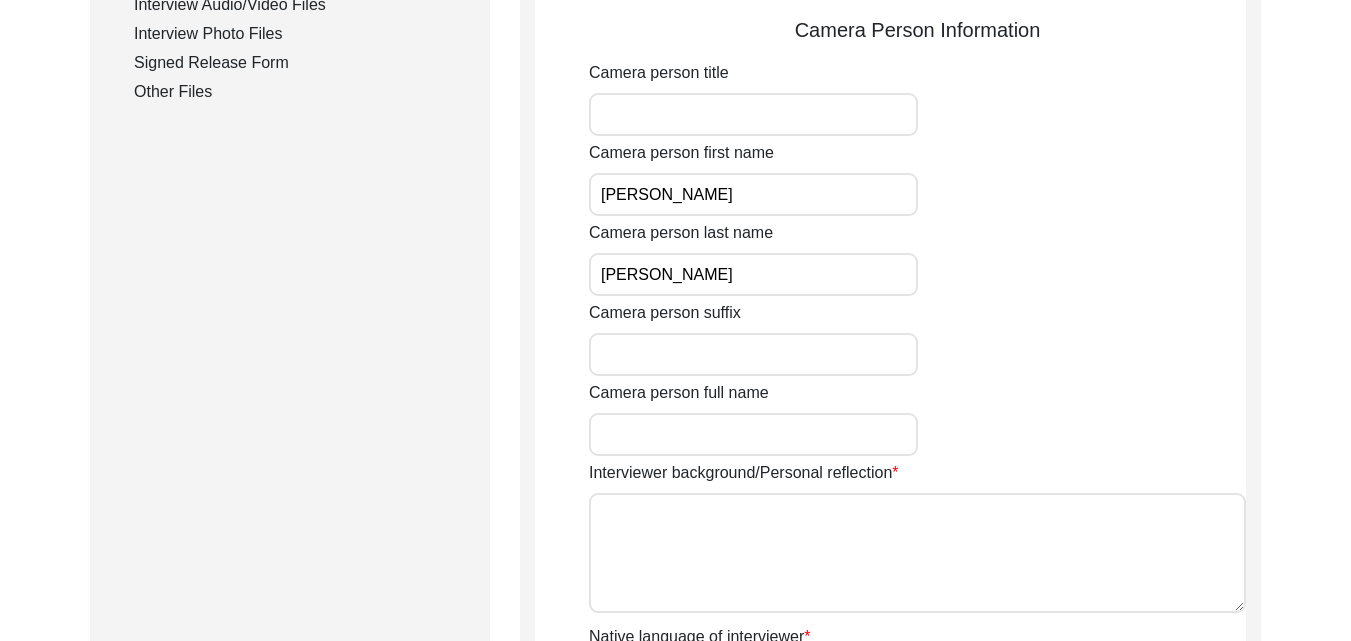 click on "Camera person full name" at bounding box center (753, 434) 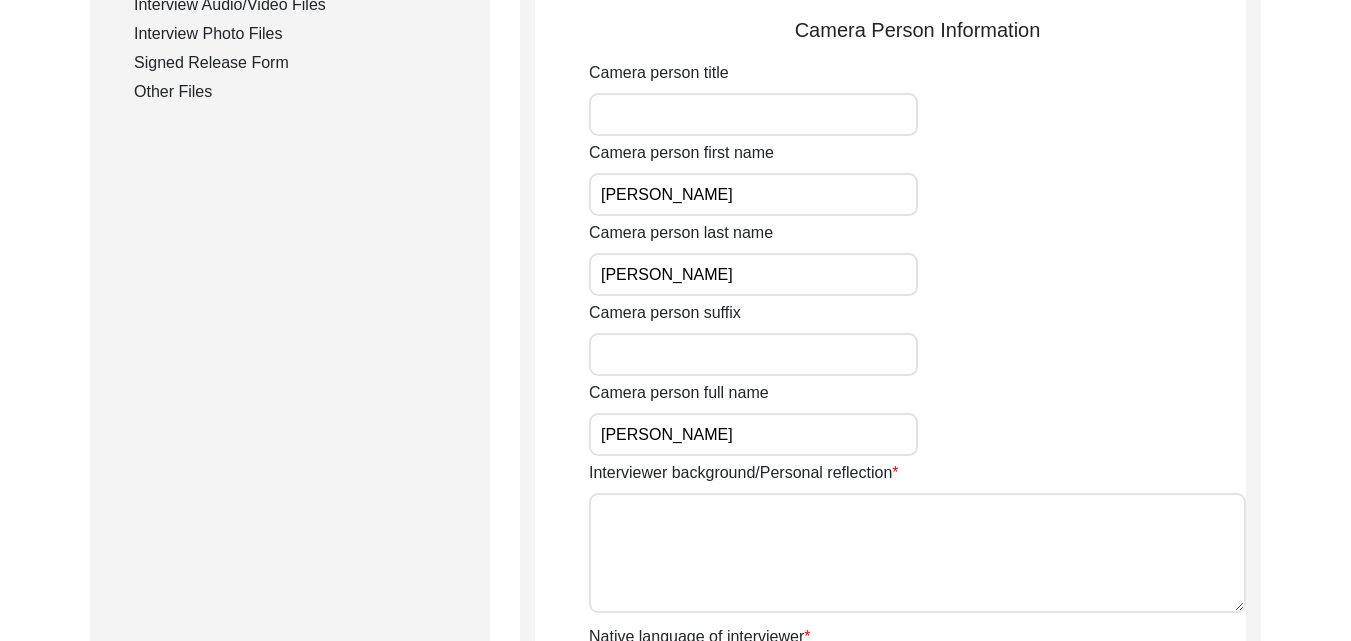 type on "[GEOGRAPHIC_DATA]" 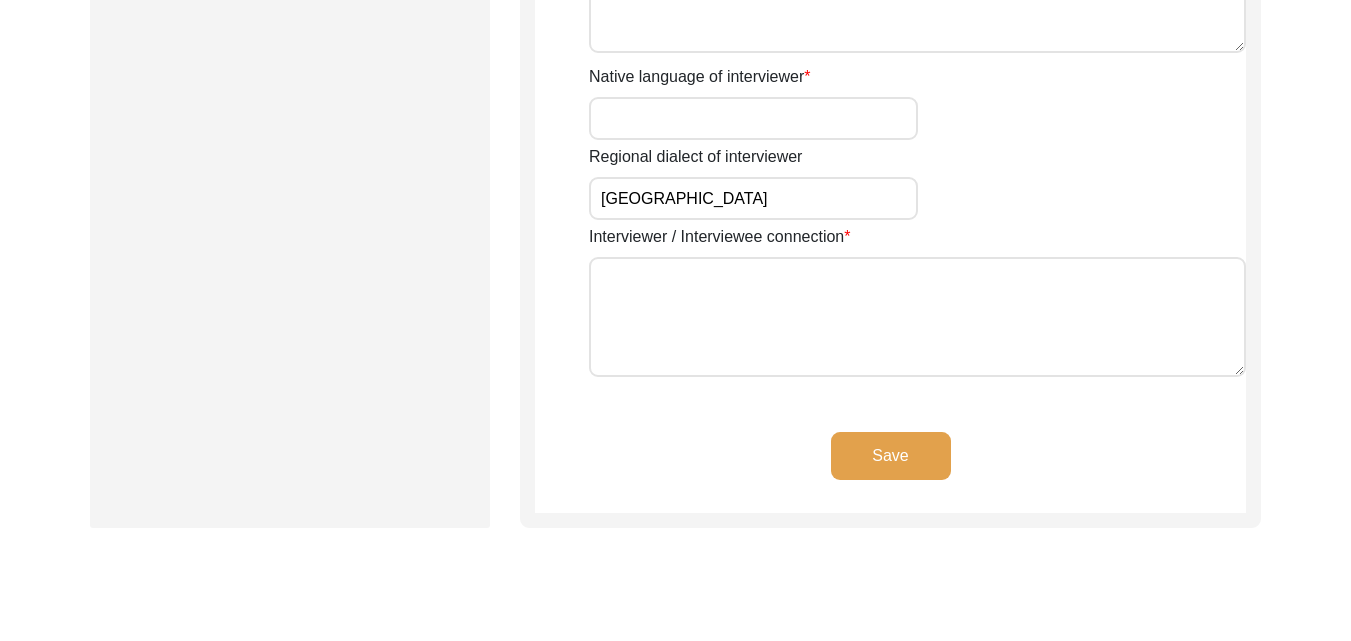 scroll, scrollTop: 1040, scrollLeft: 0, axis: vertical 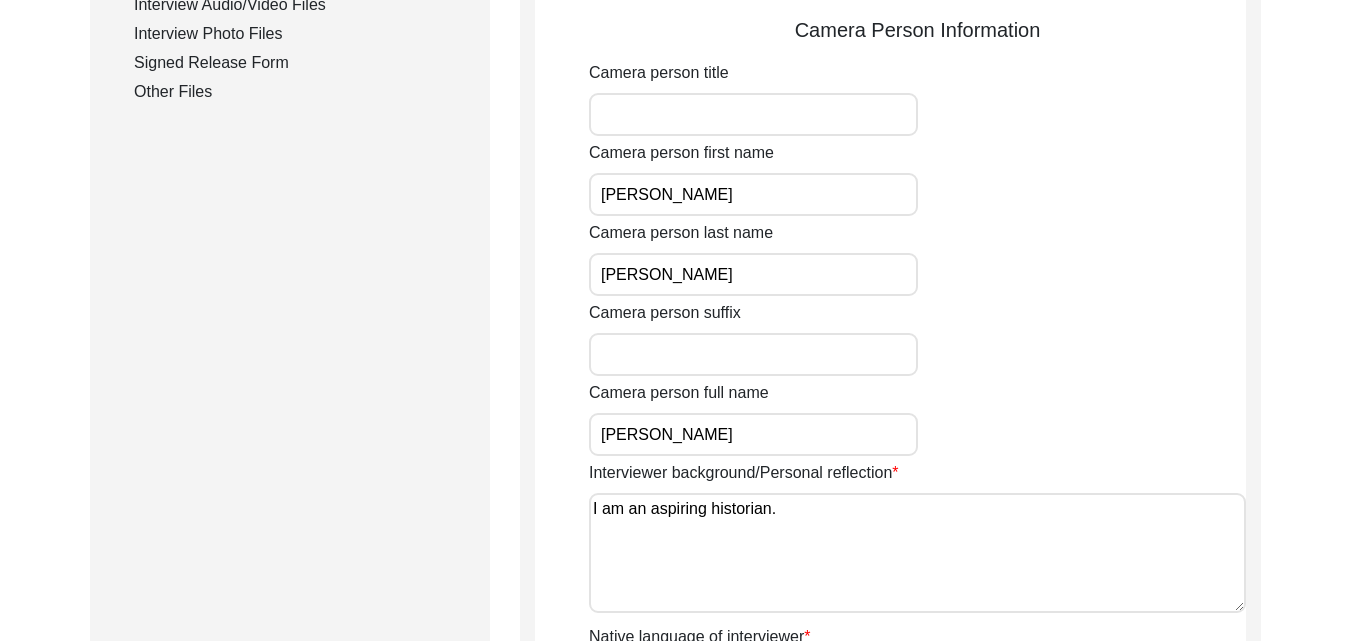 click on "I am an aspiring historian." at bounding box center [917, 553] 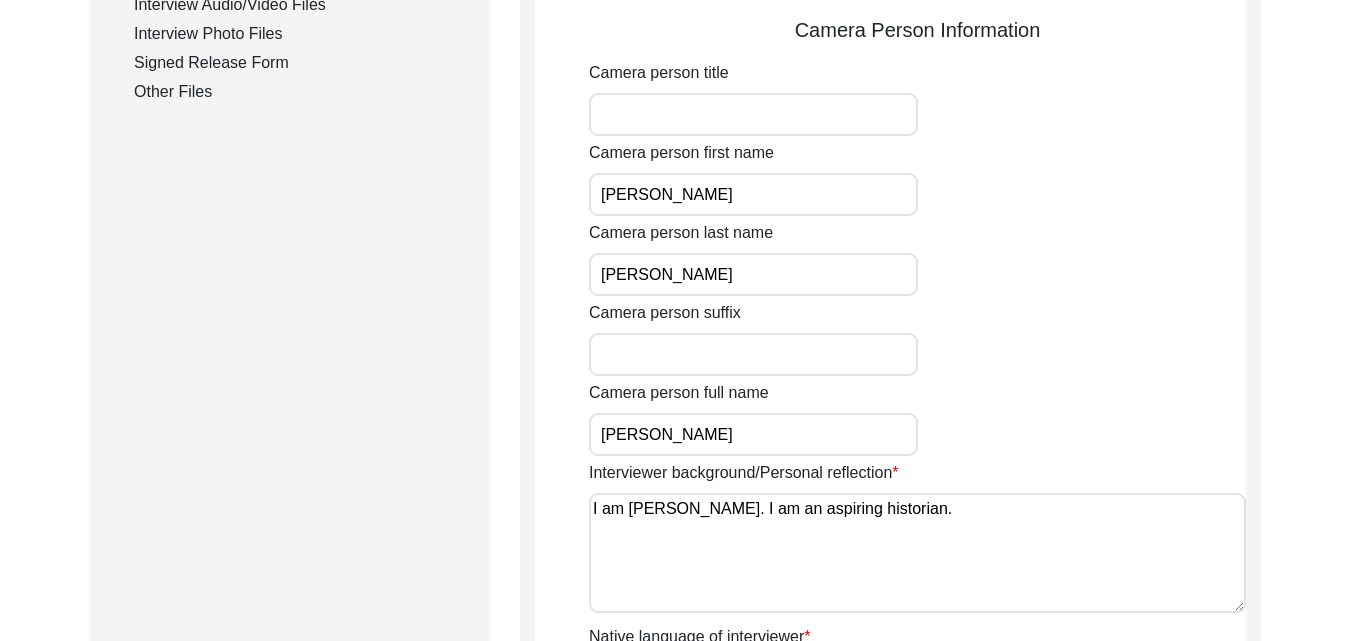 click on "I am [PERSON_NAME]. I am an aspiring historian." at bounding box center [917, 553] 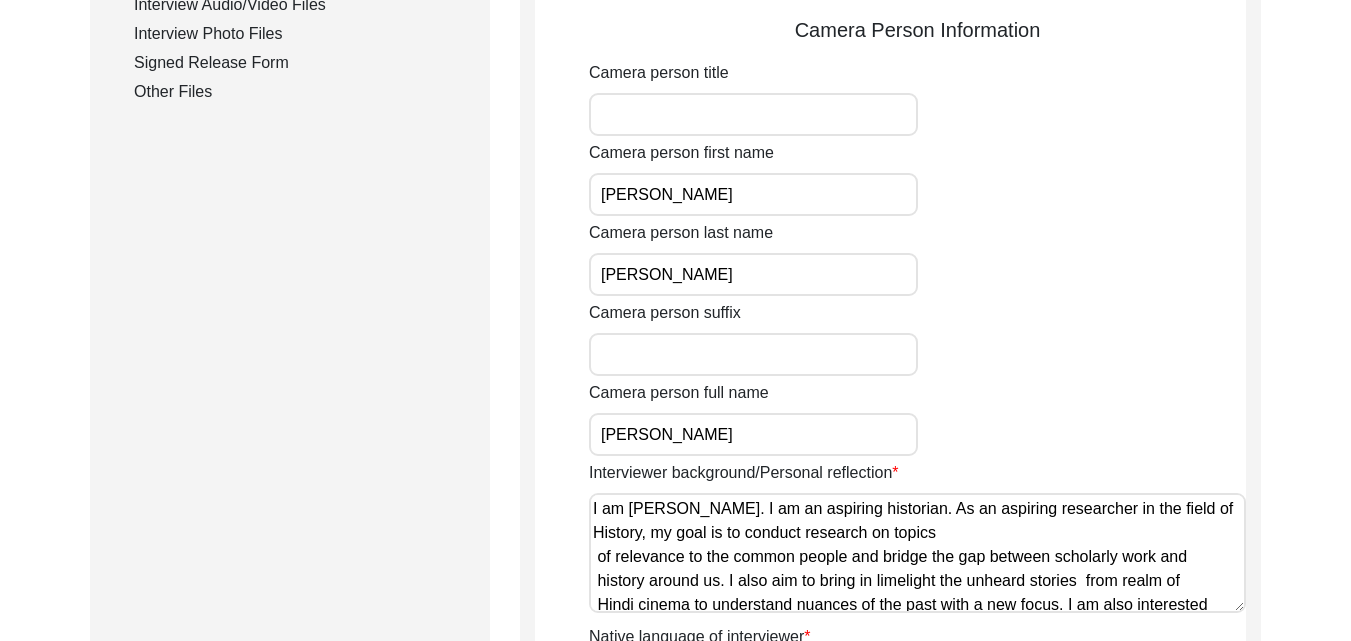 scroll, scrollTop: 98, scrollLeft: 0, axis: vertical 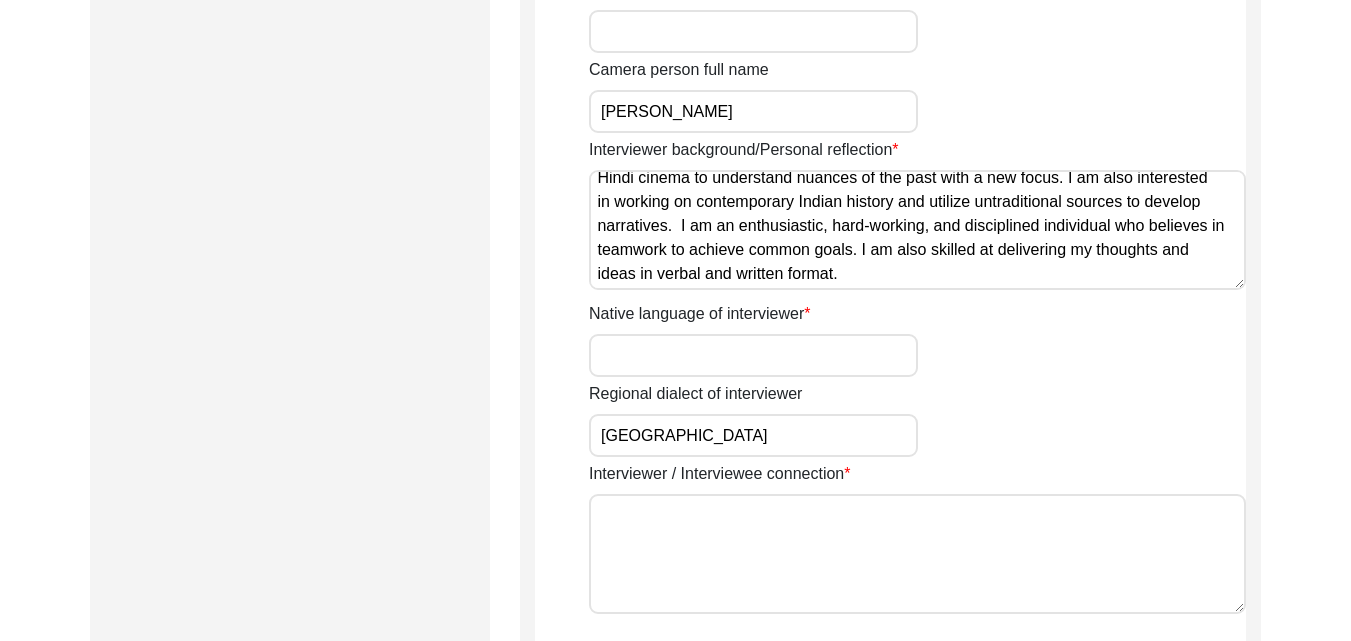 type on "I am [PERSON_NAME]. I am an aspiring historian. As an aspiring researcher in the field of History, my goal is to conduct research on topics
of relevance to the common people and bridge the gap between scholarly work and
history around us. I also aim to bring in limelight the unheard stories  from realm of
Hindi cinema to understand nuances of the past with a new focus. I am also interested
in working on contemporary Indian history and utilize untraditional sources to develop
narratives.  I am an enthusiastic, hard-working, and disciplined individual who believes in
teamwork to achieve common goals. I am also skilled at delivering my thoughts and
ideas in verbal and written format." 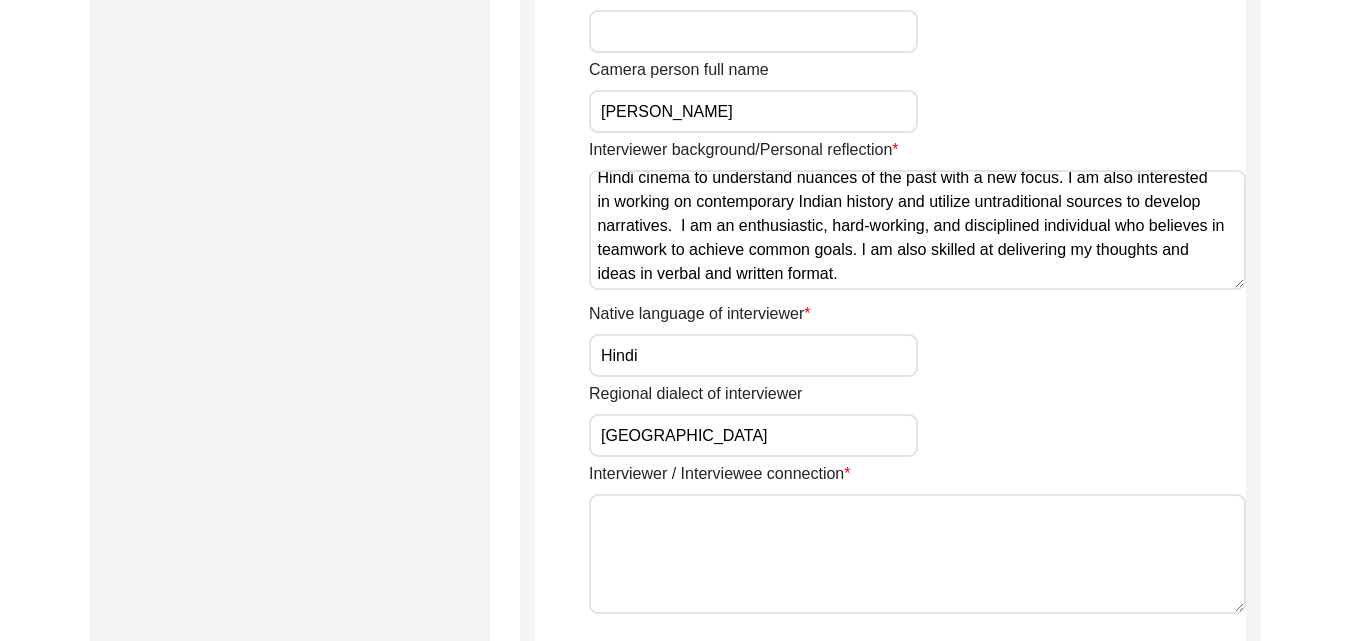 click on "[GEOGRAPHIC_DATA]" at bounding box center (753, 435) 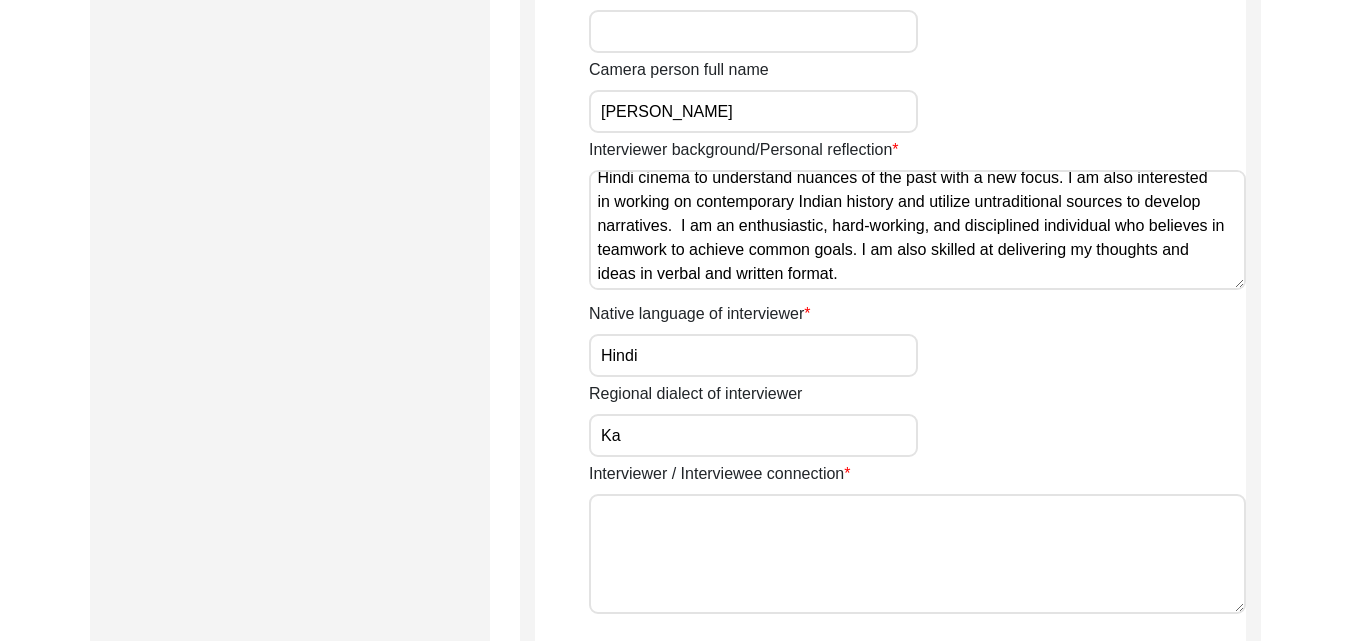 type on "K" 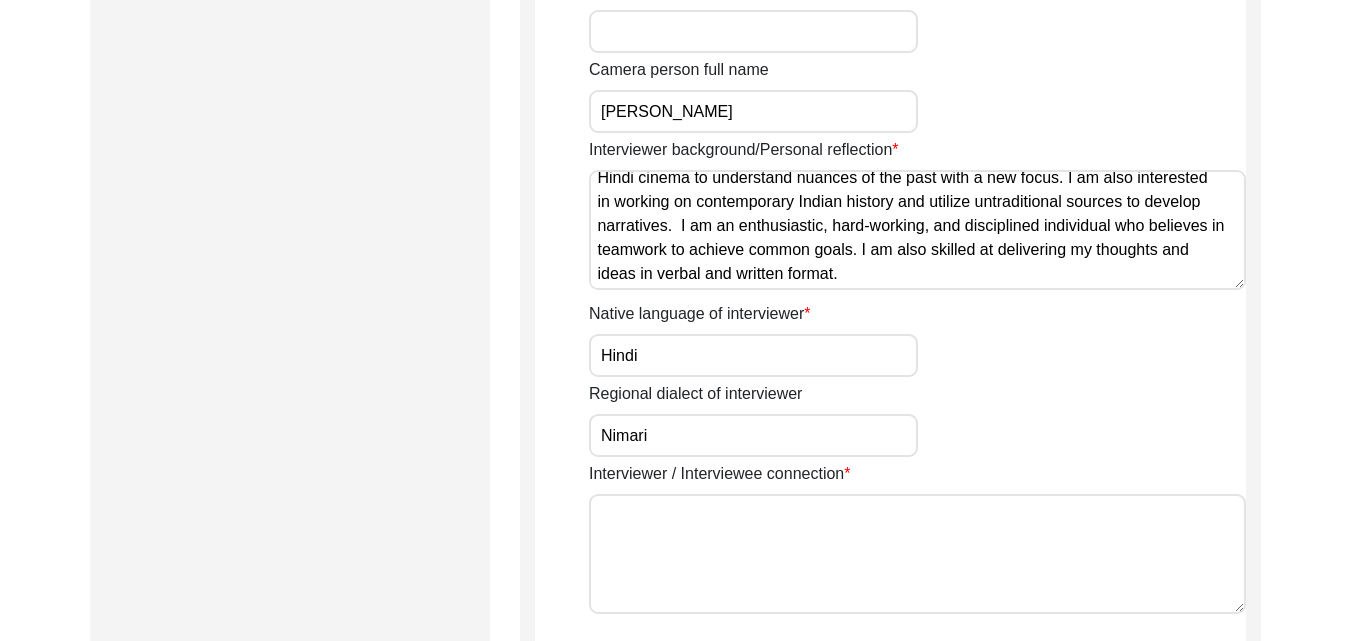 type on "Nimari" 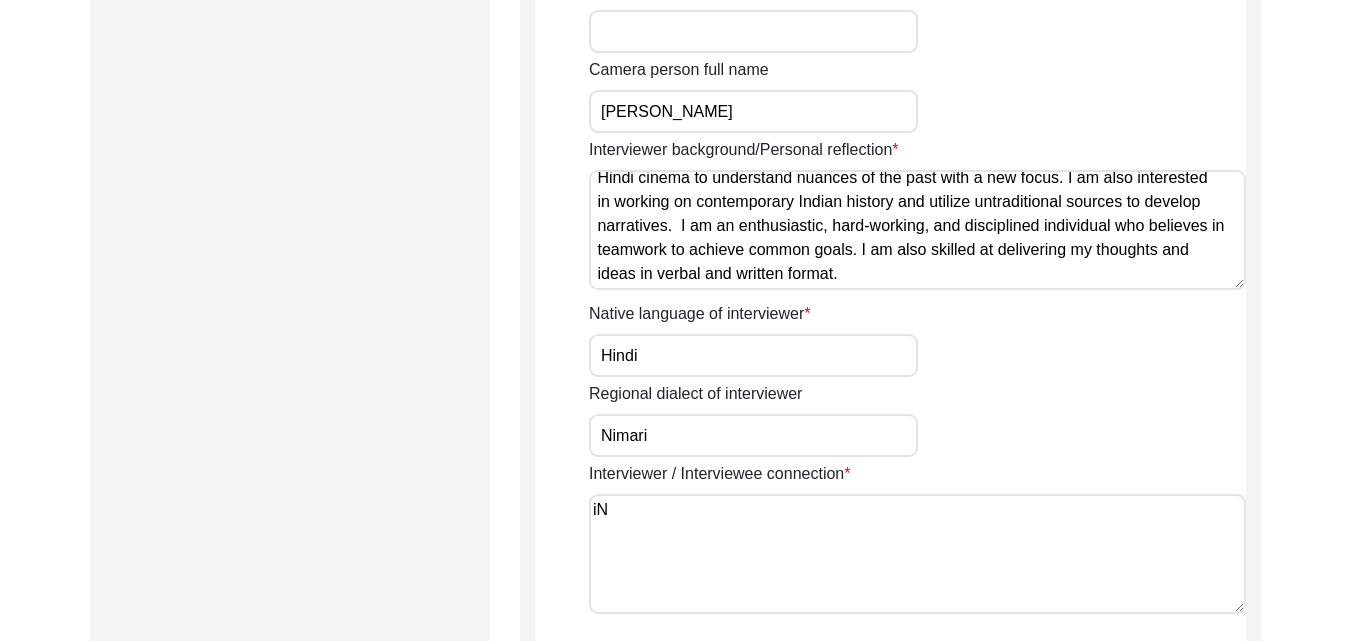 type on "i" 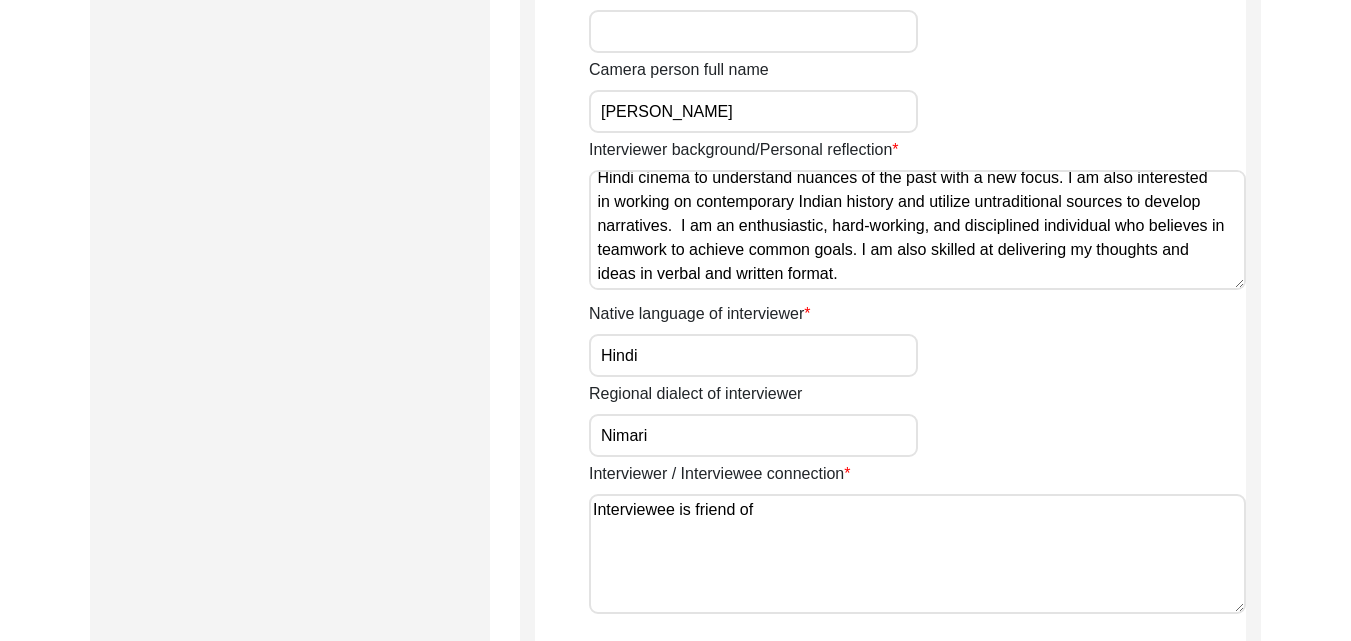 click on "Interviewee is friend of" at bounding box center (917, 554) 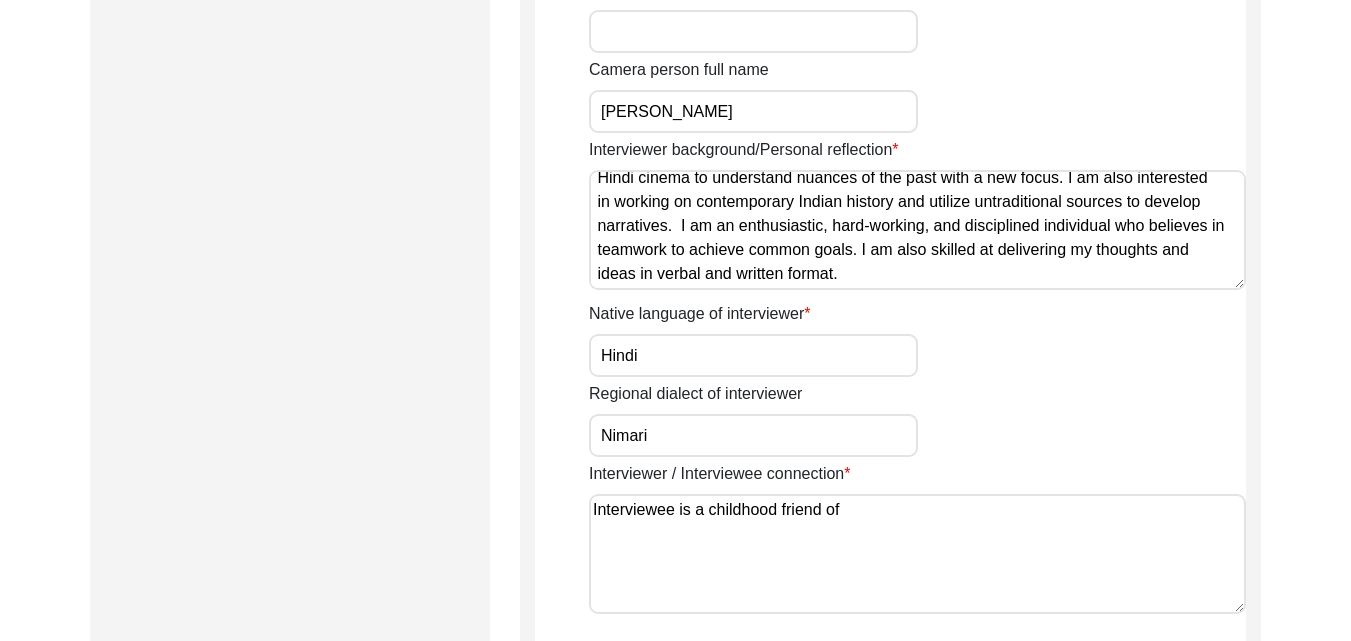 click on "Interviewee is a childhood friend of" at bounding box center (917, 554) 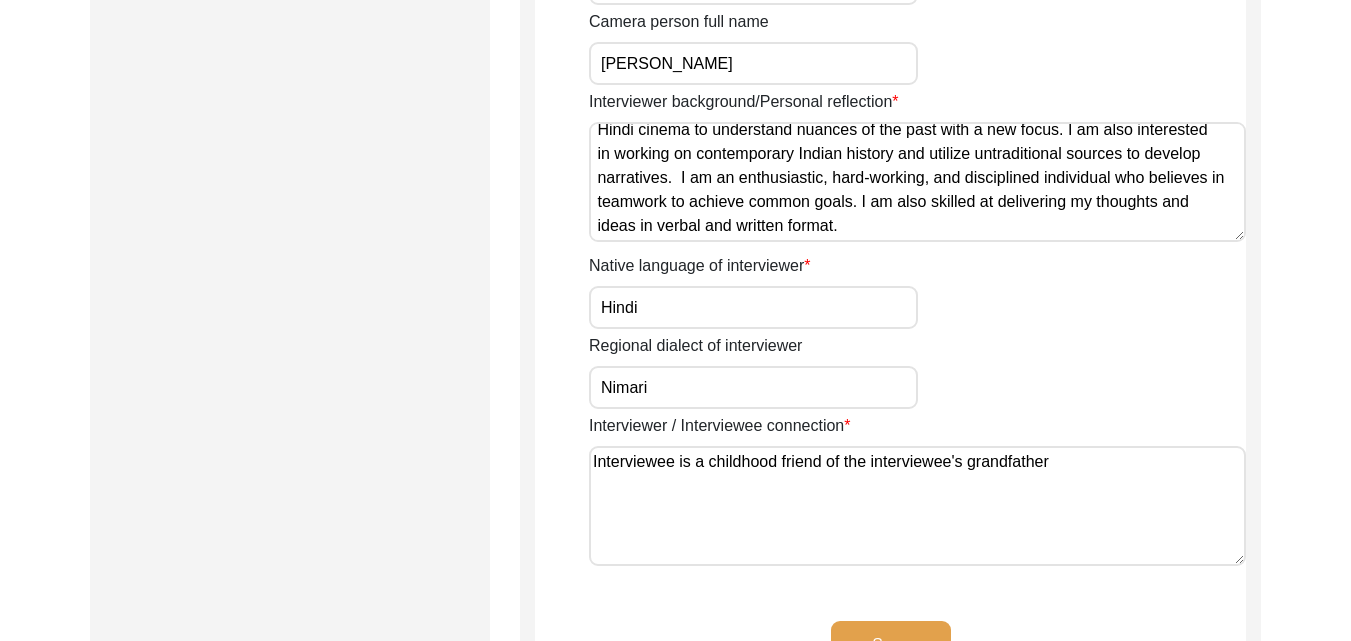 scroll, scrollTop: 1443, scrollLeft: 0, axis: vertical 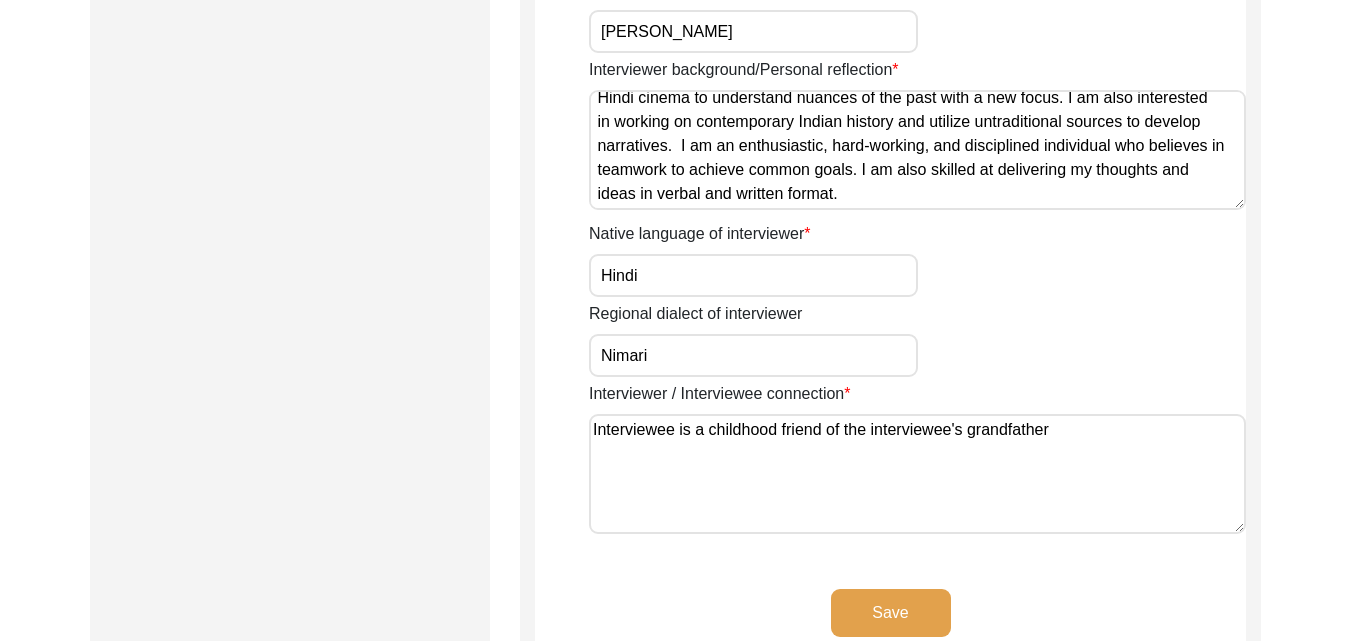 click on "Interviewee is a childhood friend of the interviewee's grandfather" at bounding box center (917, 474) 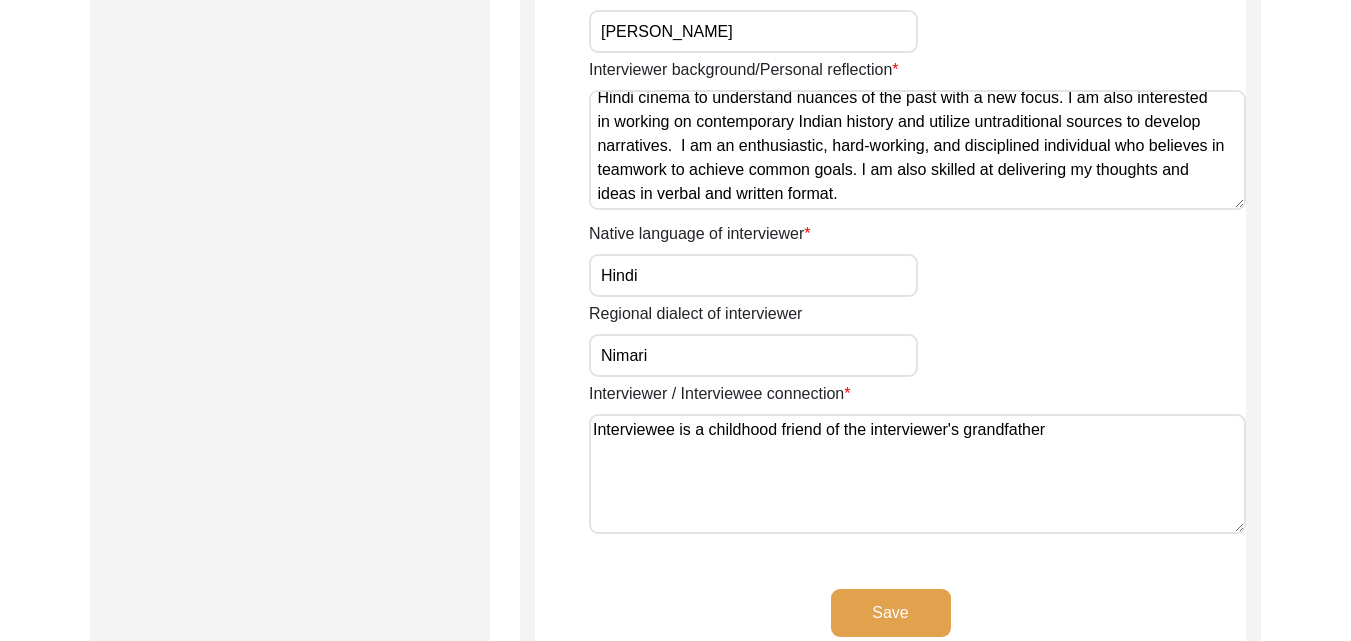 type on "Interviewee is a childhood friend of the interviewer's grandfather" 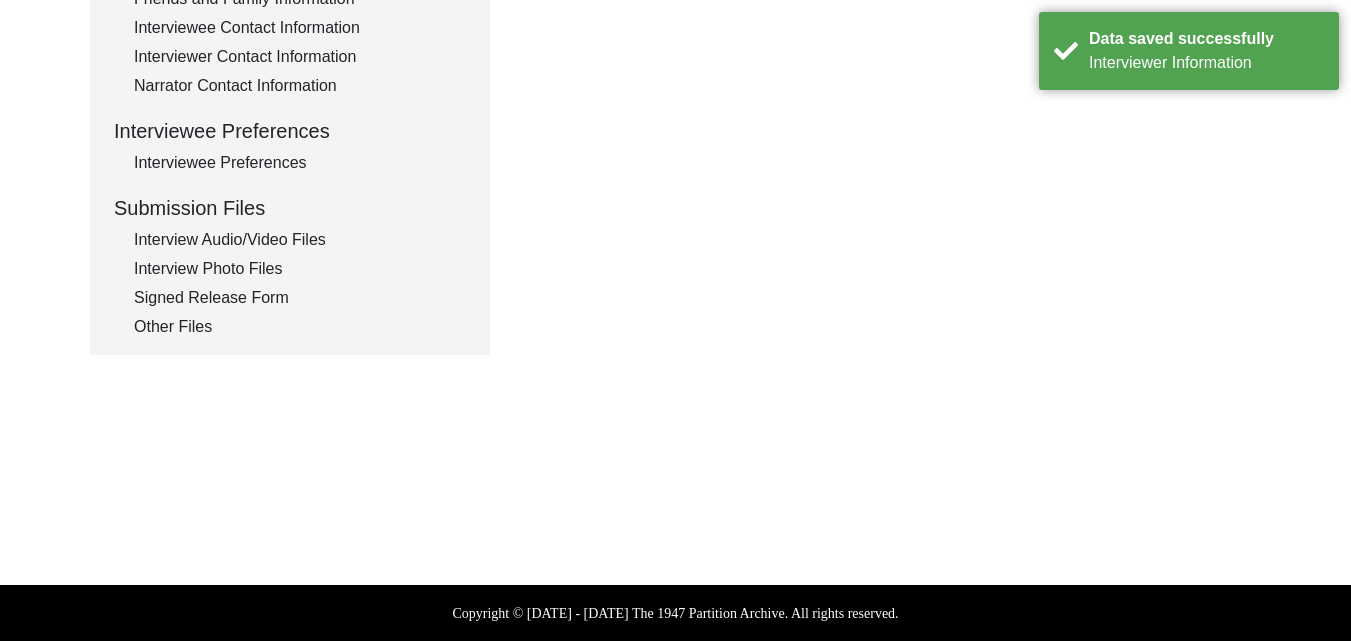 scroll, scrollTop: 805, scrollLeft: 0, axis: vertical 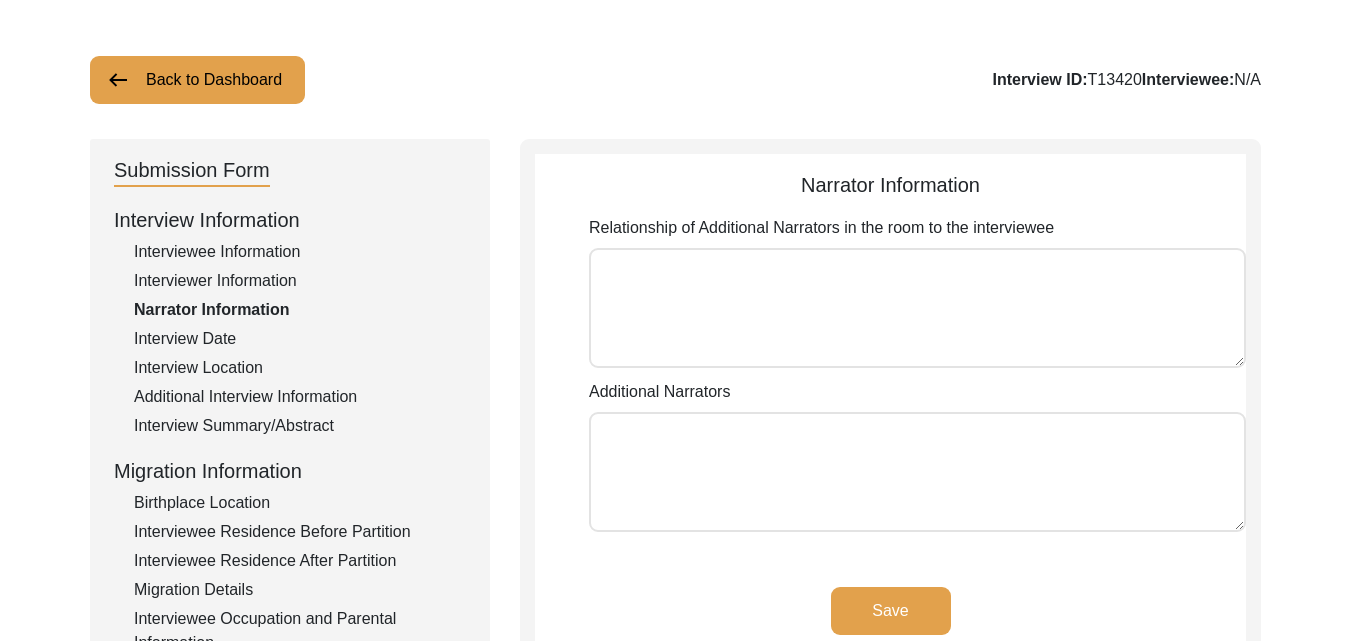 click on "Relationship of Additional Narrators in the room to the interviewee" at bounding box center (917, 308) 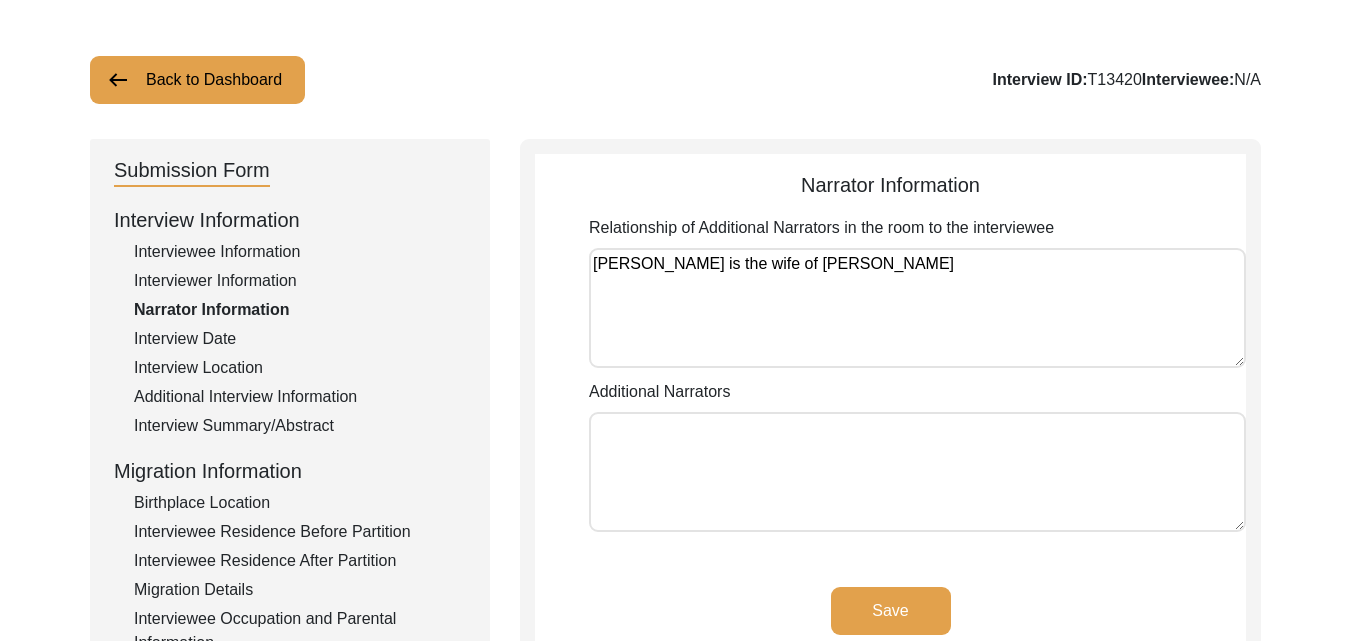 click on "[PERSON_NAME] is the wife of [PERSON_NAME]" at bounding box center (917, 308) 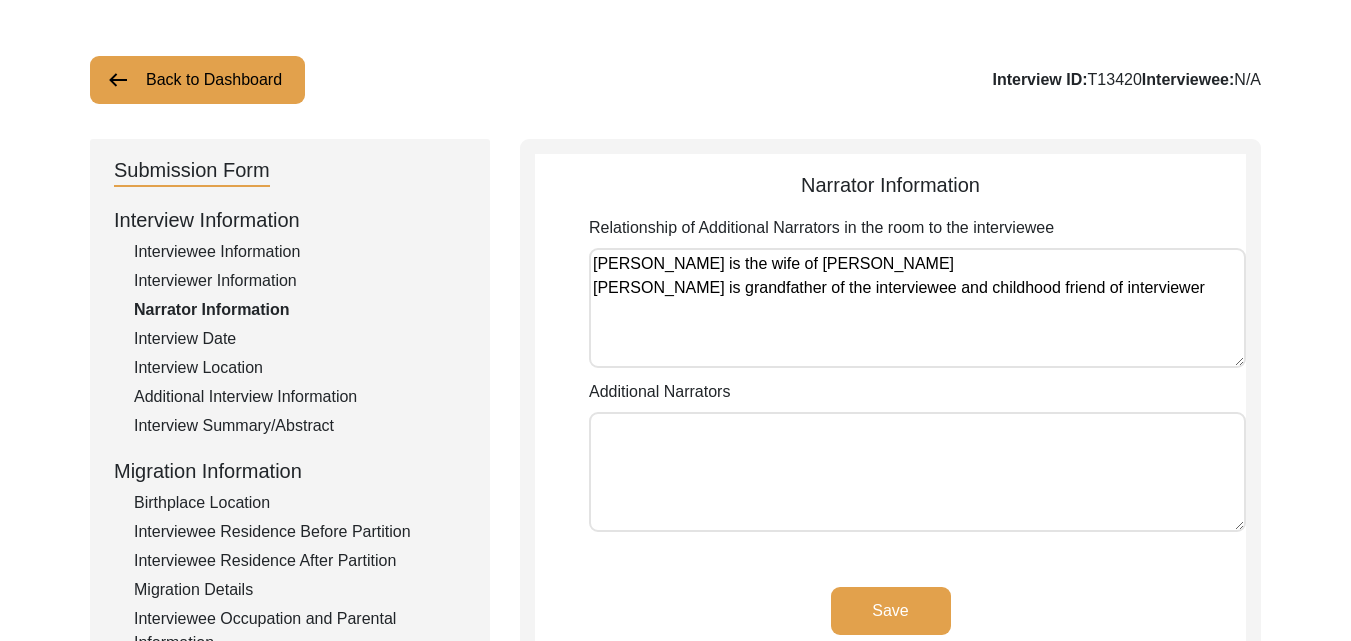 type on "[PERSON_NAME] is the wife of [PERSON_NAME]
[PERSON_NAME] is grandfather of the interviewee and childhood friend of interviewer" 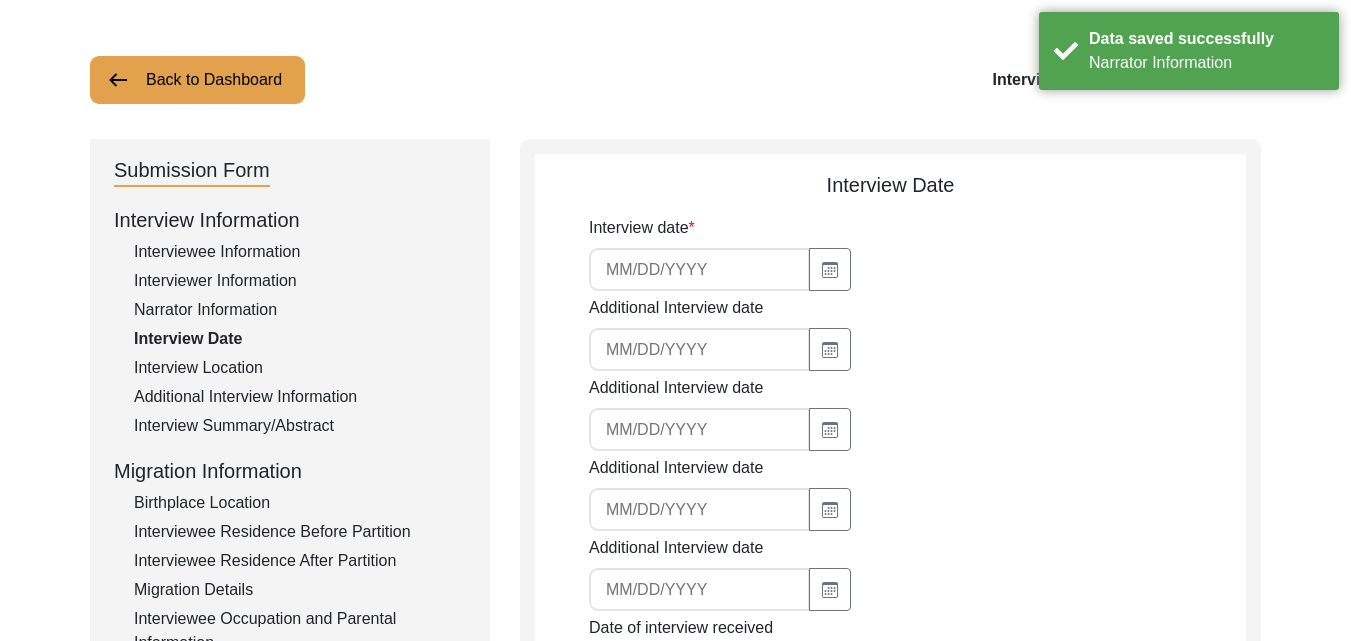 click 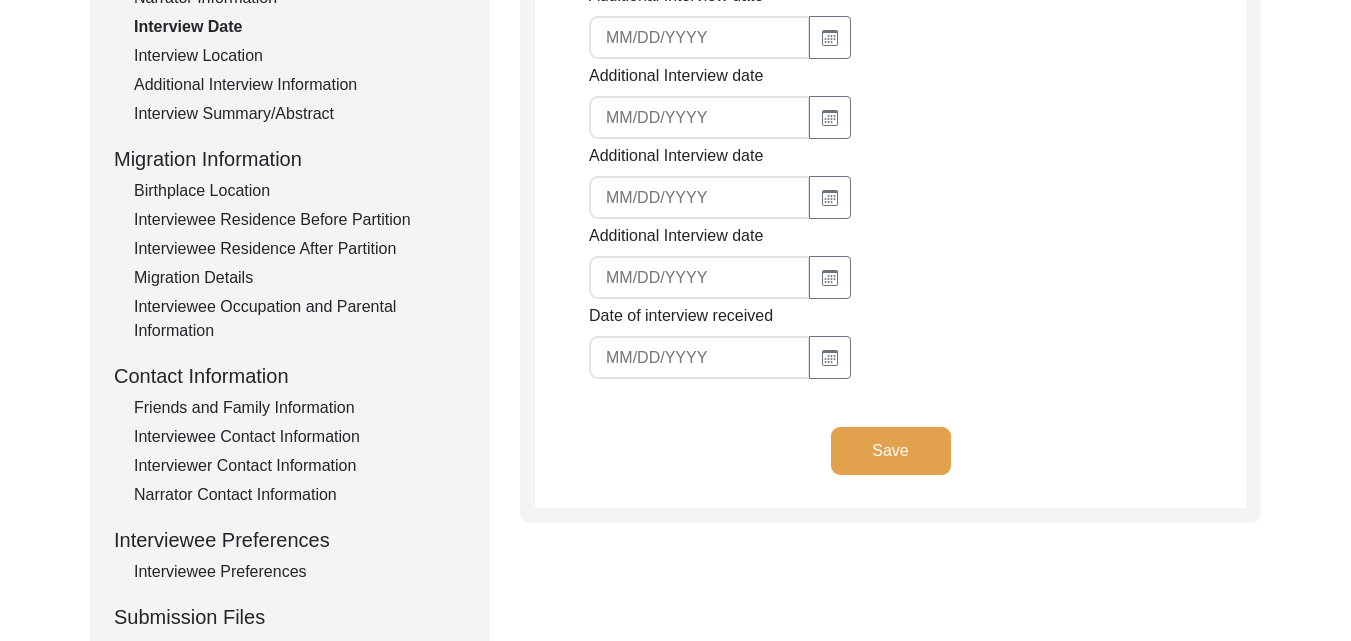 scroll, scrollTop: 404, scrollLeft: 0, axis: vertical 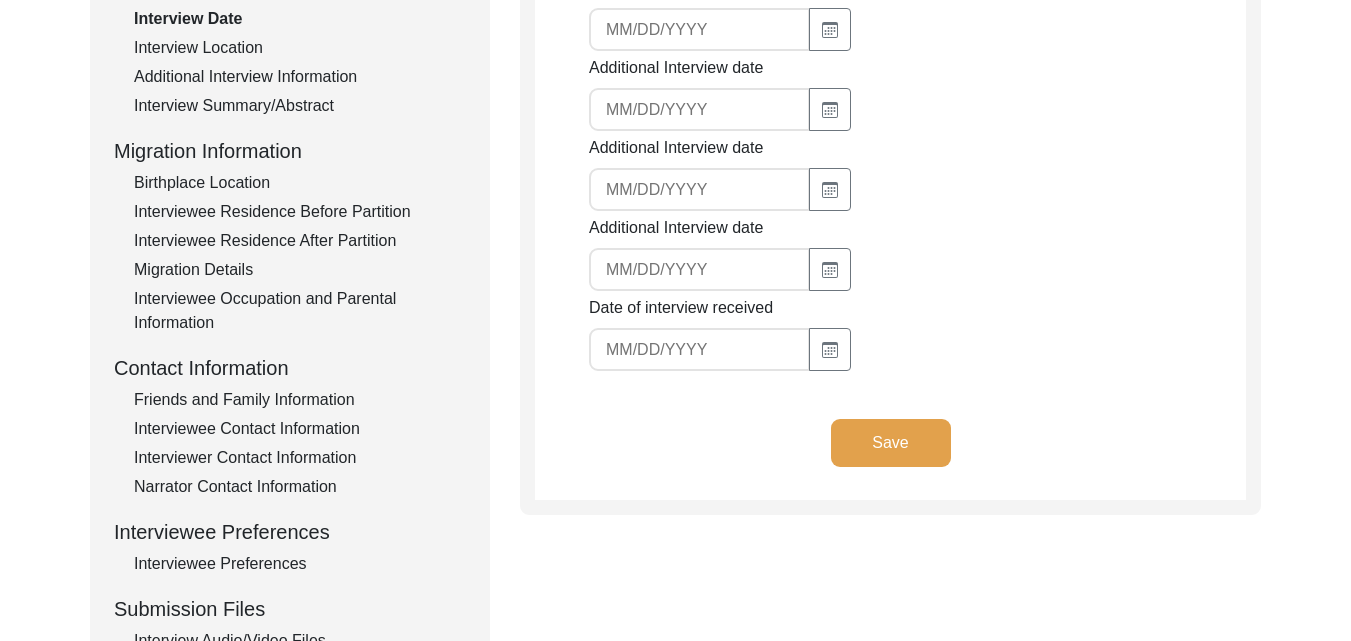 type on "[DATE]" 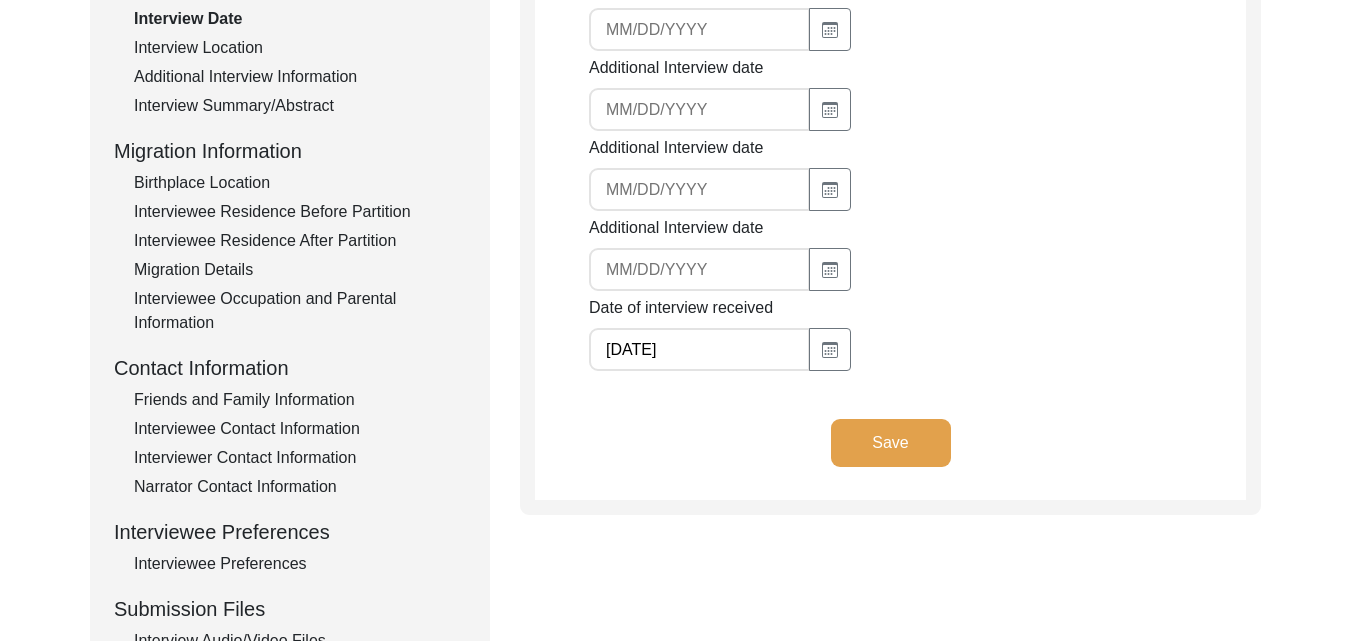 type on "[DATE]" 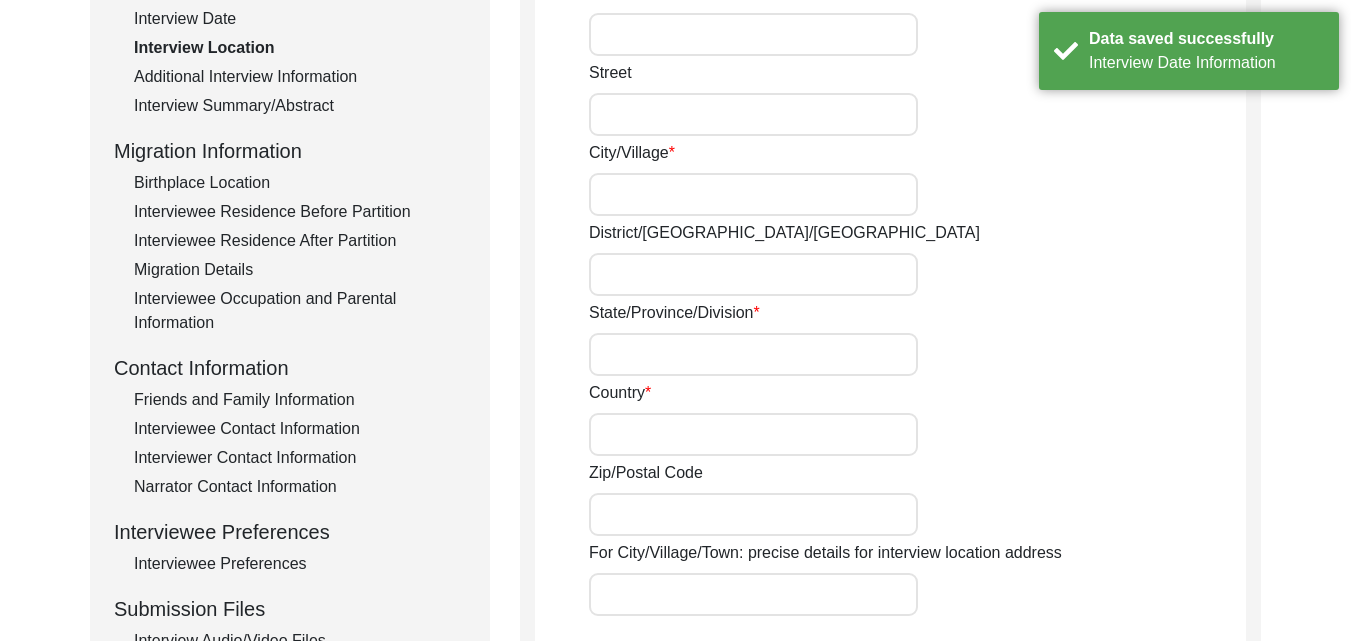 scroll, scrollTop: 22, scrollLeft: 0, axis: vertical 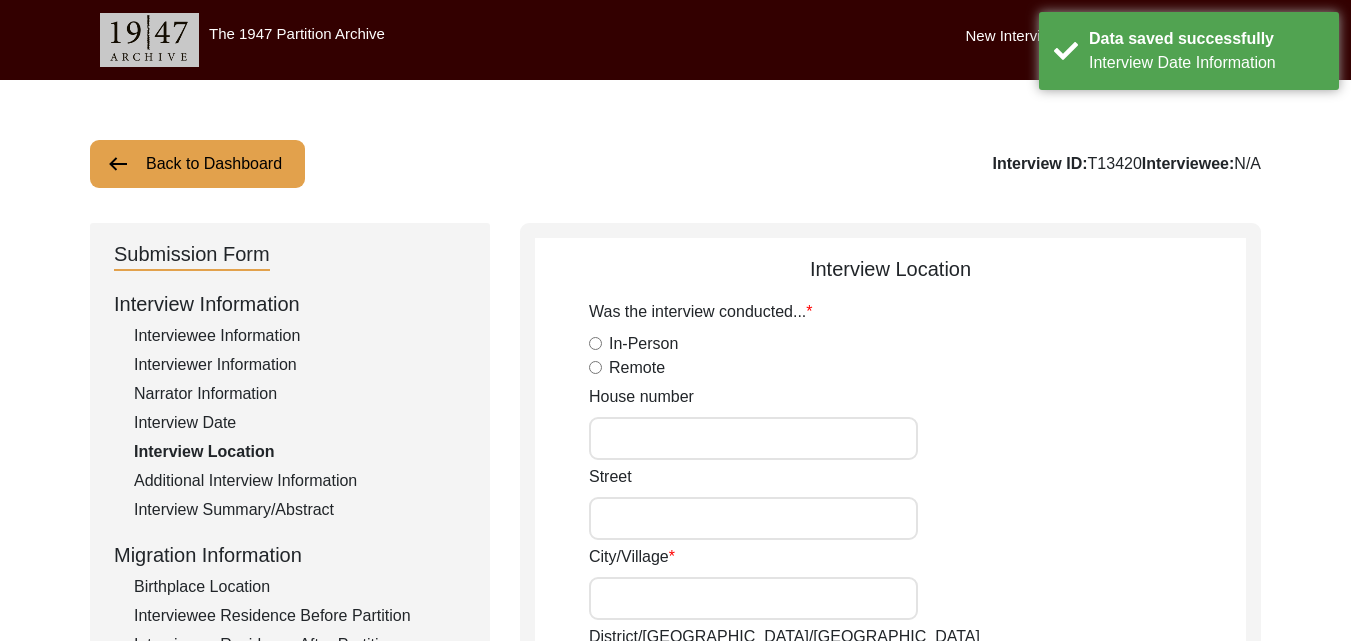 click on "In-Person" at bounding box center [595, 343] 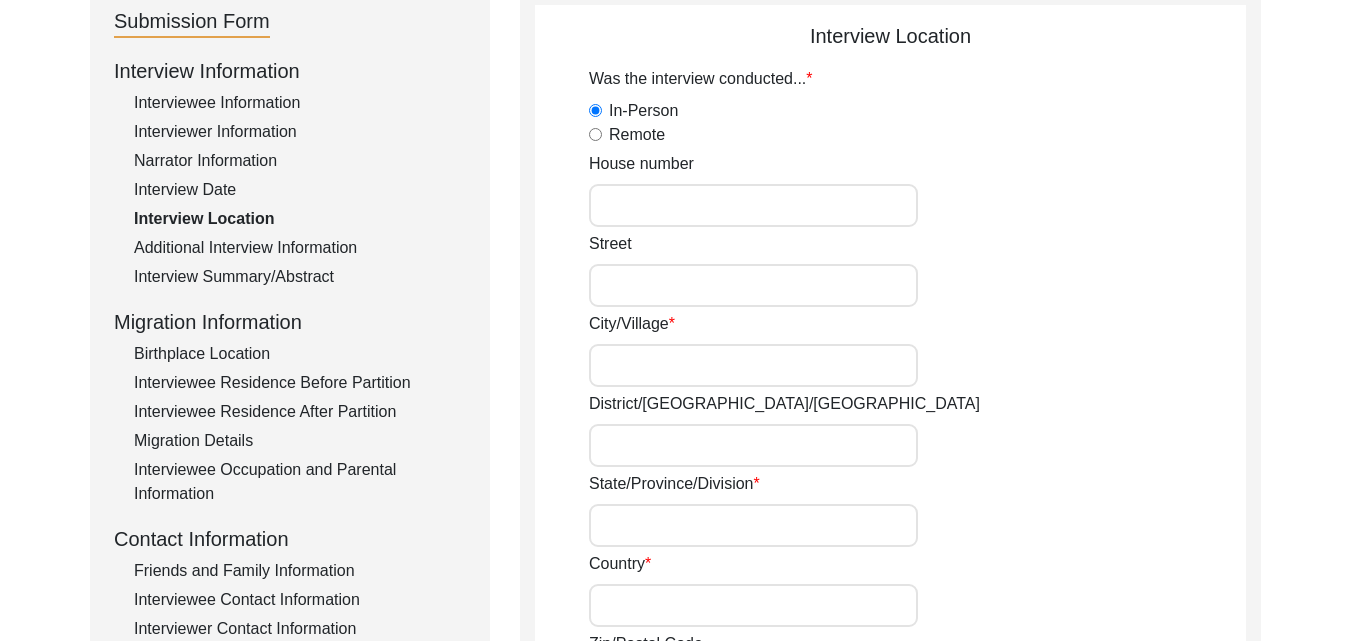 scroll, scrollTop: 240, scrollLeft: 0, axis: vertical 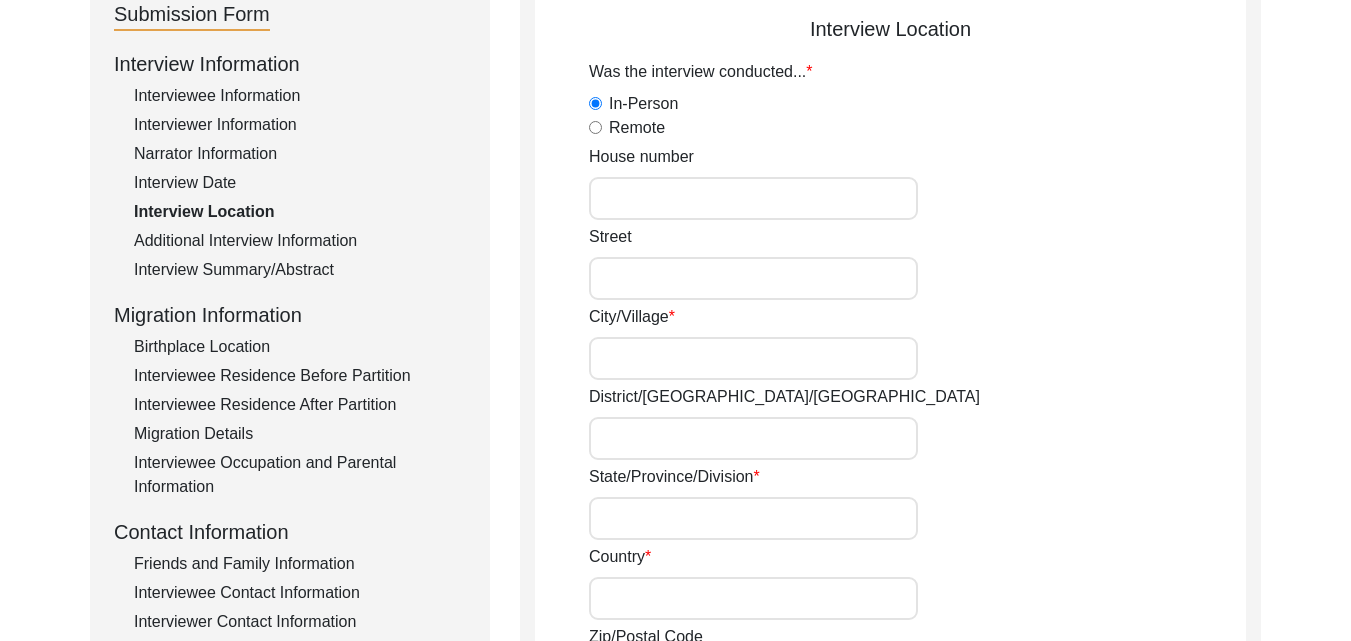 click on "House number" at bounding box center [753, 198] 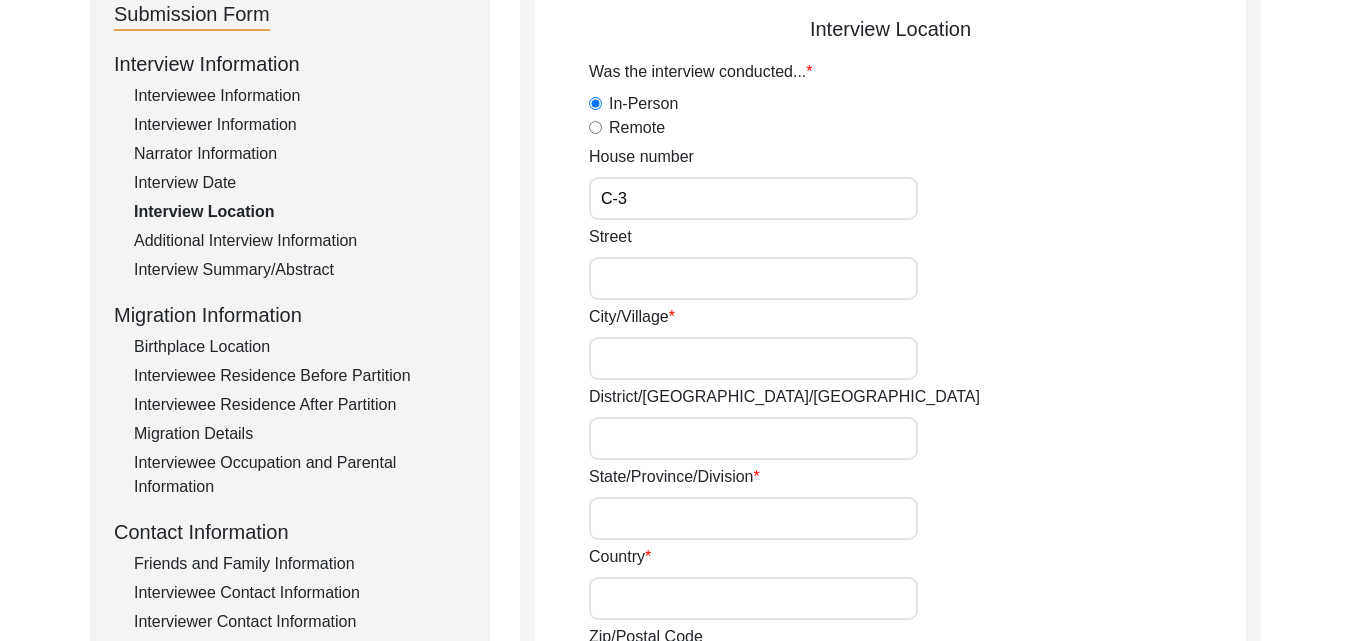 type on "C-3" 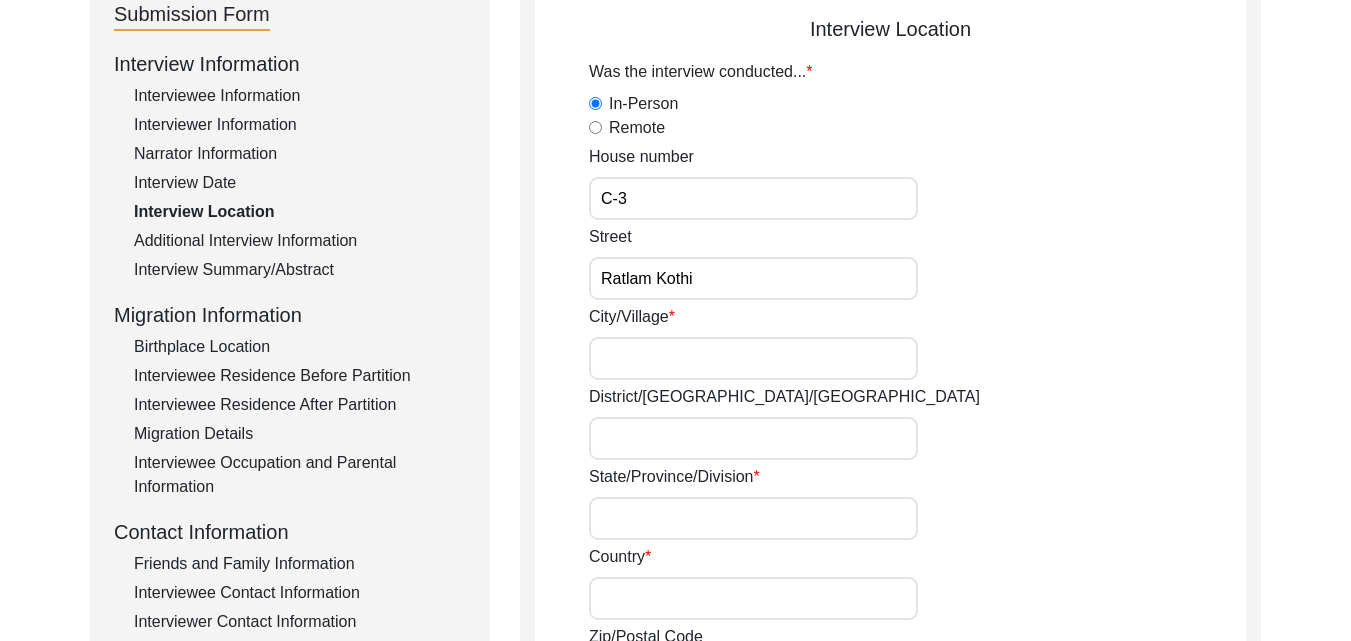 type on "Ratlam Kothi" 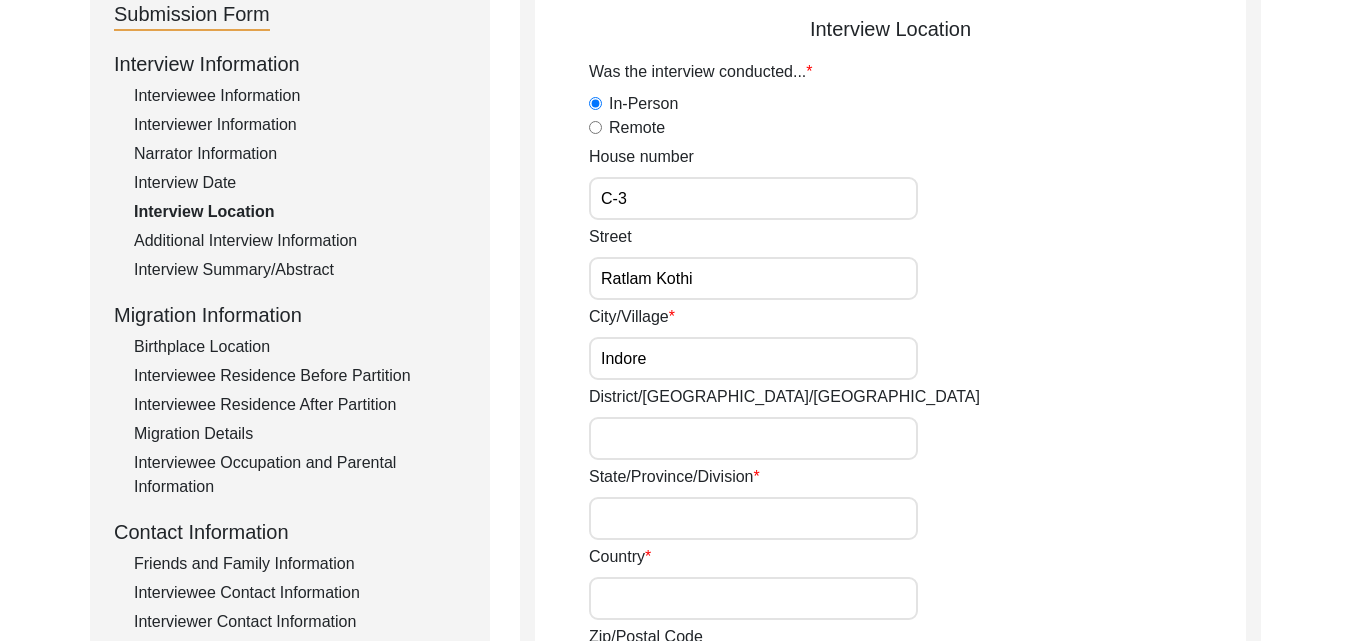 type on "Indore" 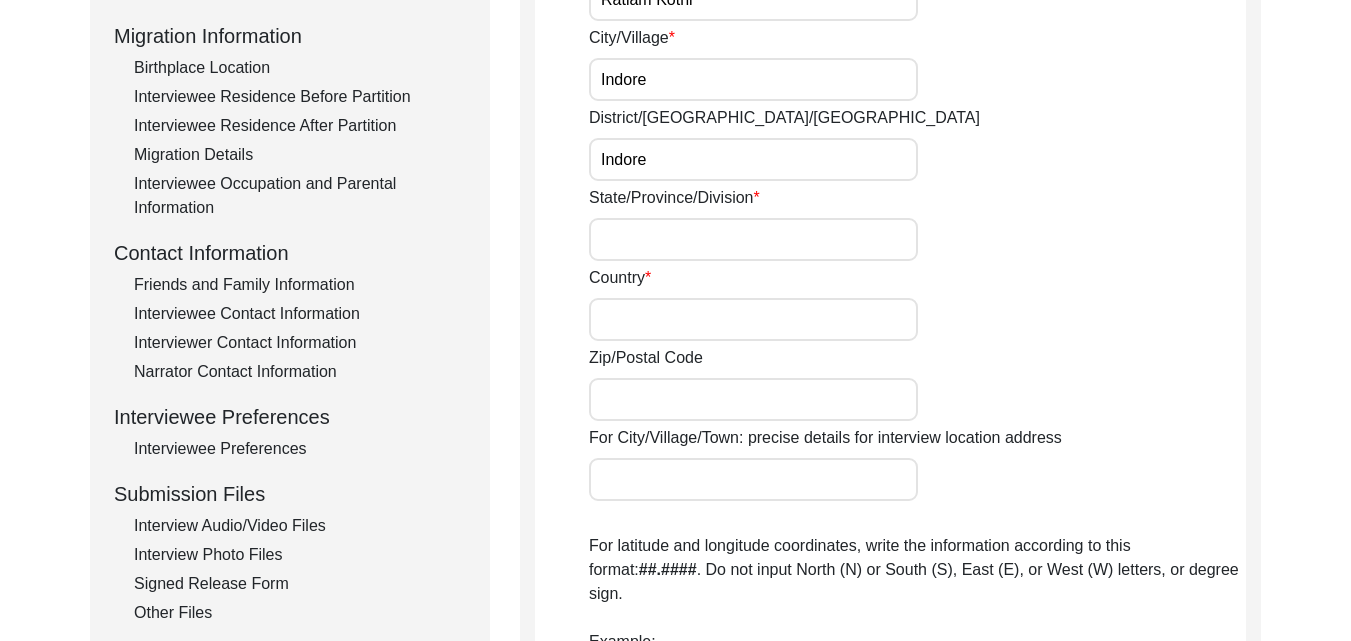scroll, scrollTop: 520, scrollLeft: 0, axis: vertical 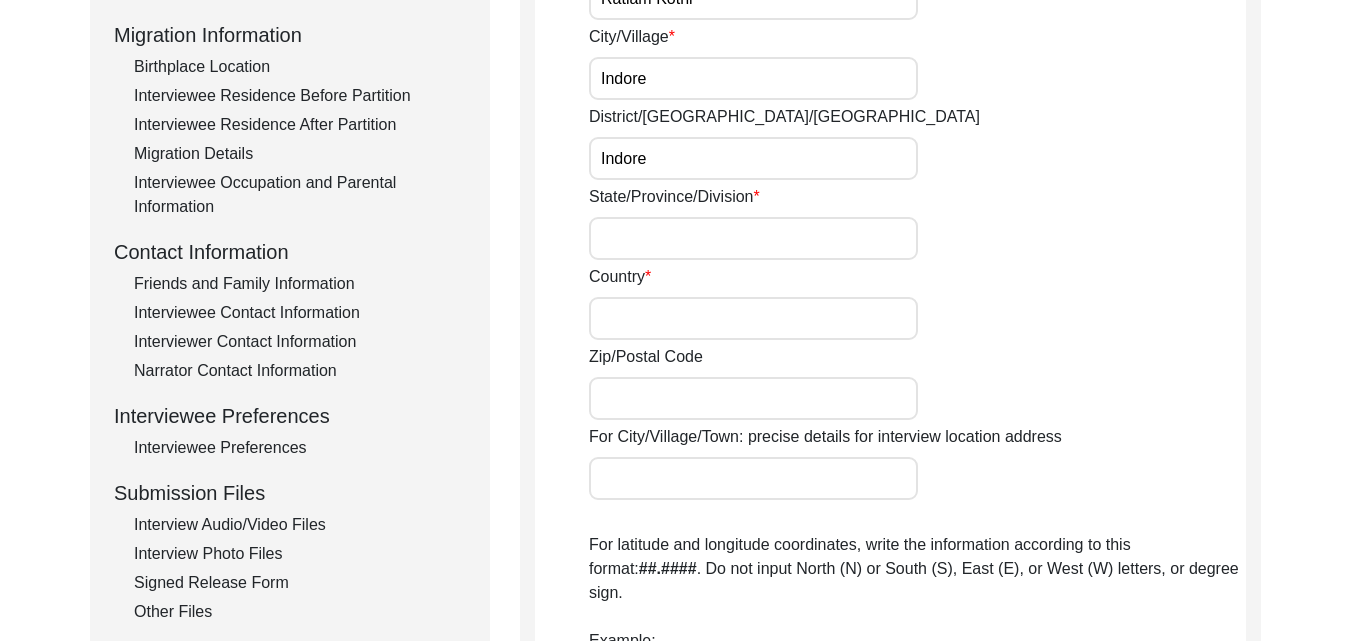 type on "Indore" 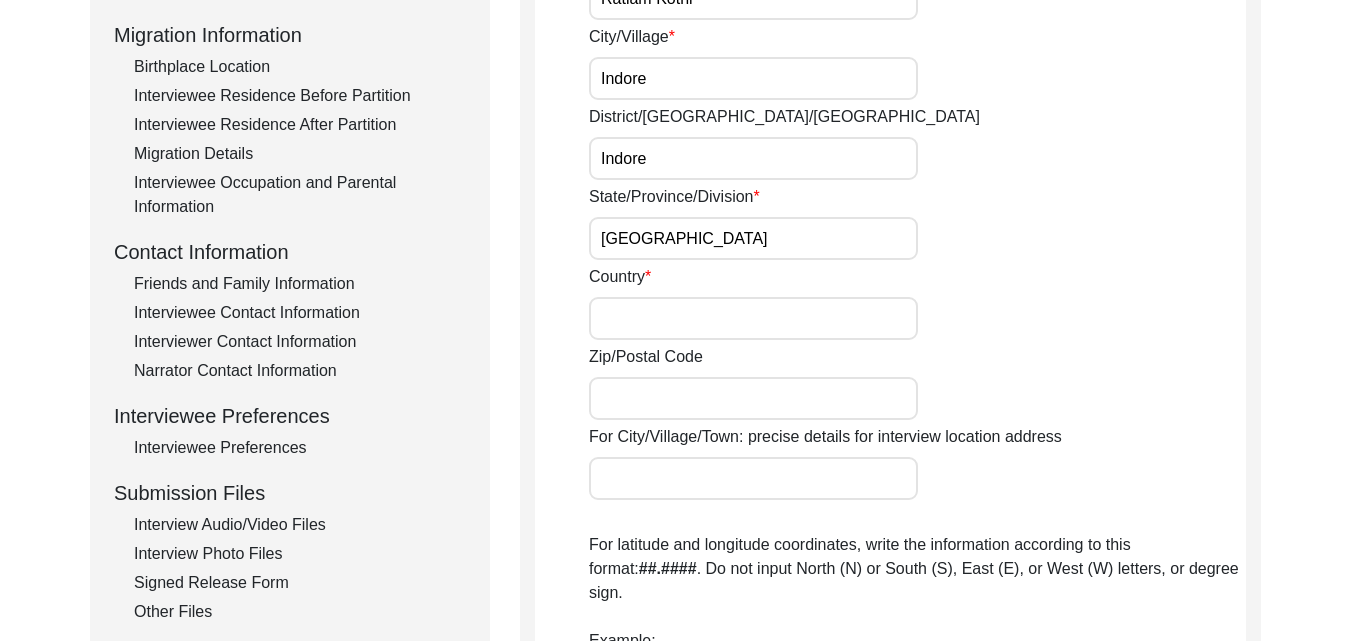 type on "[GEOGRAPHIC_DATA]" 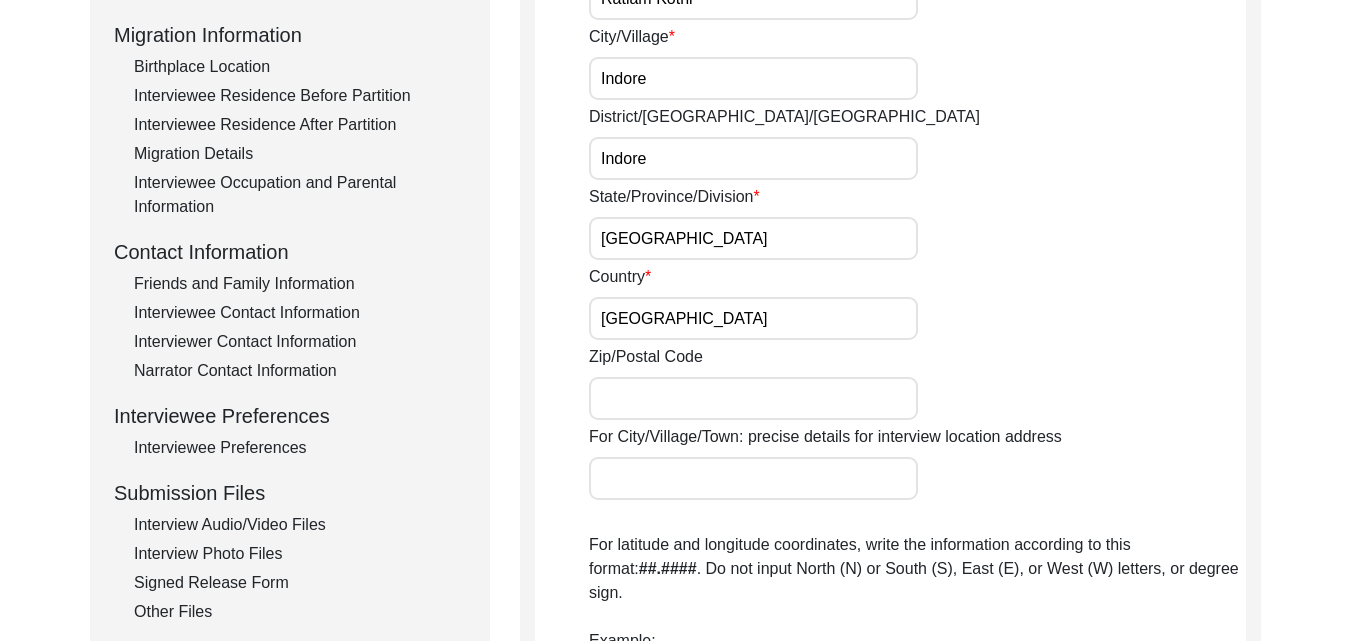 type on "452001" 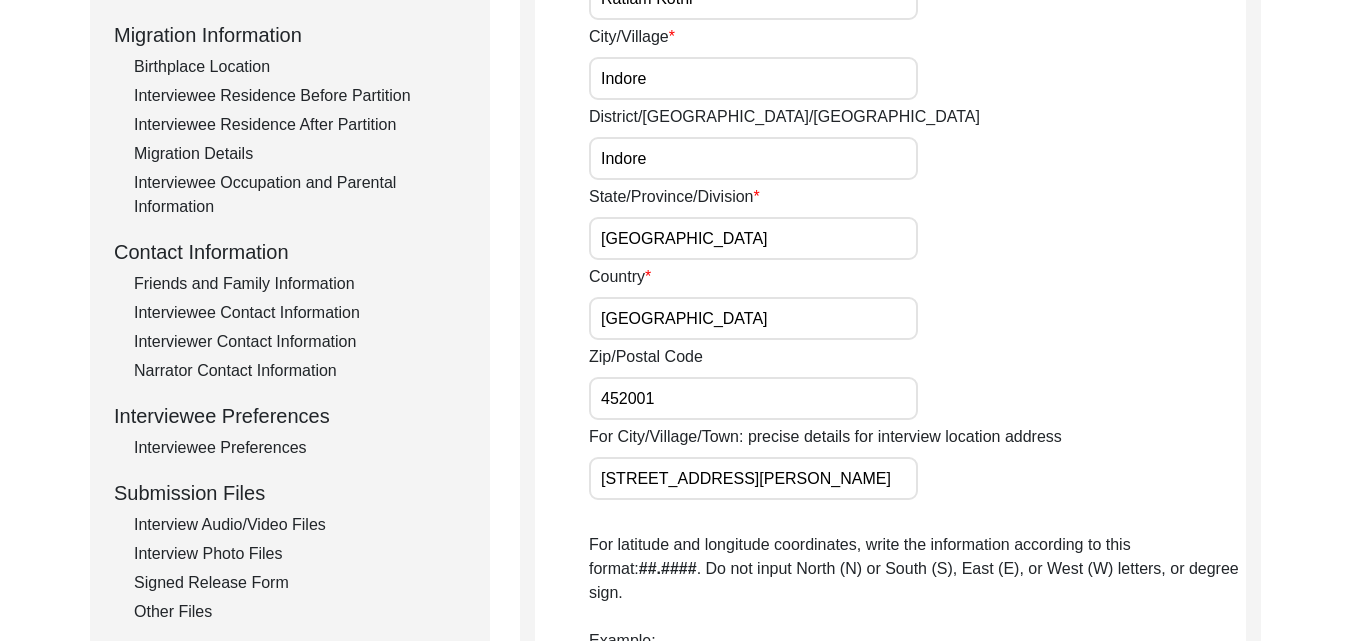 scroll, scrollTop: 0, scrollLeft: 419, axis: horizontal 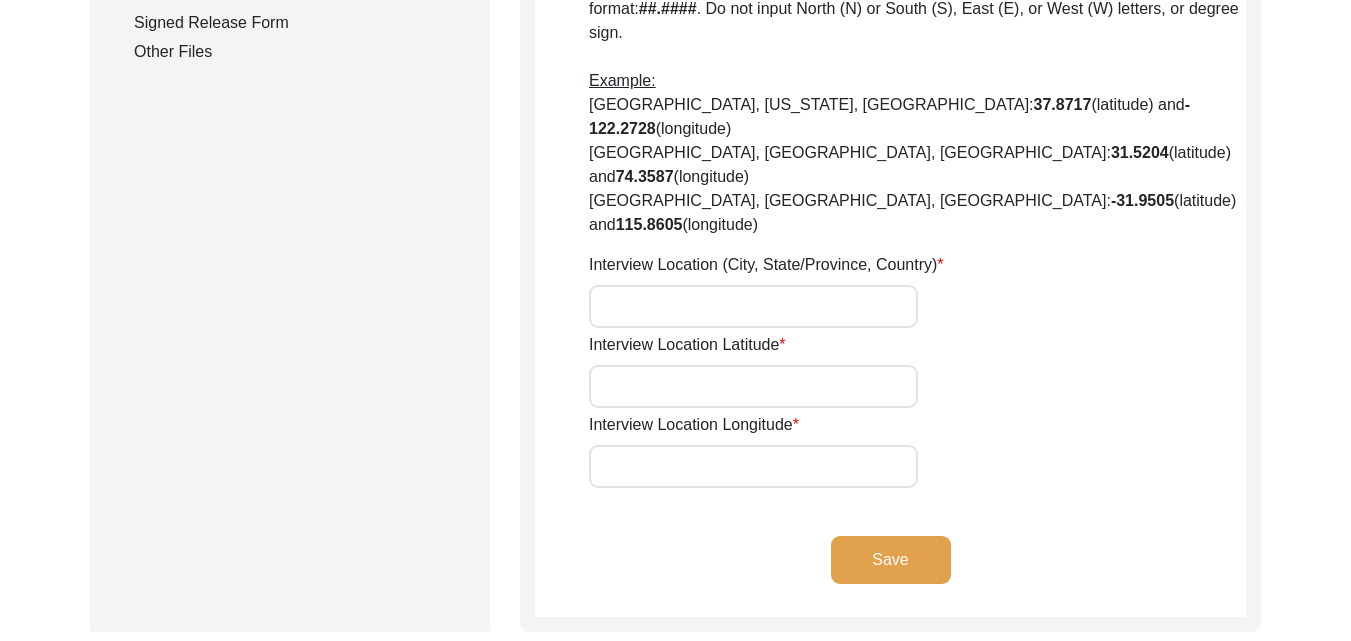 type on "[STREET_ADDRESS]" 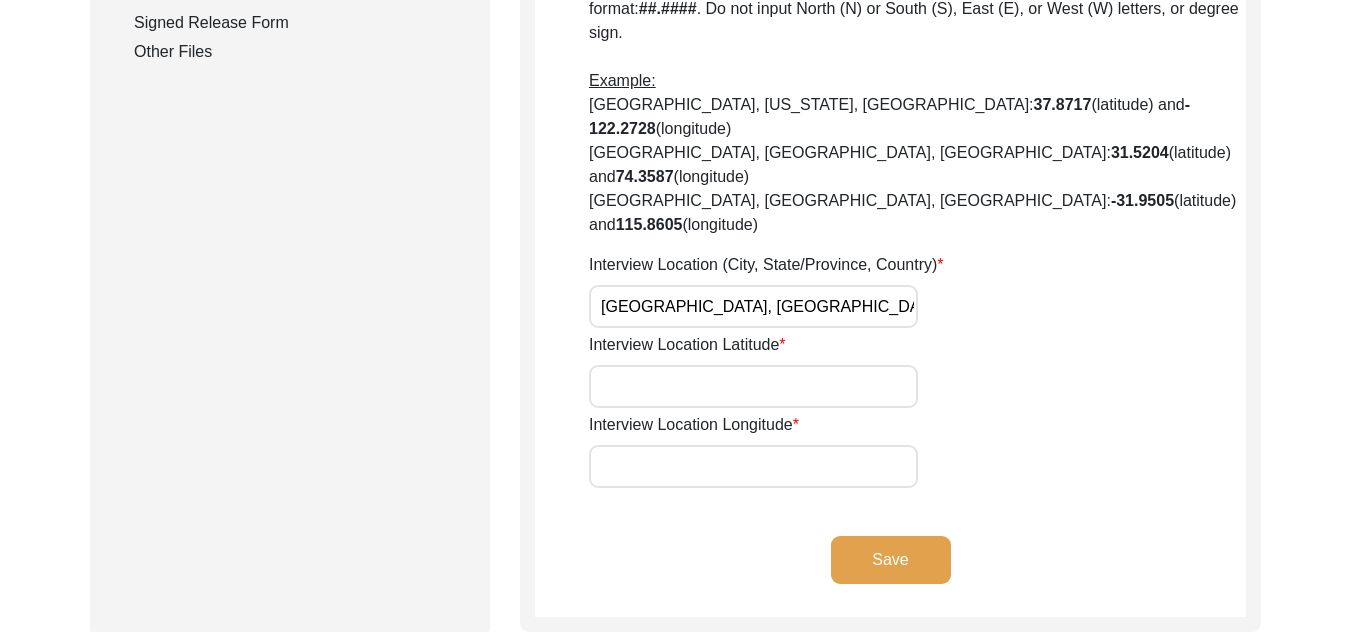 type on "[GEOGRAPHIC_DATA], [GEOGRAPHIC_DATA], [GEOGRAPHIC_DATA]" 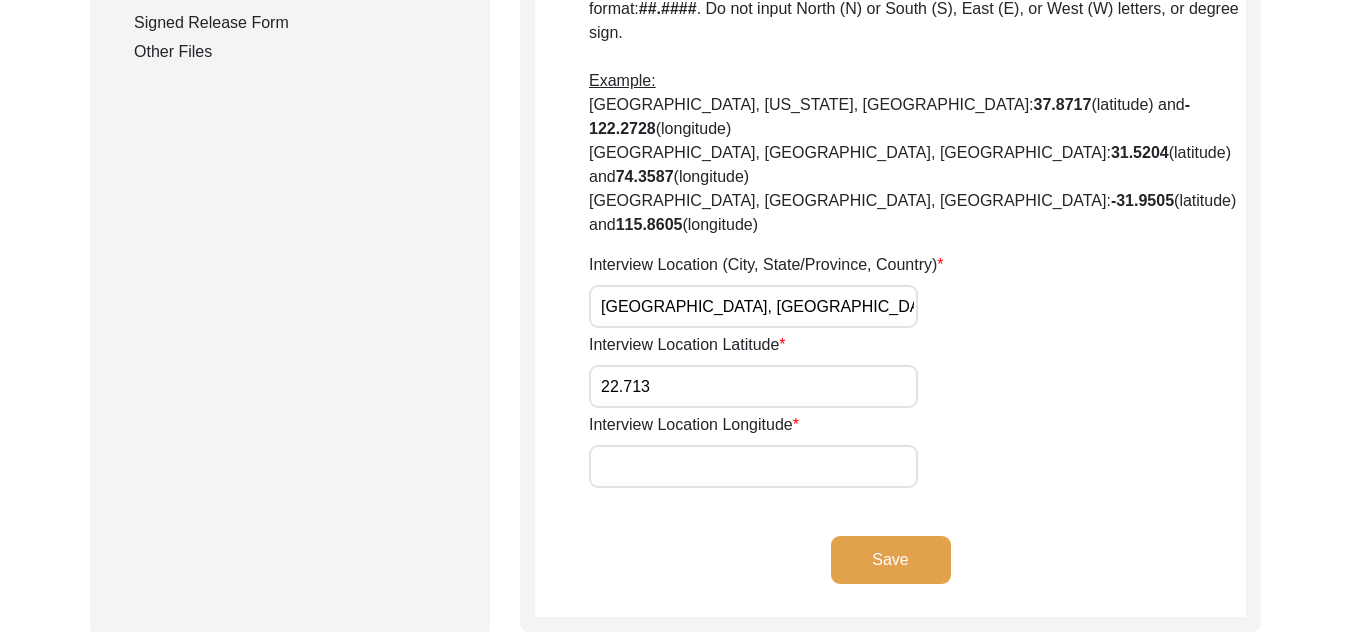 type on "22.713" 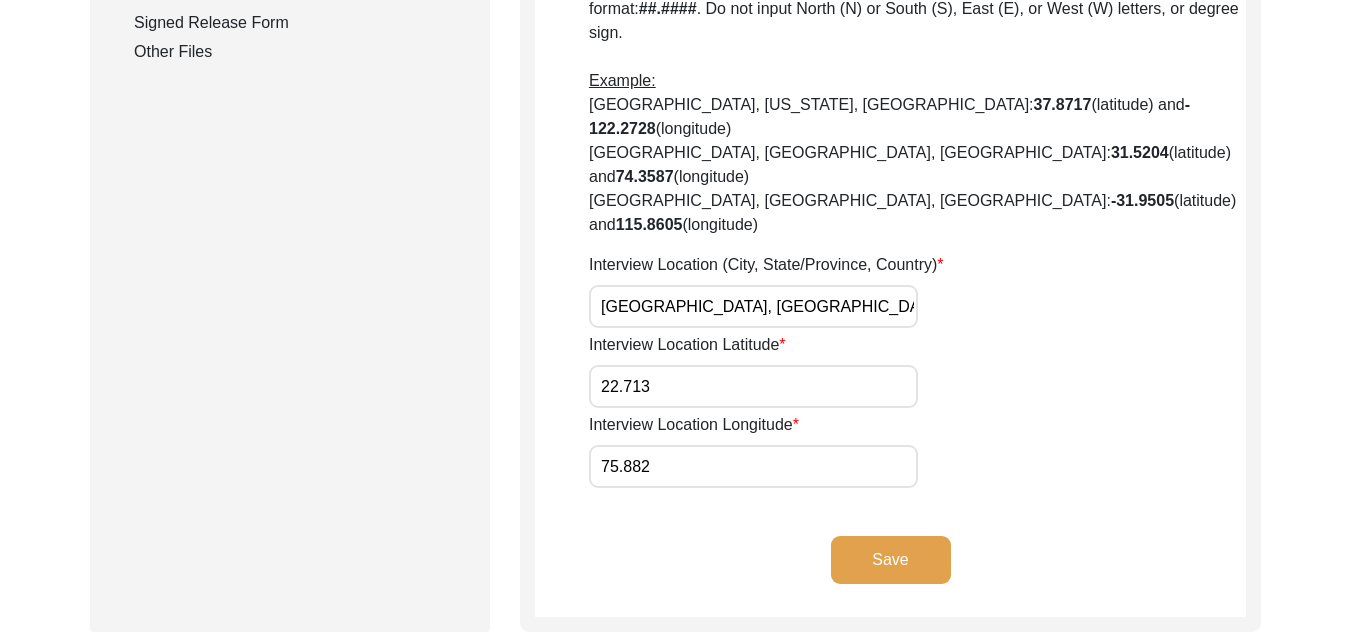 type on "75.882" 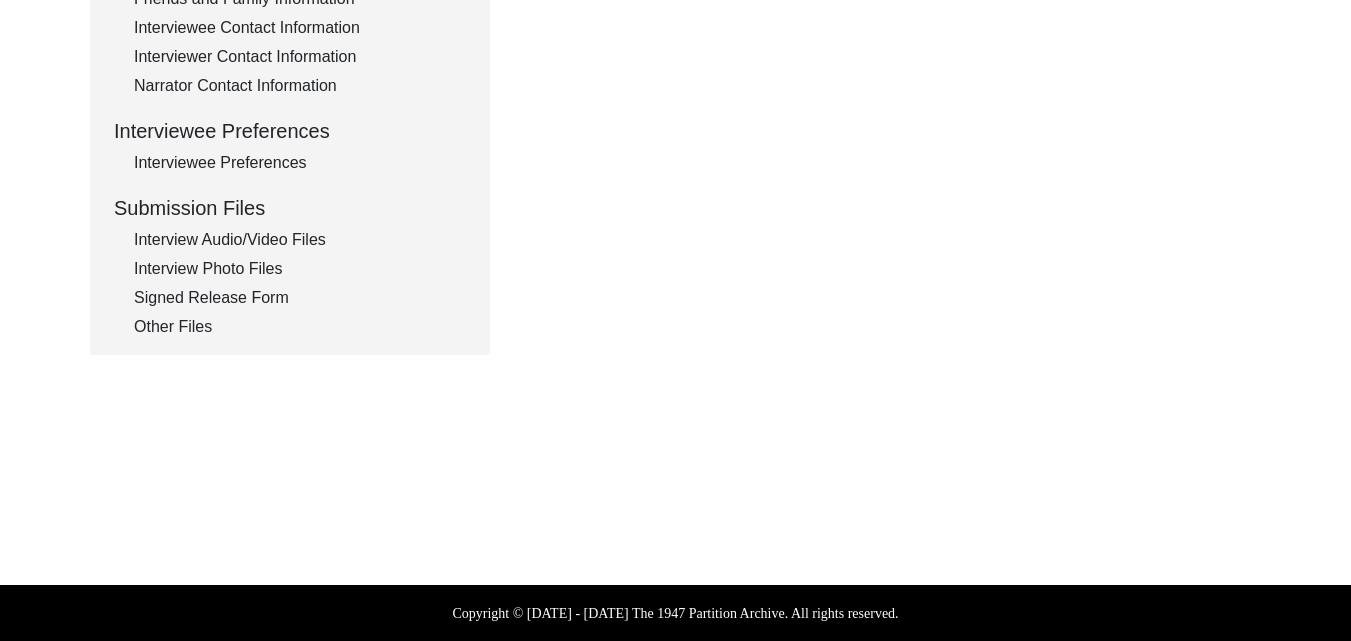 scroll, scrollTop: 805, scrollLeft: 0, axis: vertical 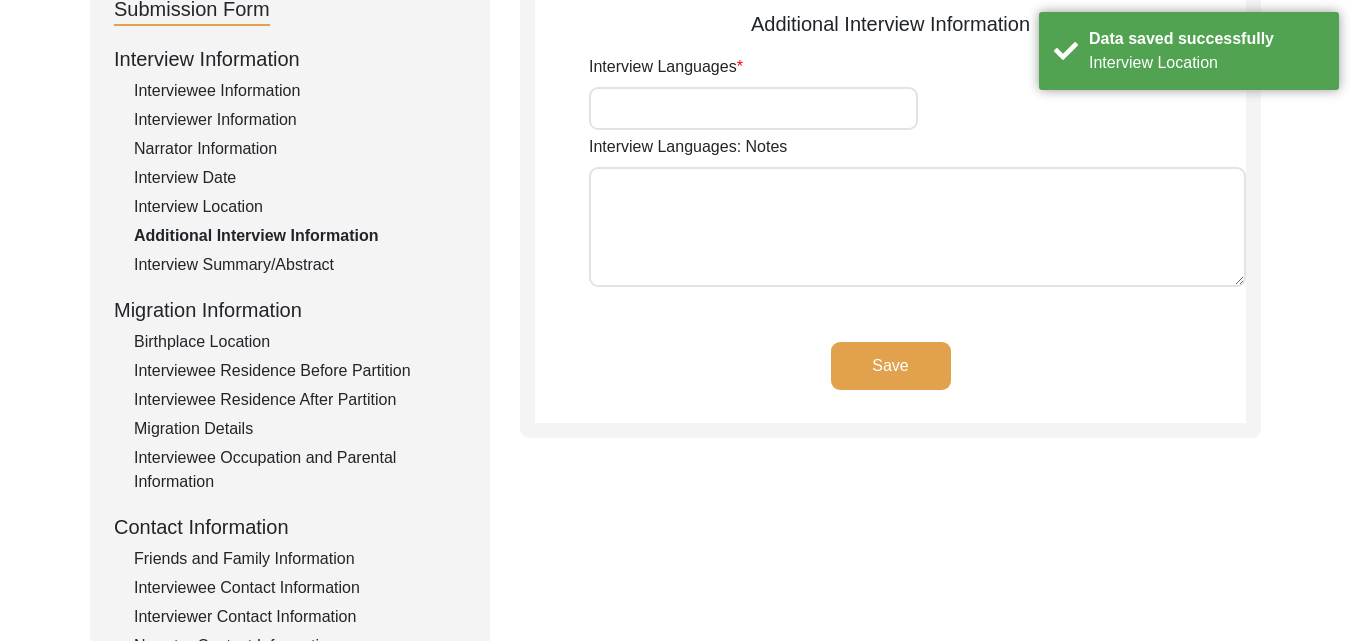 click on "Interview Languages" at bounding box center (753, 108) 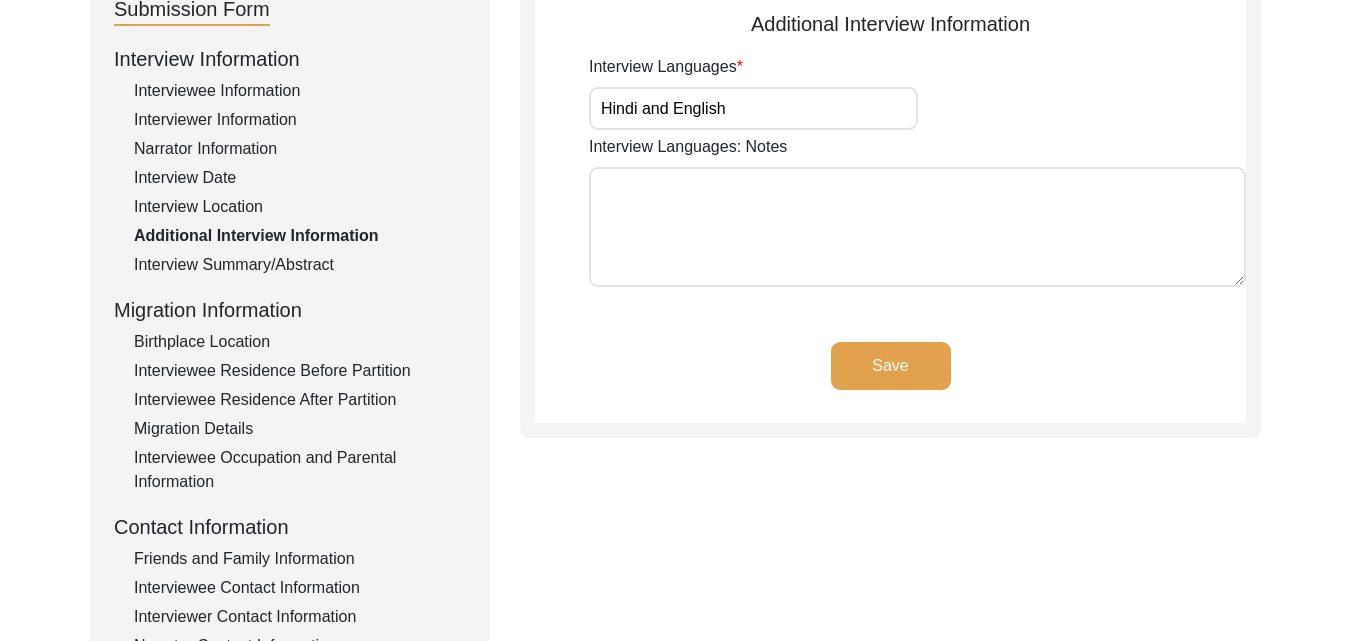 click on "Save" 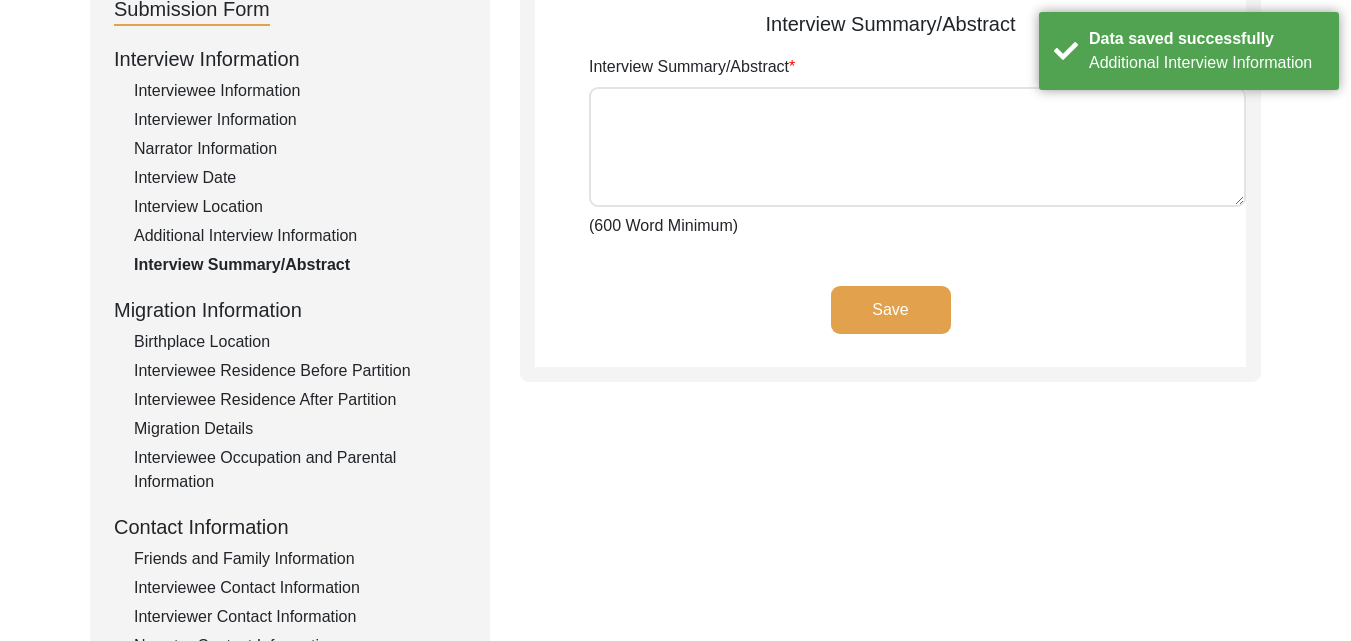 click on "Interview Summary/Abstract" at bounding box center (917, 147) 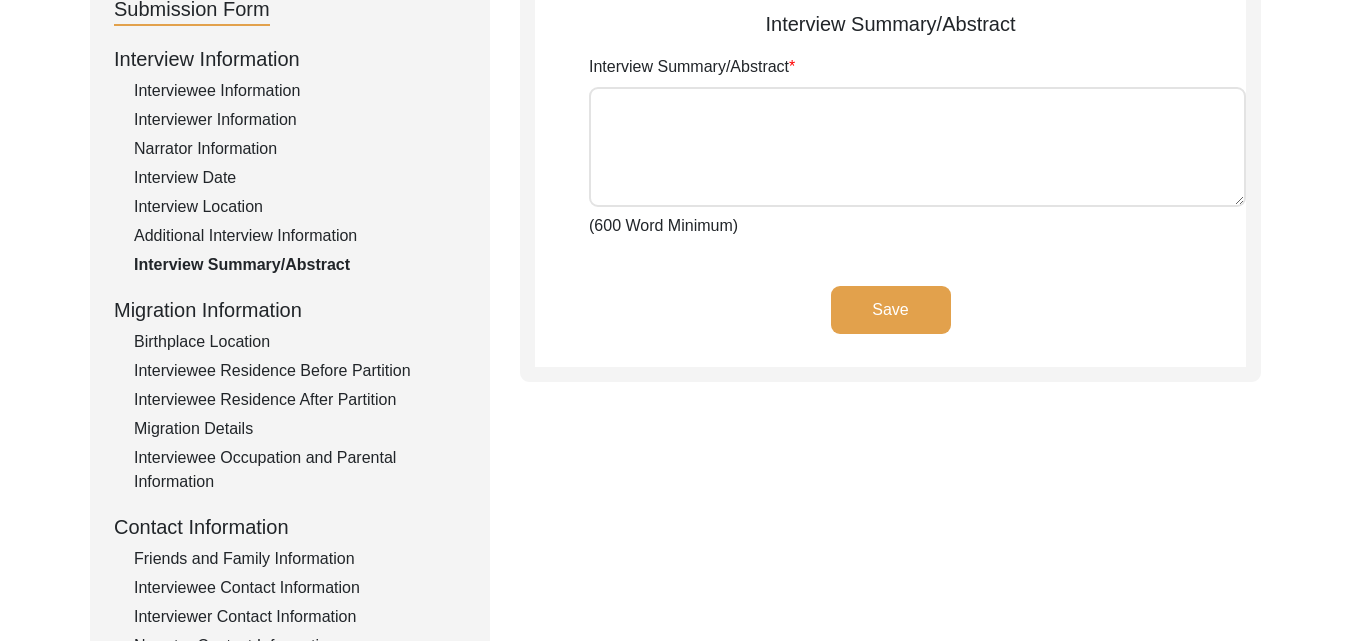 paste on "[PERSON_NAME] was born in [GEOGRAPHIC_DATA], [GEOGRAPHIC_DATA], Undivided [DEMOGRAPHIC_DATA].  He was fifth in six siblings. His paternal family owned a provisional store in the village. He had his maternal home in __ with most of the family members serving in the [DEMOGRAPHIC_DATA] army. The medium of education was Urdu in [GEOGRAPHIC_DATA] at that time hence, he attended Urdu school in [GEOGRAPHIC_DATA].
His father moved to [GEOGRAPHIC_DATA] and established himself as a forest contractor. At that time, there were very few [DEMOGRAPHIC_DATA] families in [GEOGRAPHIC_DATA]. In search of livelihood, few of his relatives followed his father and established themselves with different occupations. Though his father studies till class 8, he was fluent in English and learnt spoken Hindi too; his mother self-taught Hindi herself.
Though some rumours of the communal violence were in the air but there was nothing concrete to believe in. He accompanied his uncle to attend a wedding in [GEOGRAPHIC_DATA]. He was sent as a representative of his family. He went to attend his cousin's wedding. The blo..." 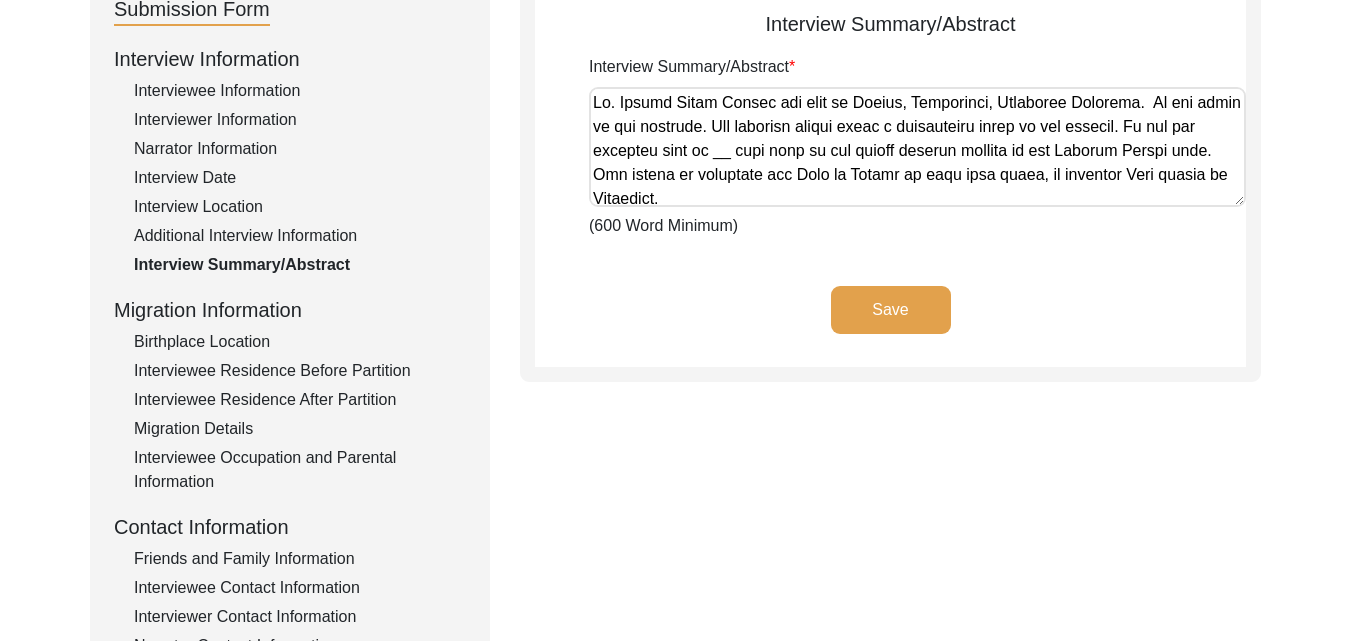 scroll, scrollTop: 938, scrollLeft: 0, axis: vertical 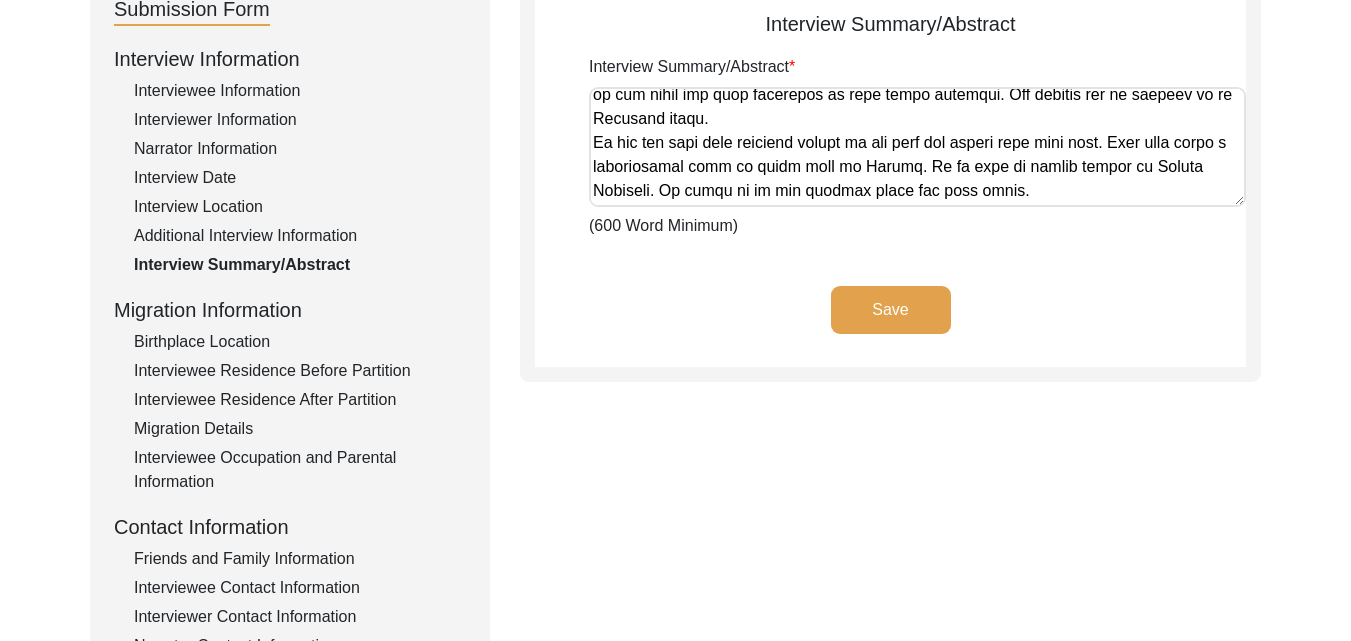 type on "[PERSON_NAME] was born in [GEOGRAPHIC_DATA], [GEOGRAPHIC_DATA], Undivided [DEMOGRAPHIC_DATA].  He was fifth in six siblings. His paternal family owned a provisional store in the village. He had his maternal home in __ with most of the family members serving in the [DEMOGRAPHIC_DATA] army. The medium of education was Urdu in [GEOGRAPHIC_DATA] at that time hence, he attended Urdu school in [GEOGRAPHIC_DATA].
His father moved to [GEOGRAPHIC_DATA] and established himself as a forest contractor. At that time, there were very few [DEMOGRAPHIC_DATA] families in [GEOGRAPHIC_DATA]. In search of livelihood, few of his relatives followed his father and established themselves with different occupations. Though his father studies till class 8, he was fluent in English and learnt spoken Hindi too; his mother self-taught Hindi herself.
Though some rumours of the communal violence were in the air but there was nothing concrete to believe in. He accompanied his uncle to attend a wedding in [GEOGRAPHIC_DATA]. He was sent as a representative of his family. He went to attend his cousin's wedding. The blo..." 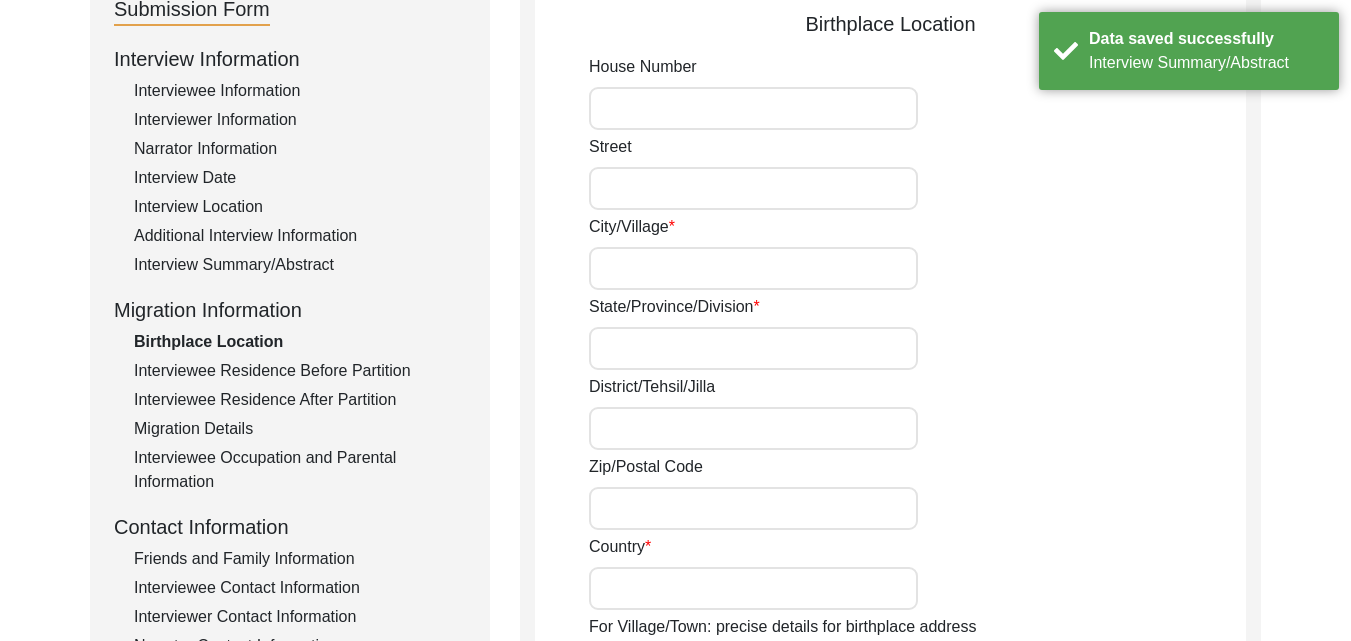 click on "House Number" at bounding box center [753, 108] 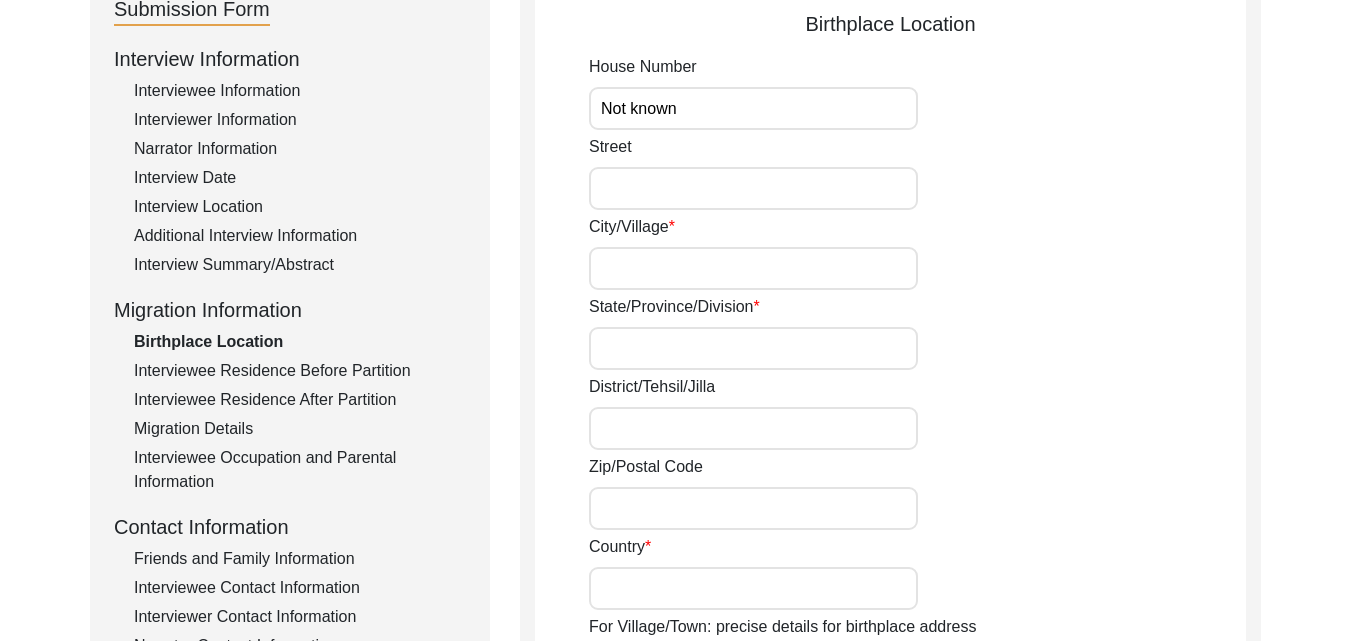 click on "Street" at bounding box center (753, 188) 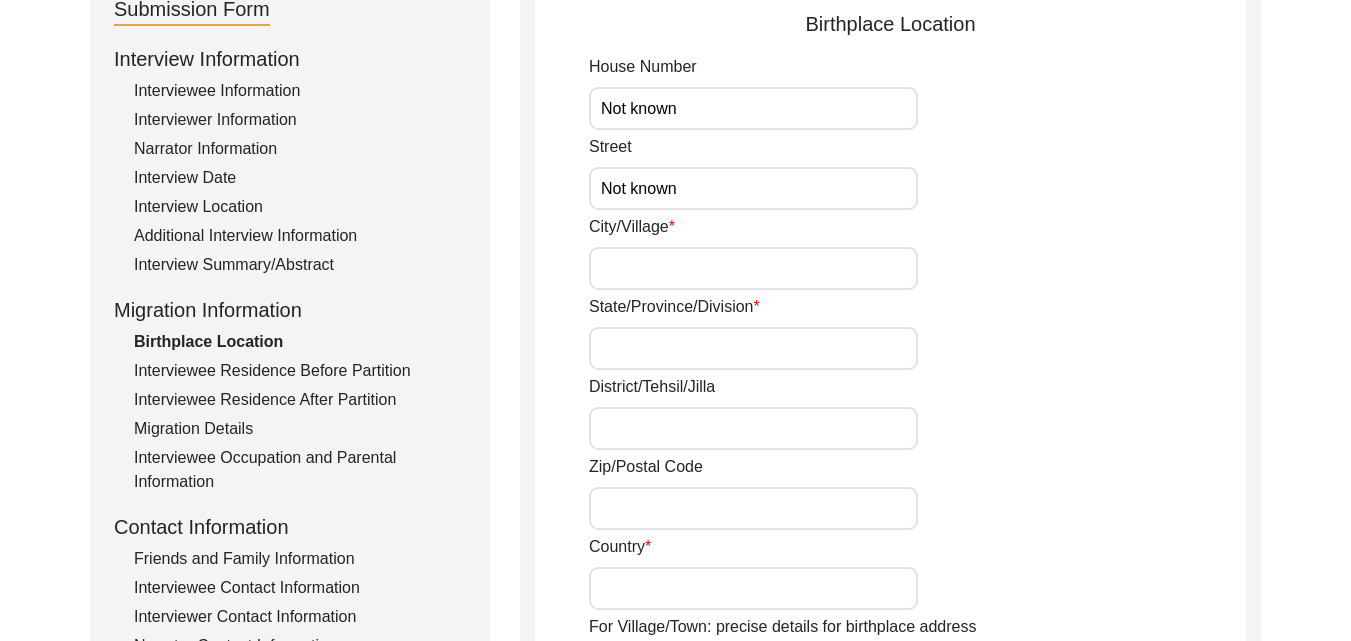 click on "City/Village" at bounding box center (753, 268) 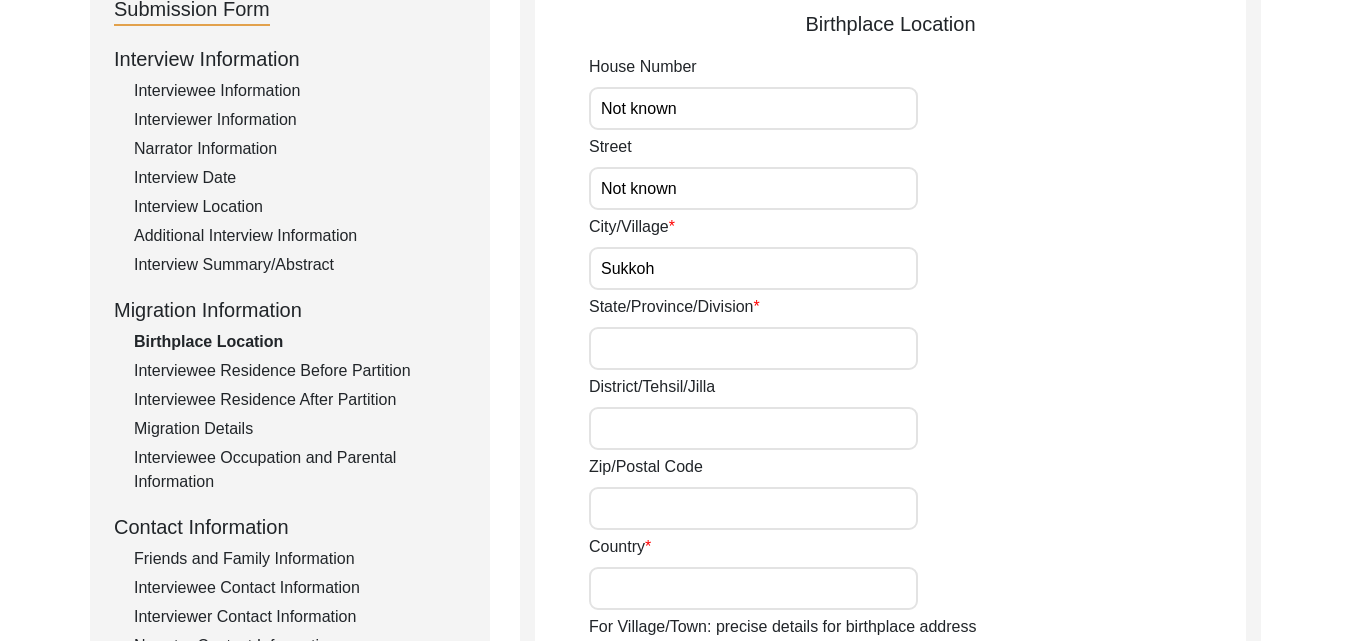 type on "Sukkoh" 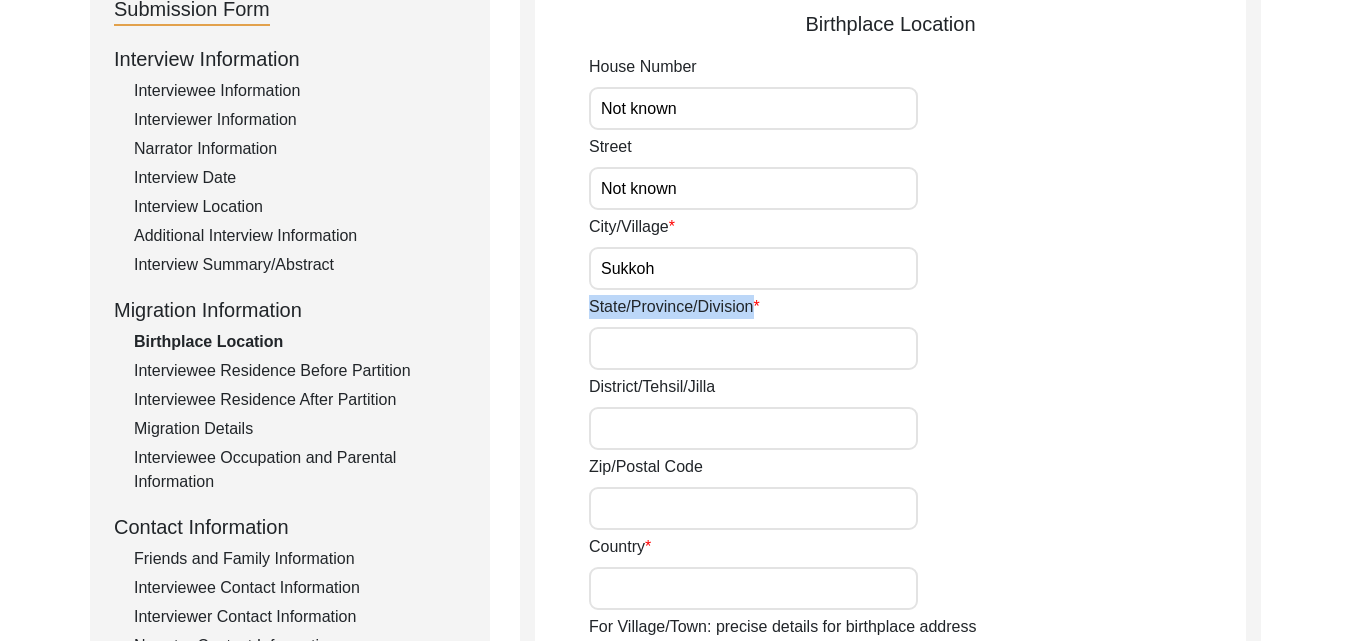 drag, startPoint x: 709, startPoint y: 371, endPoint x: 720, endPoint y: 348, distance: 25.495098 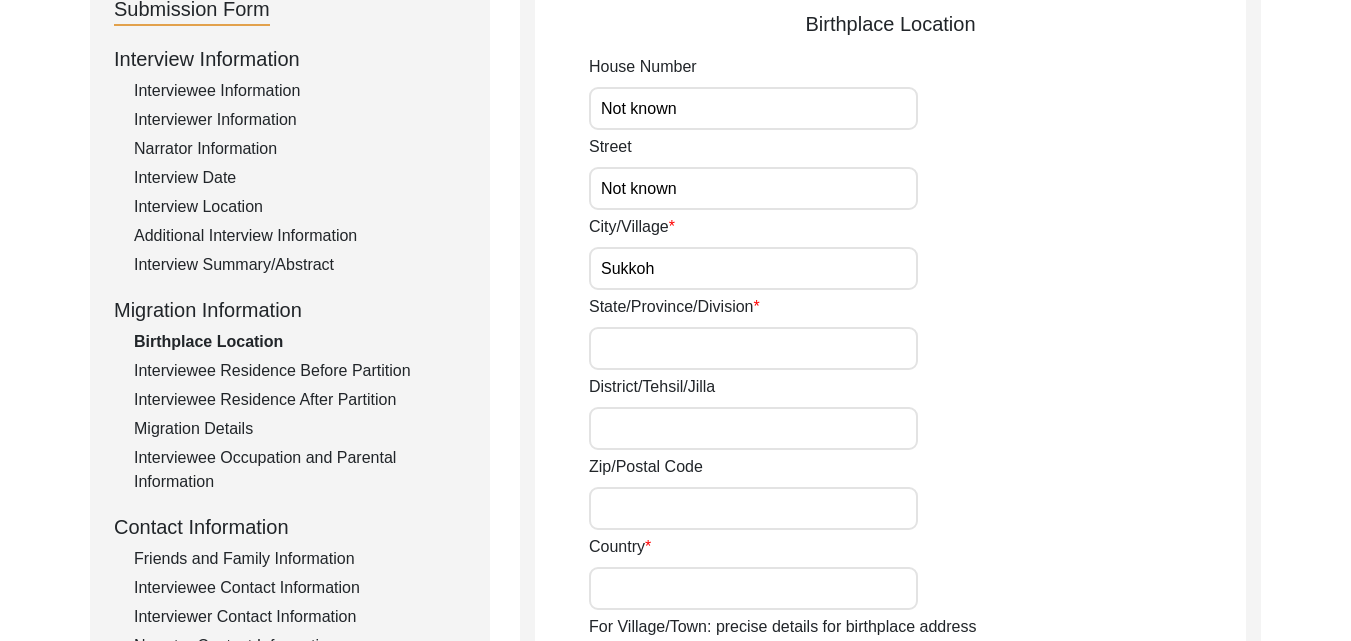 click on "Sukkoh" at bounding box center (753, 268) 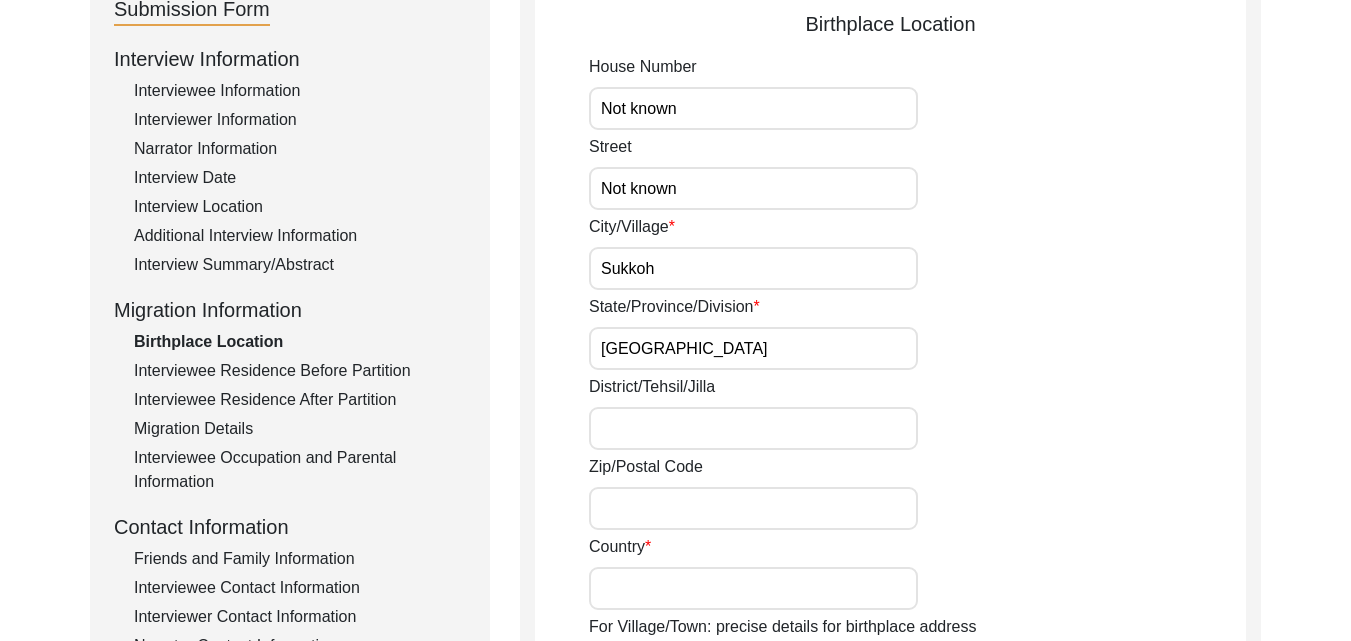 type on "[GEOGRAPHIC_DATA]" 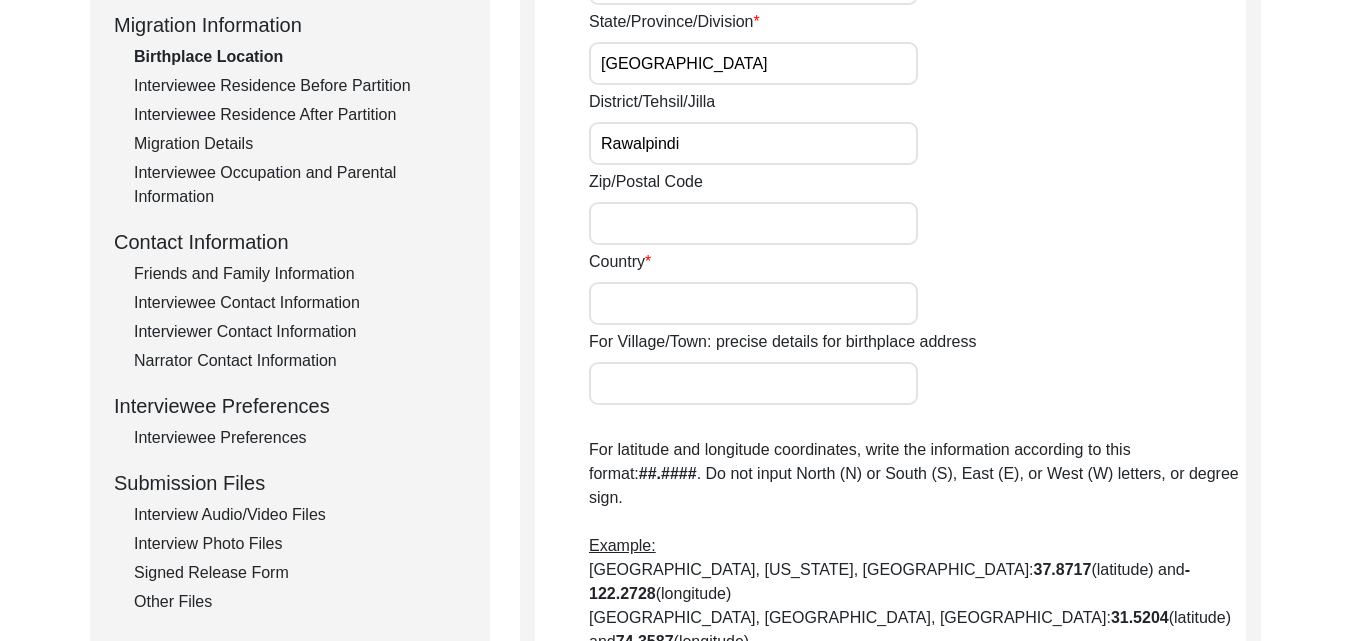 scroll, scrollTop: 565, scrollLeft: 0, axis: vertical 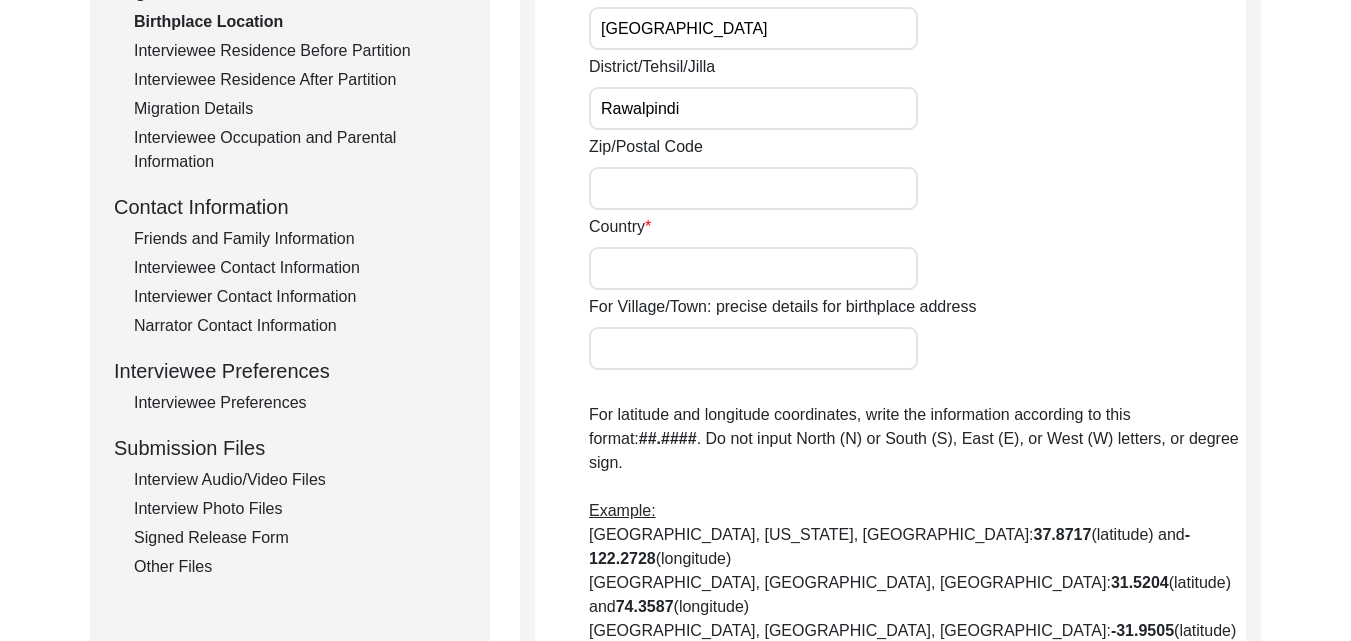 type on "Rawalpindi" 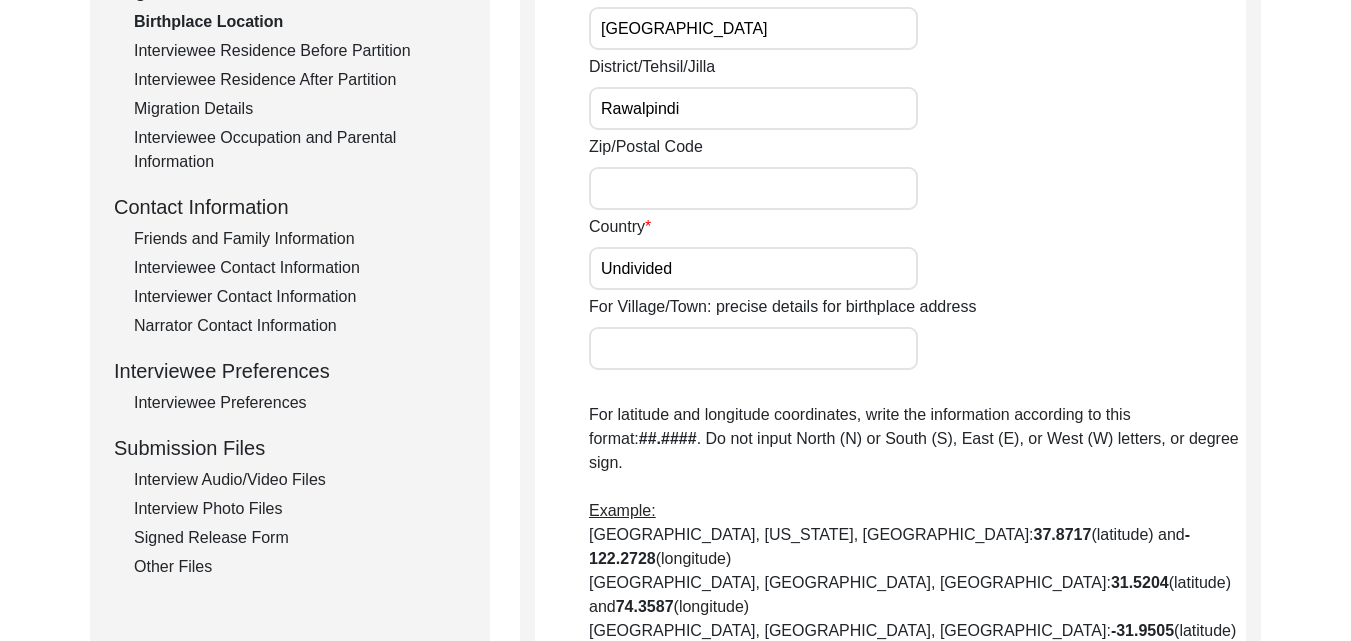 type on "Undivided [GEOGRAPHIC_DATA]" 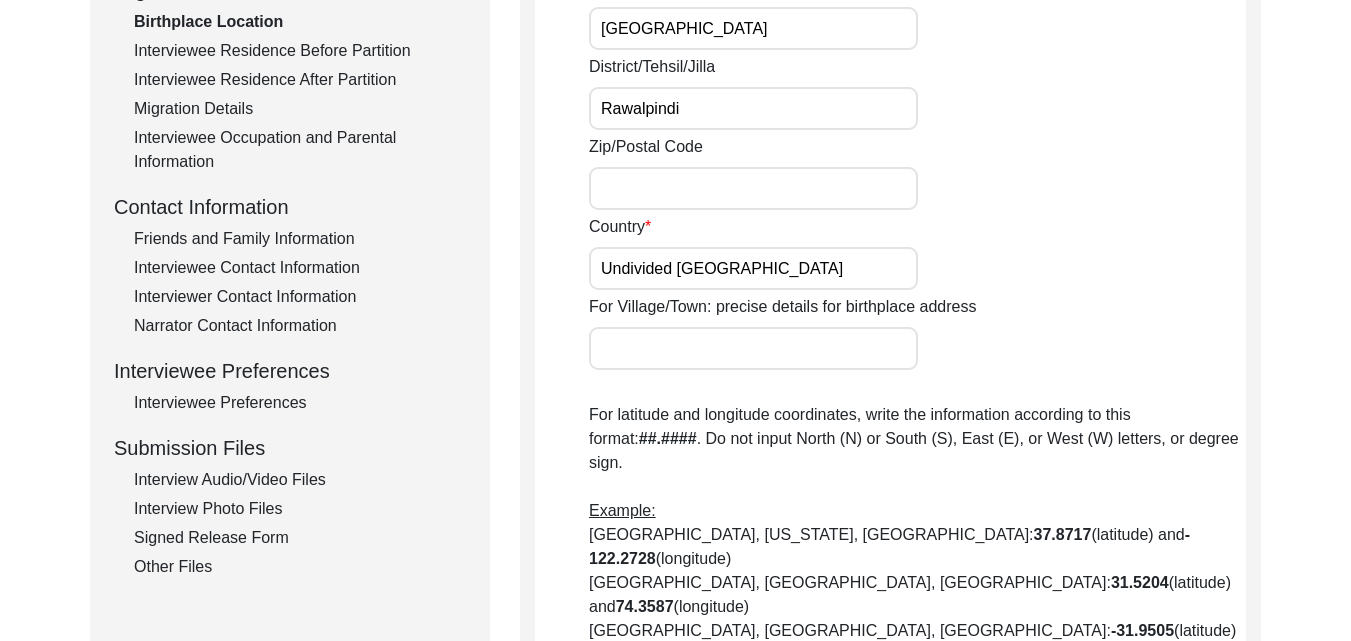 scroll, scrollTop: 1125, scrollLeft: 0, axis: vertical 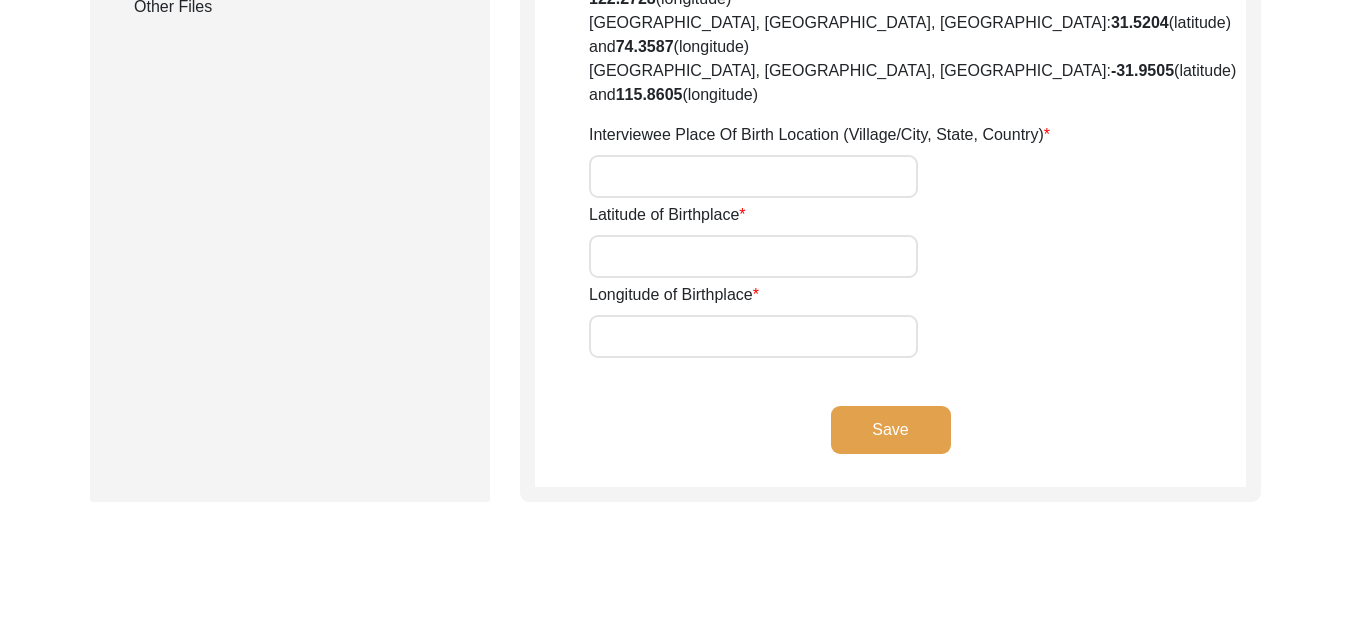 click on "Interviewee Place Of Birth Location (Village/City, State, Country)" at bounding box center (753, 176) 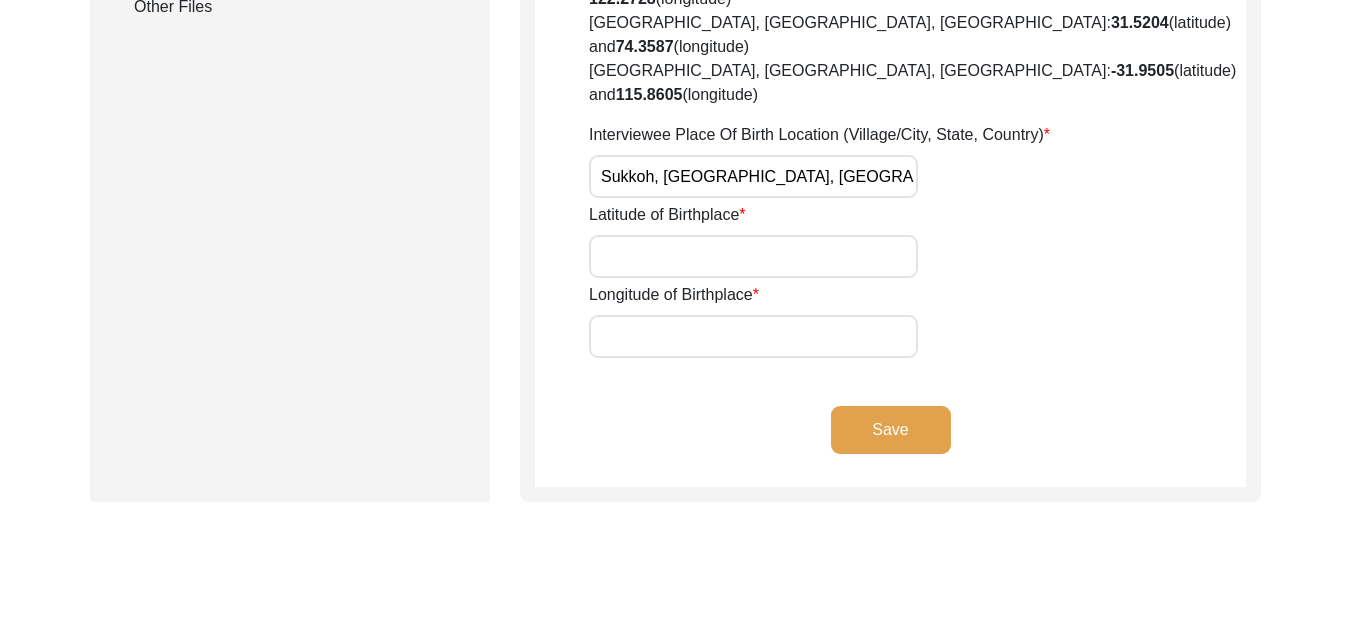 scroll, scrollTop: 0, scrollLeft: 10, axis: horizontal 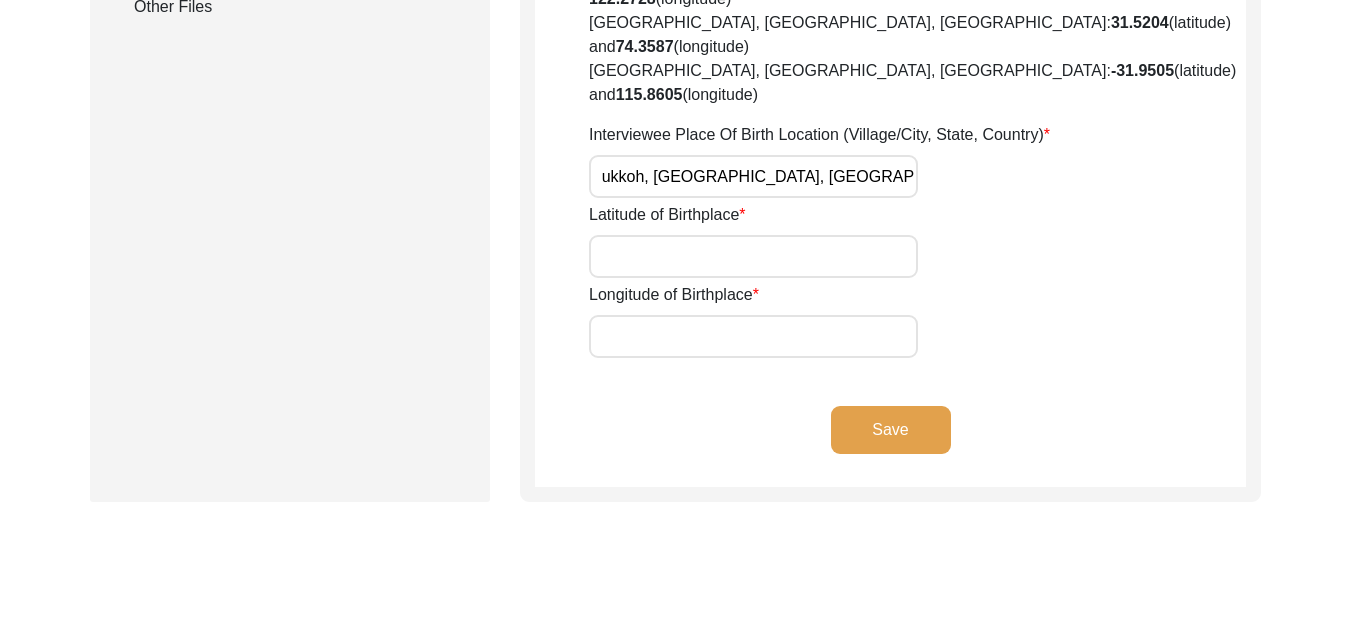 type on "Sukkoh, [GEOGRAPHIC_DATA], [GEOGRAPHIC_DATA], Undivided [GEOGRAPHIC_DATA]" 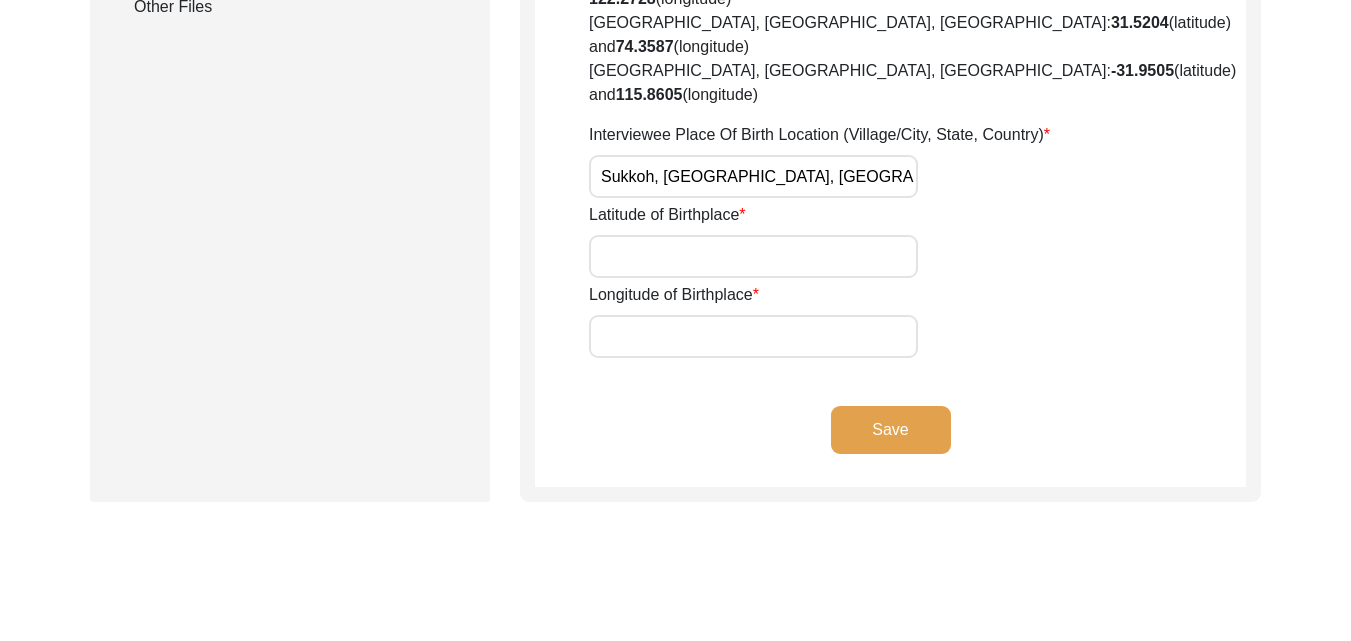 type on "N/A" 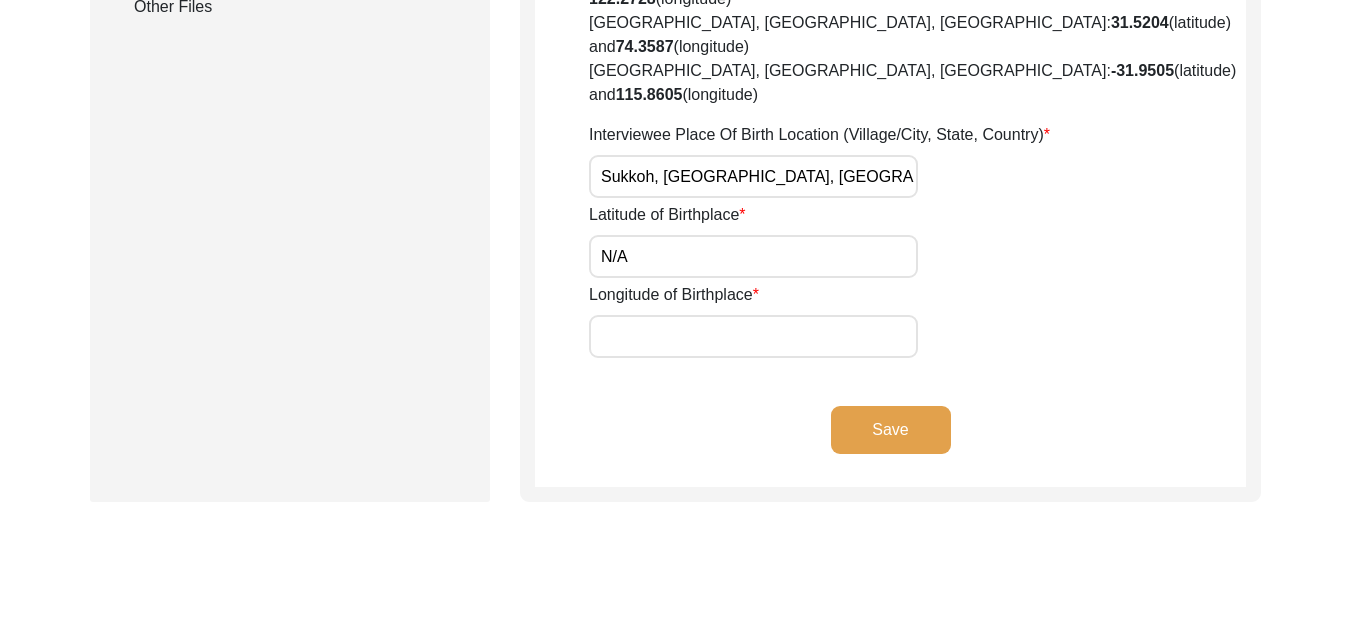 click on "Longitude of Birthplace" at bounding box center (753, 336) 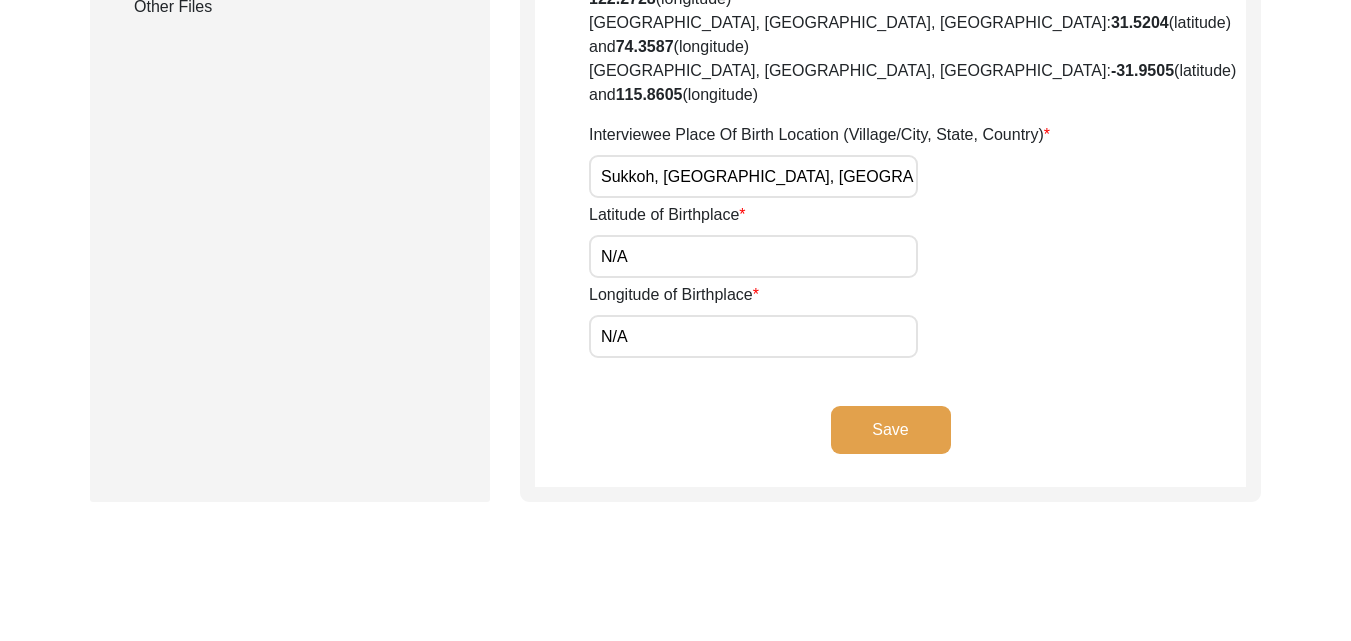 click on "Save" 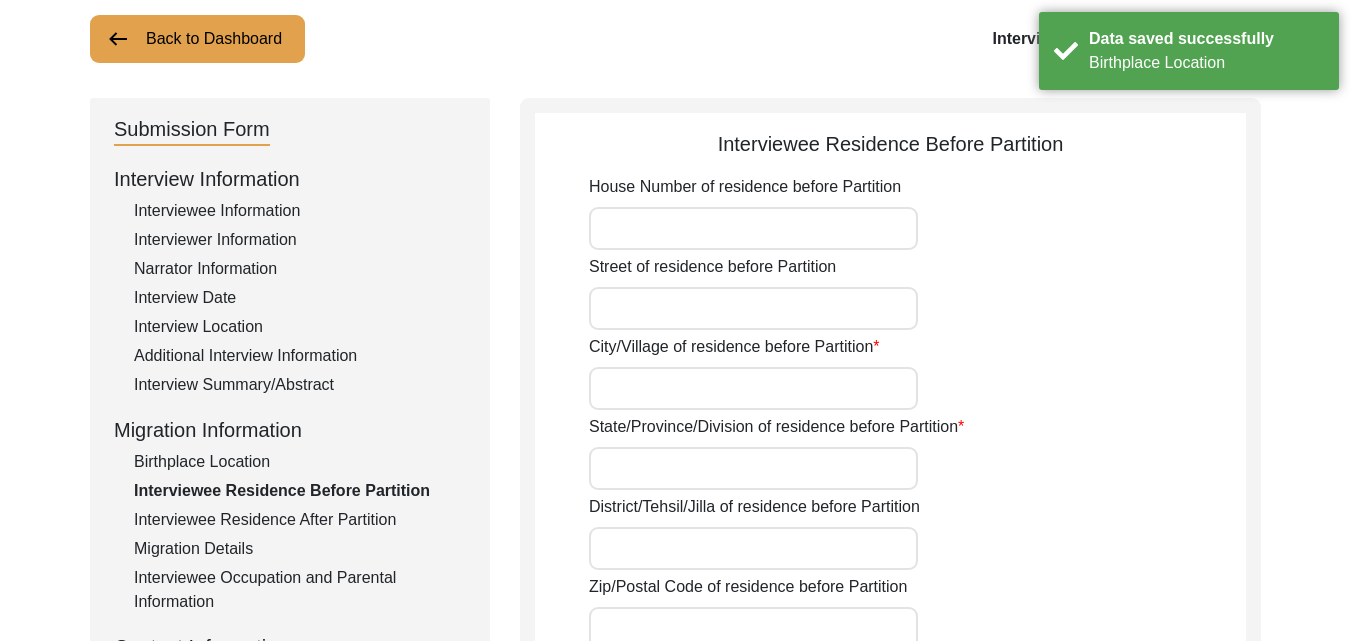 scroll, scrollTop: 0, scrollLeft: 0, axis: both 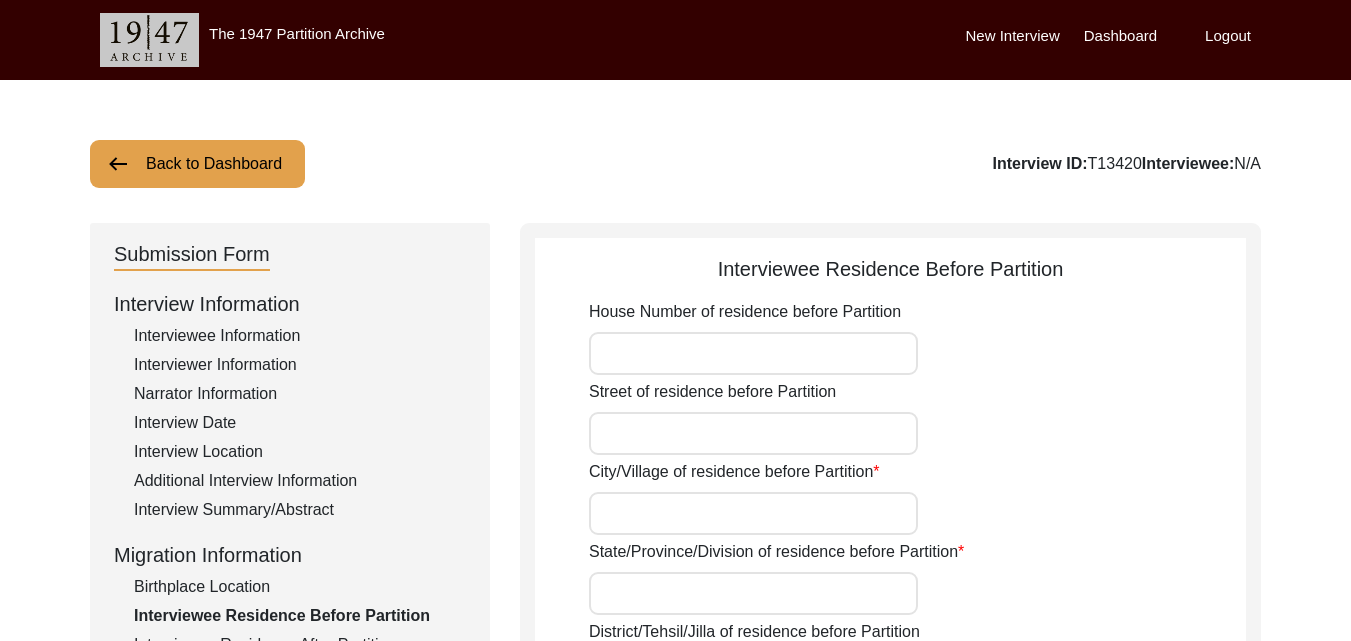 click on "House Number of residence before Partition" at bounding box center (753, 353) 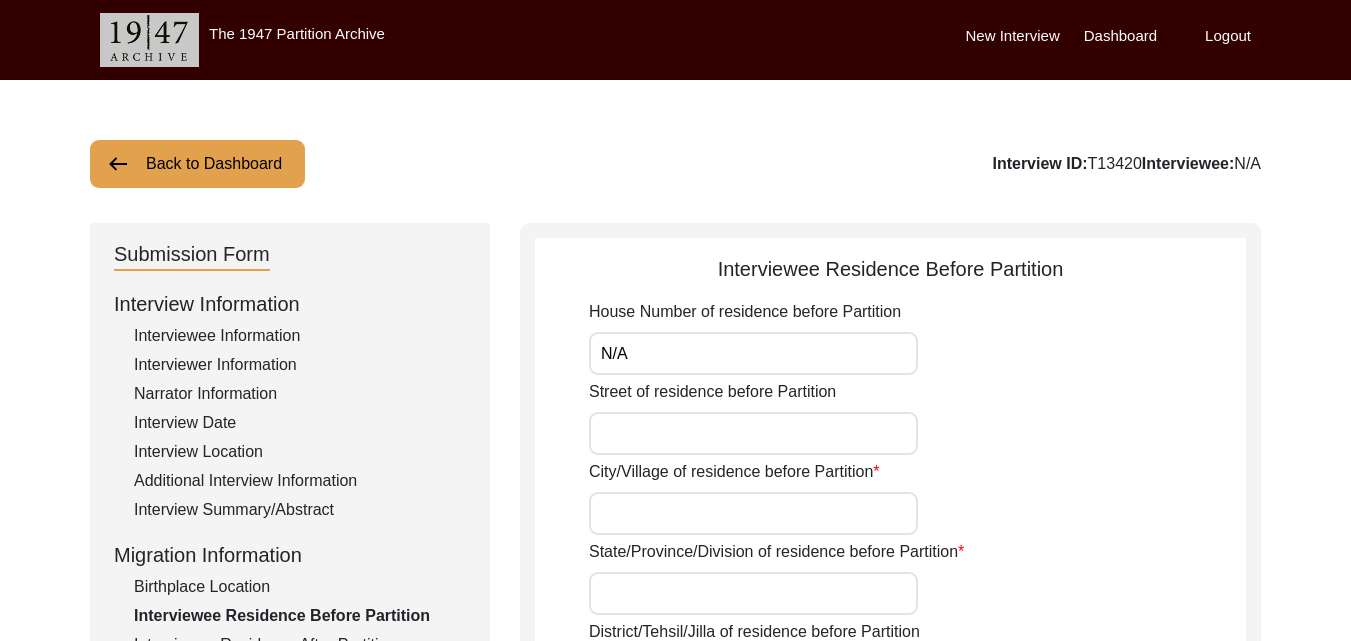 click on "Street of residence before Partition" at bounding box center [753, 433] 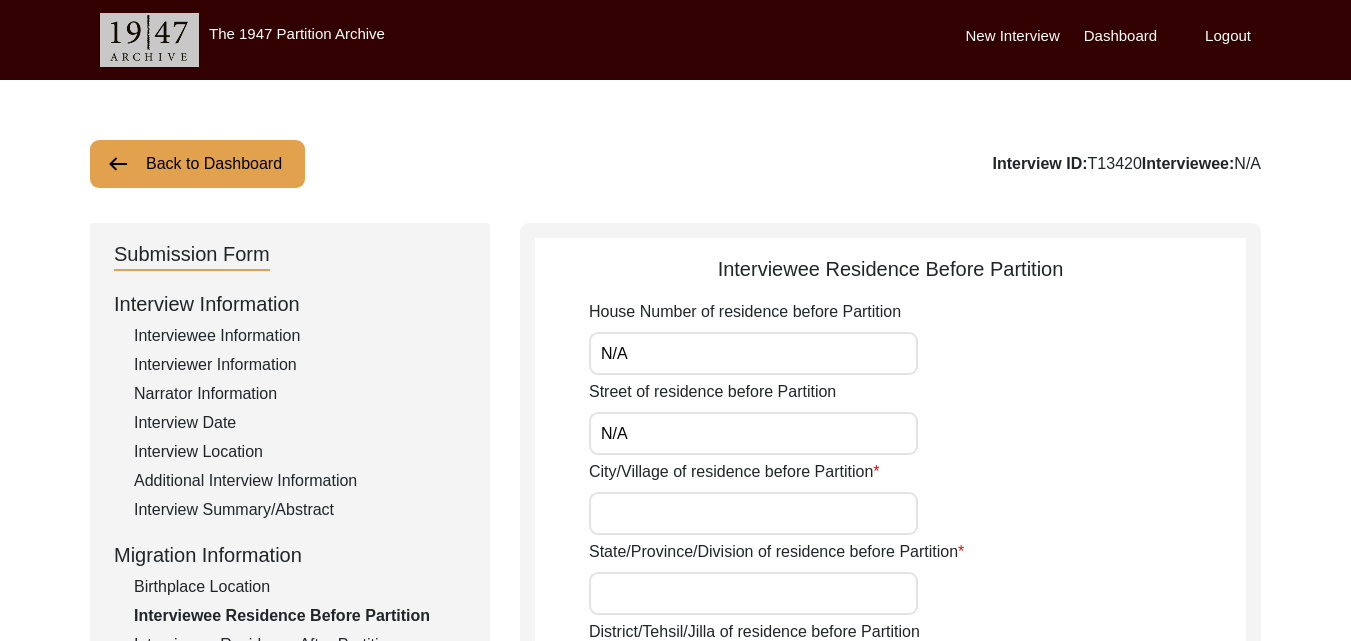 click on "City/Village of residence before Partition" at bounding box center (753, 513) 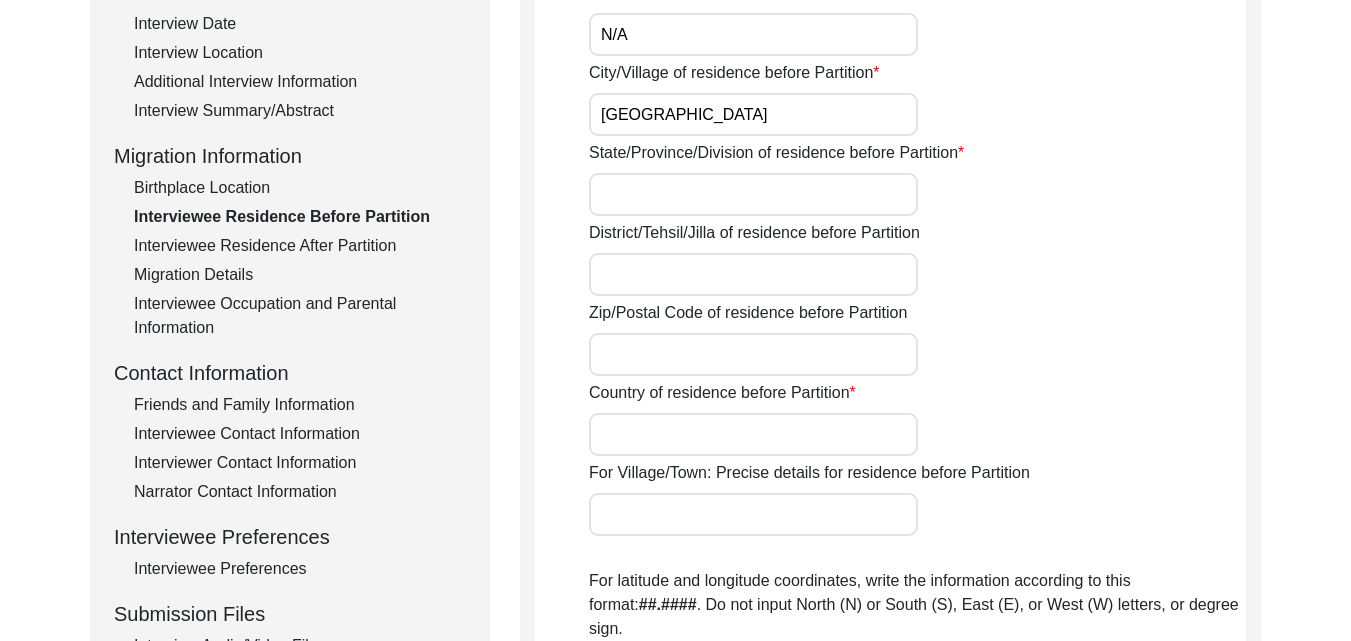 scroll, scrollTop: 400, scrollLeft: 0, axis: vertical 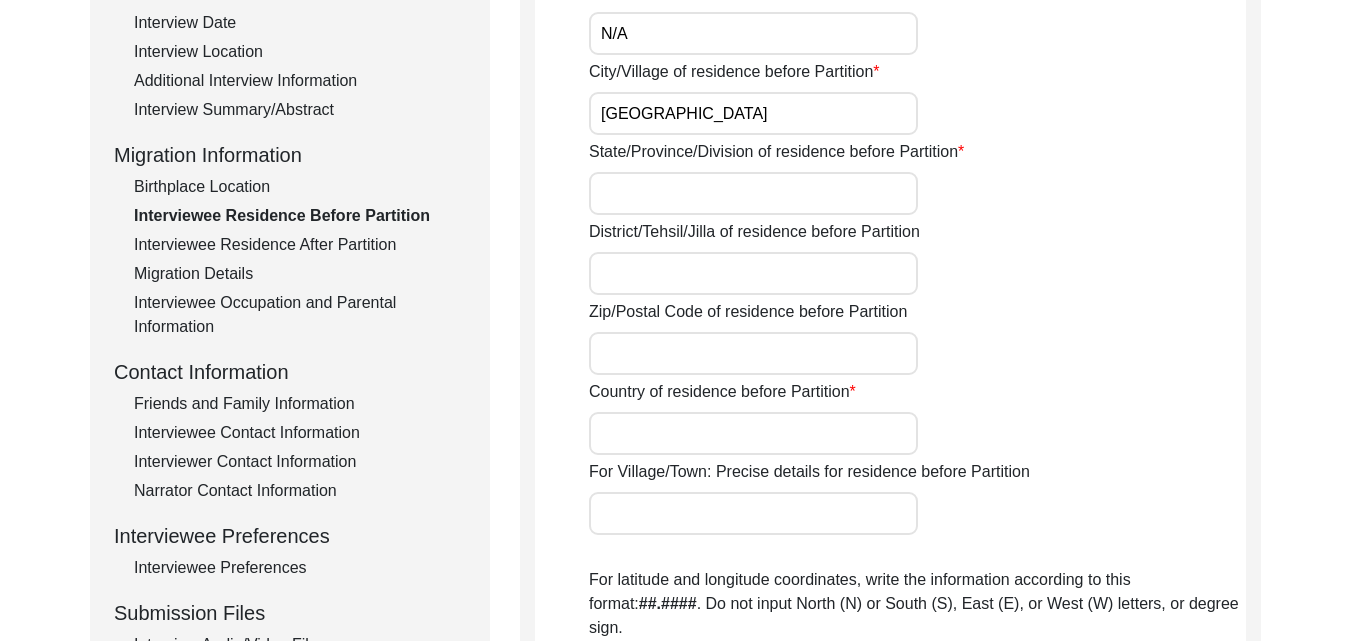 type on "[GEOGRAPHIC_DATA]" 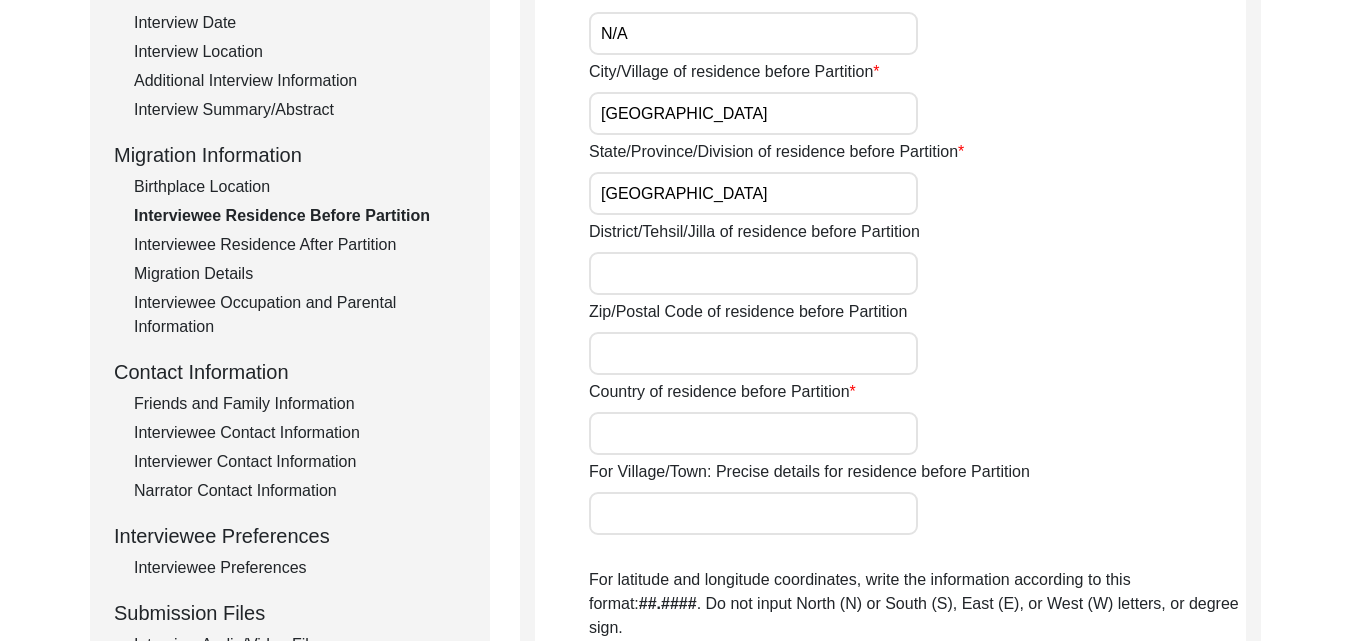type on "[GEOGRAPHIC_DATA]" 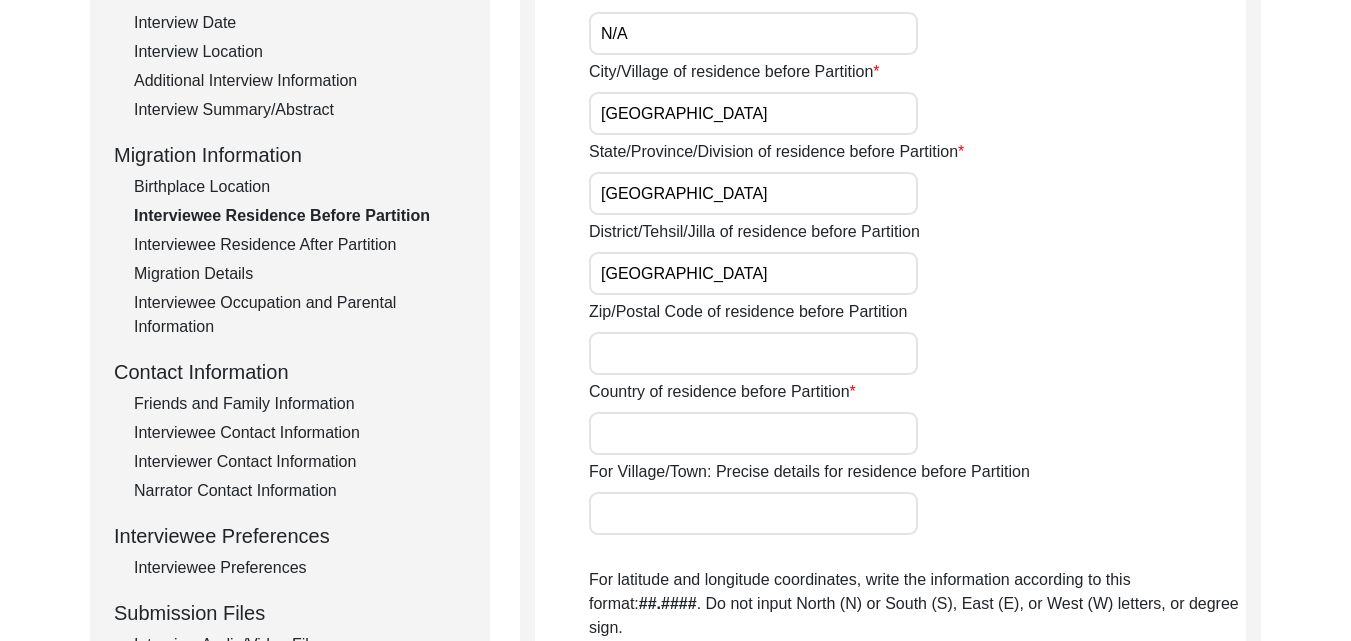 type on "[GEOGRAPHIC_DATA]" 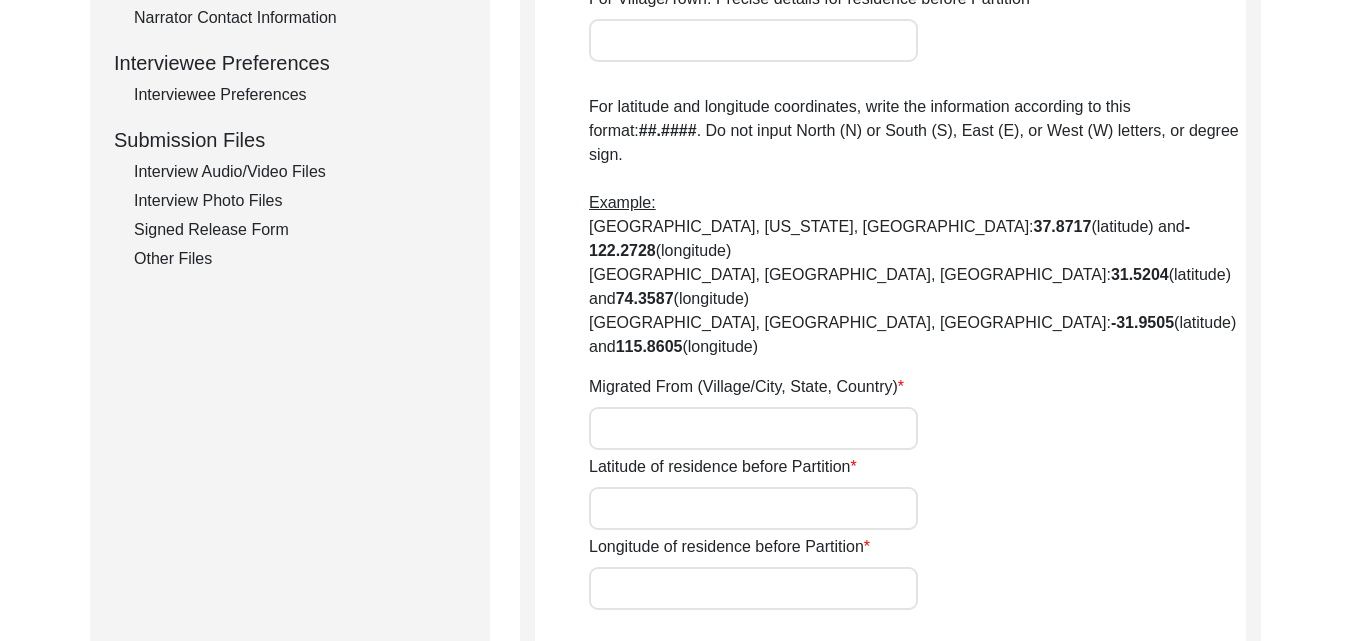 scroll, scrollTop: 880, scrollLeft: 0, axis: vertical 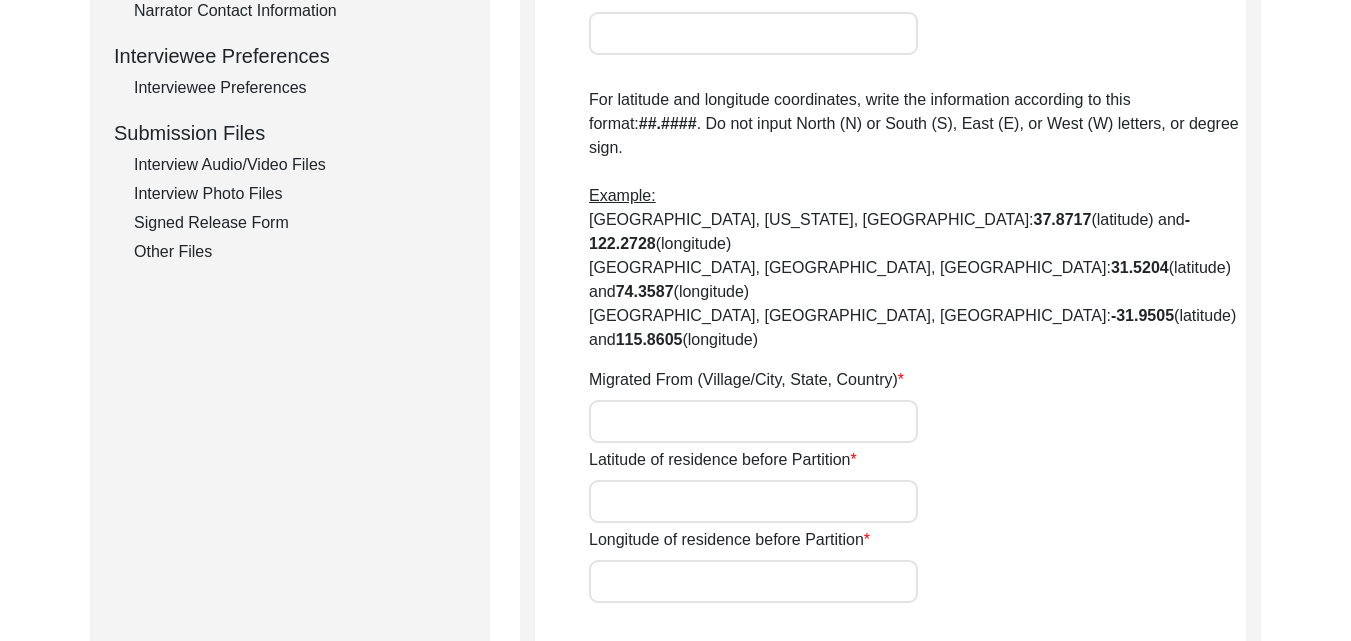 type on "[GEOGRAPHIC_DATA]" 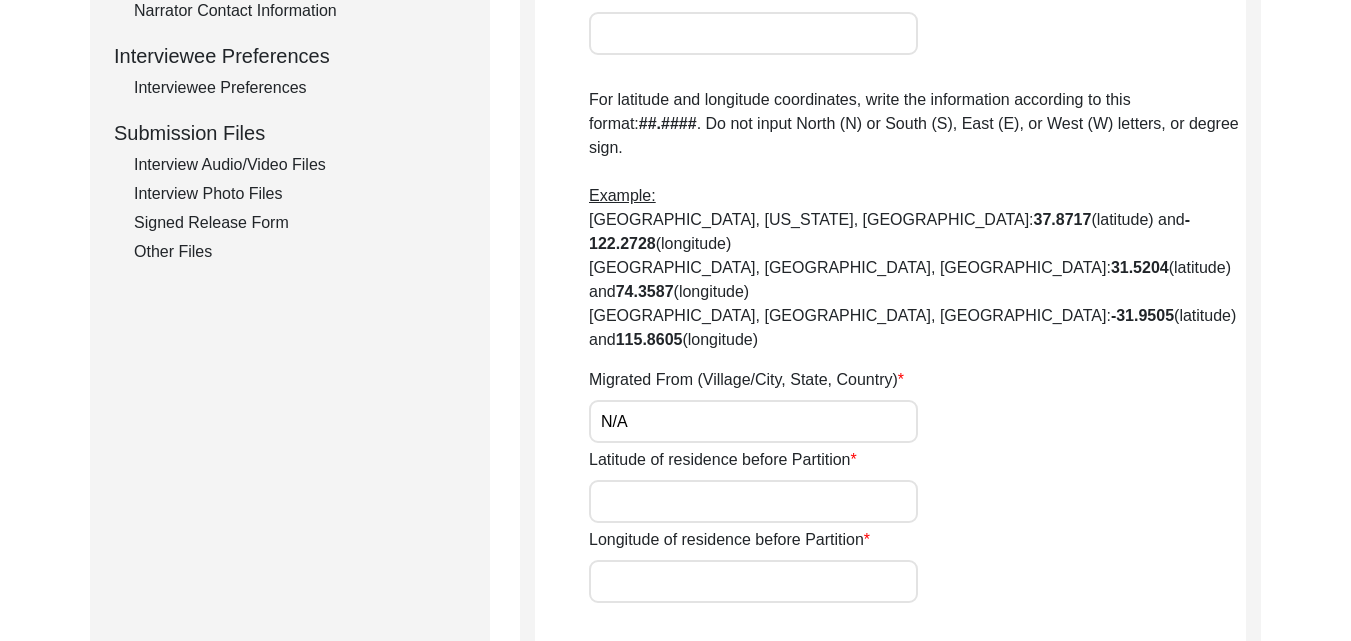 type on "N/A" 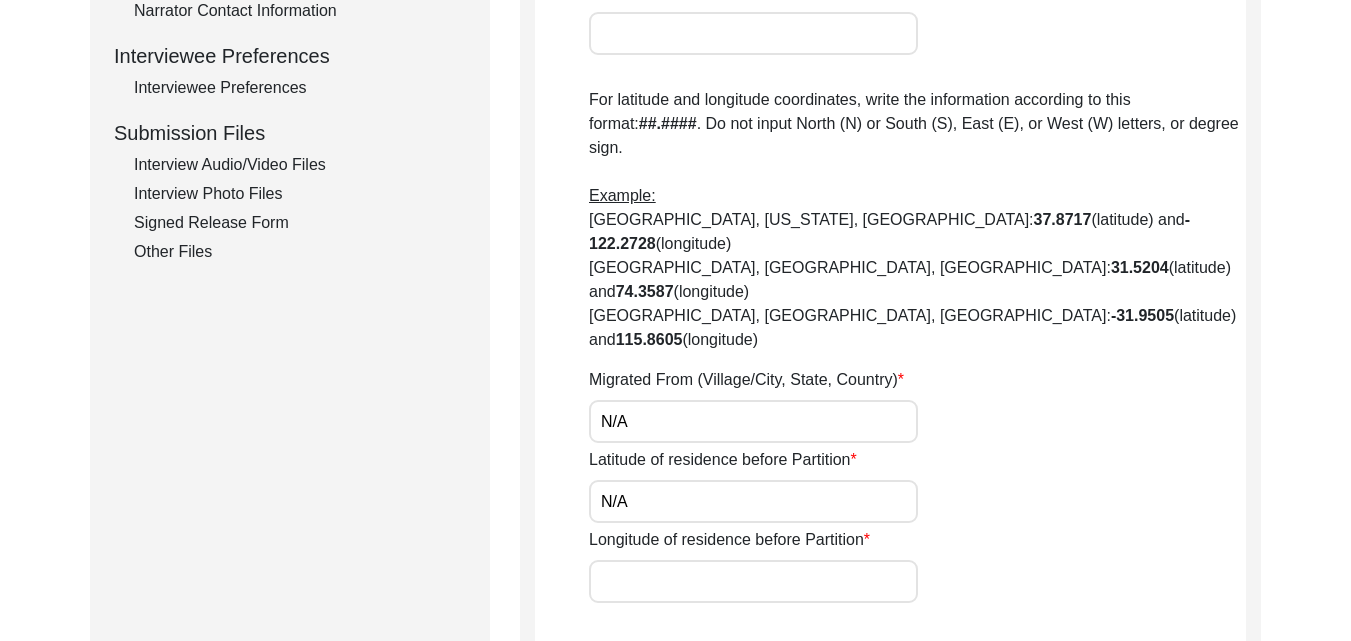 click on "Longitude of residence before Partition" at bounding box center (753, 581) 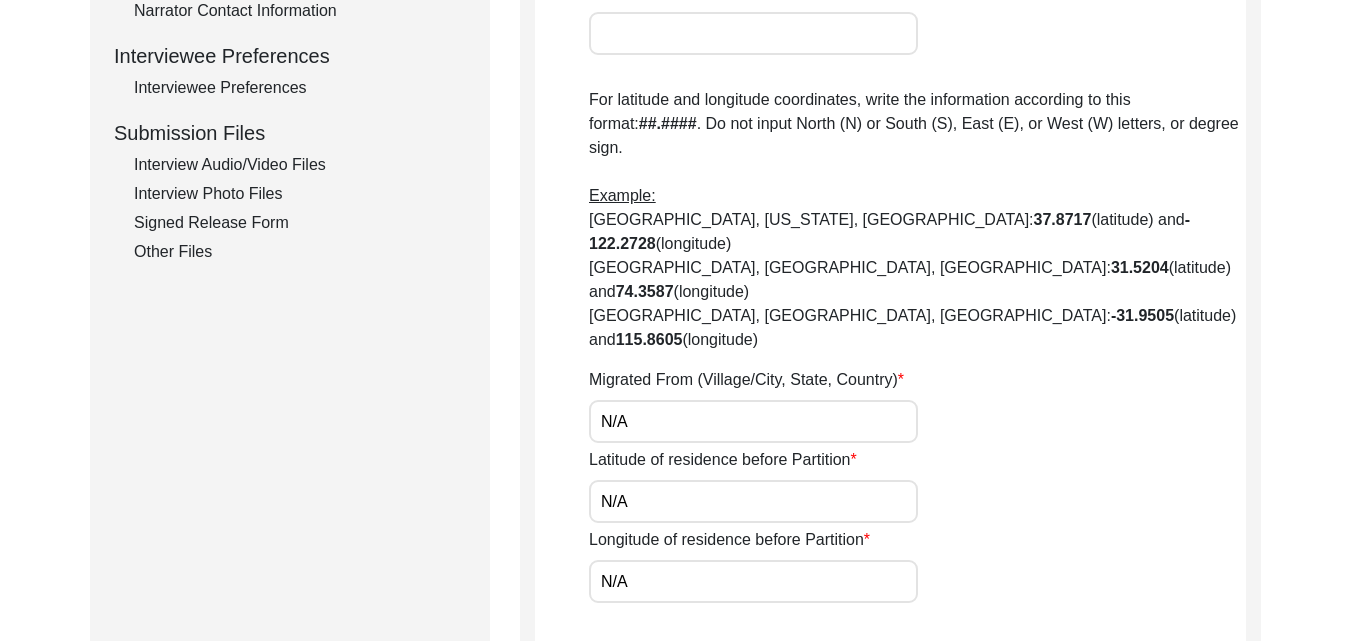 click on "Save" 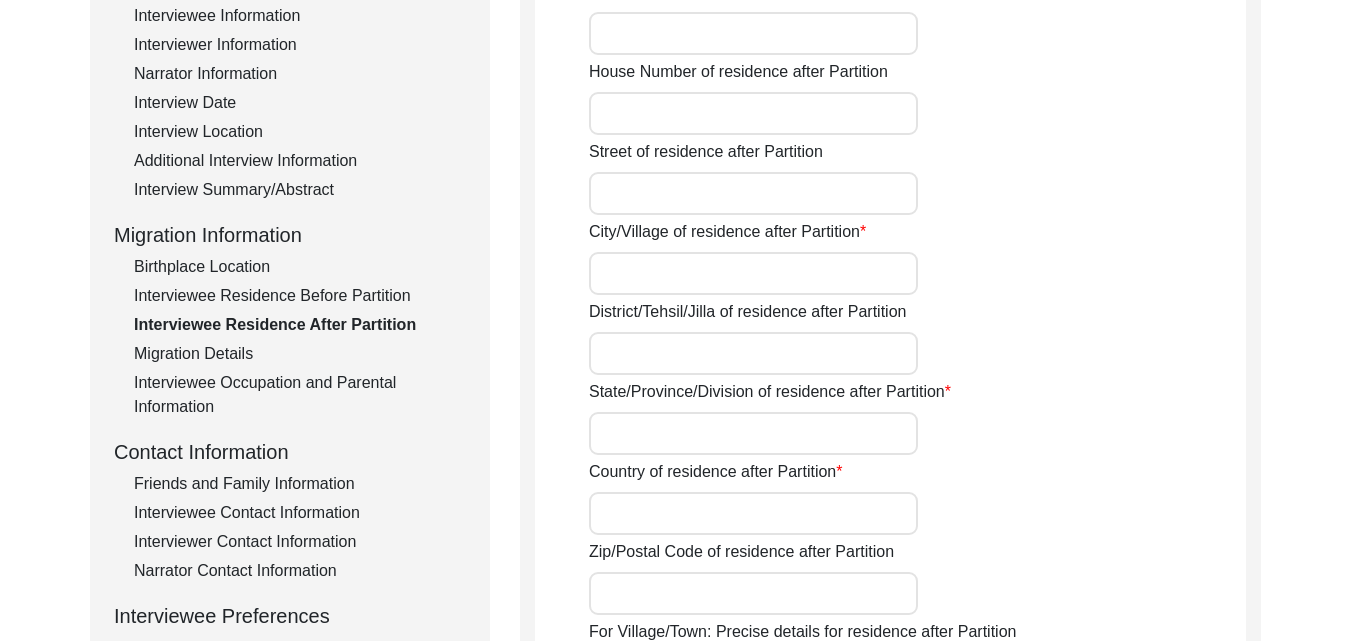 scroll, scrollTop: 0, scrollLeft: 0, axis: both 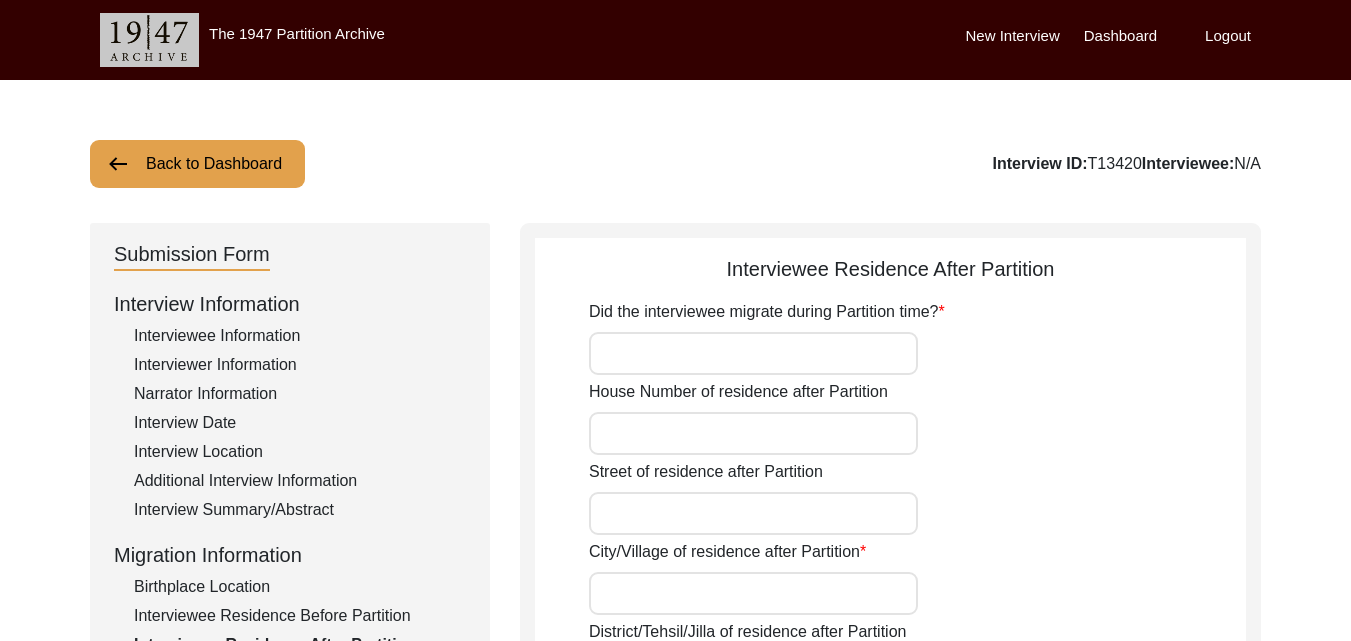 click on "Did the interviewee migrate during Partition time?" at bounding box center (753, 353) 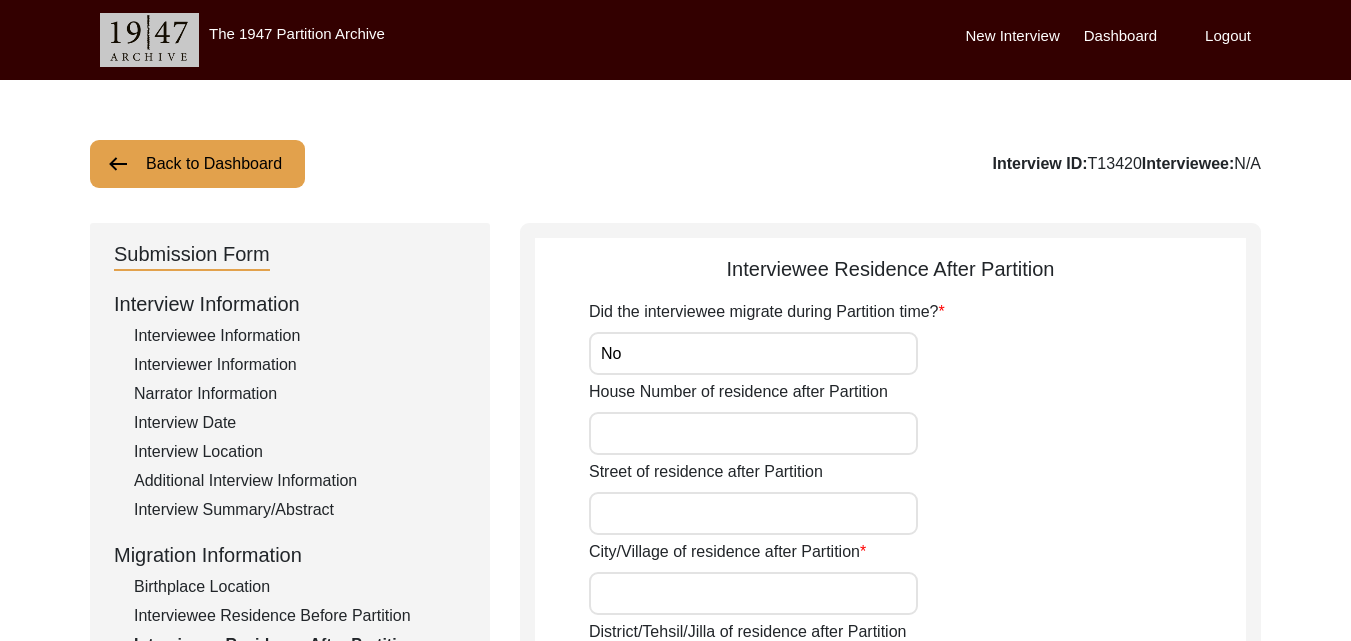click on "House Number of residence after Partition" at bounding box center (753, 433) 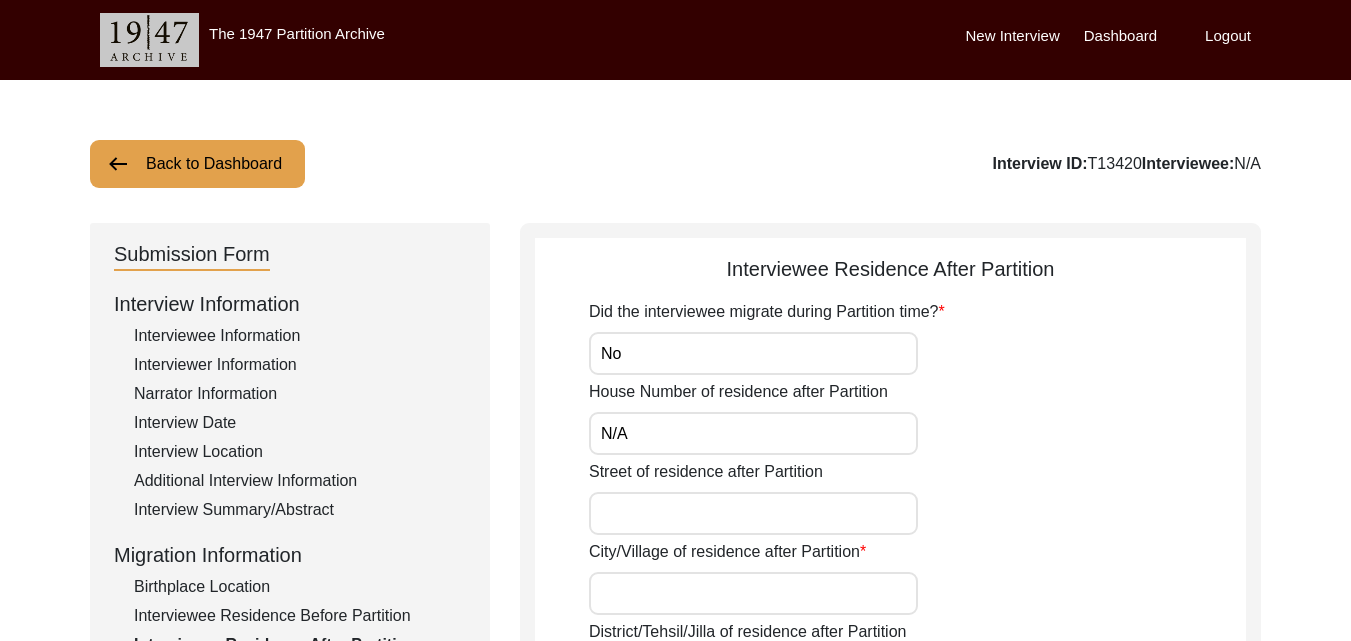 click on "Street of residence after Partition" at bounding box center [753, 513] 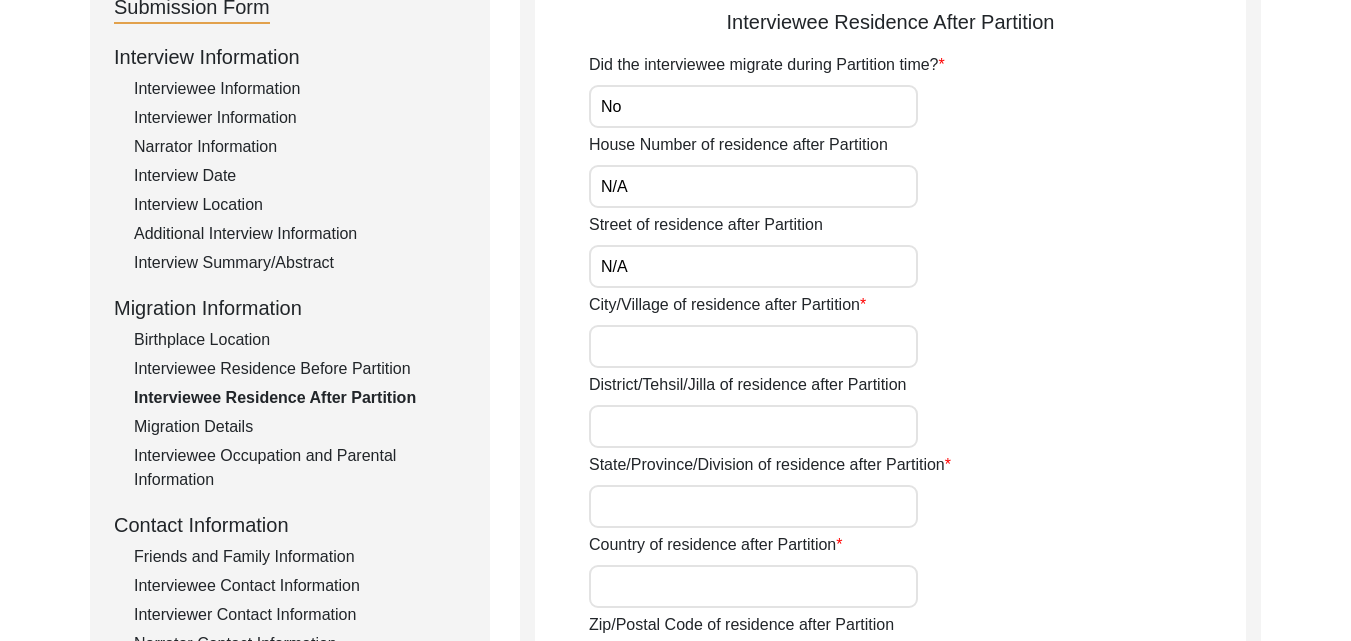 scroll, scrollTop: 280, scrollLeft: 0, axis: vertical 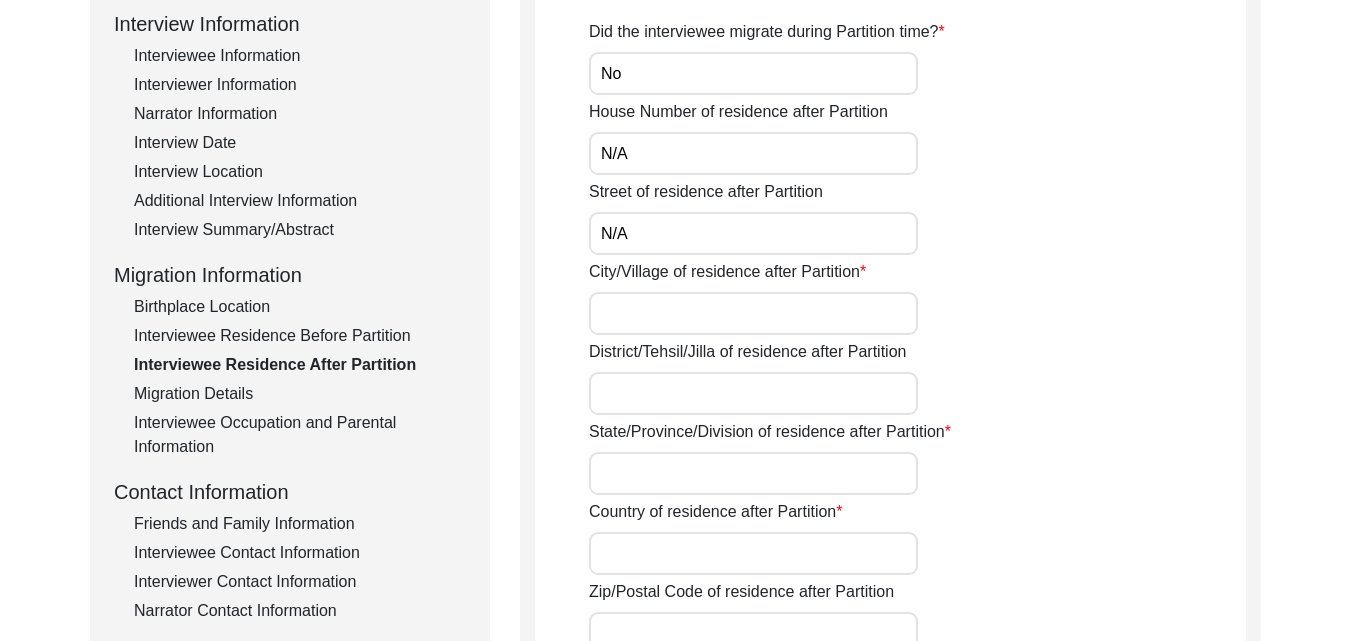 click on "City/Village of residence after Partition" at bounding box center (753, 313) 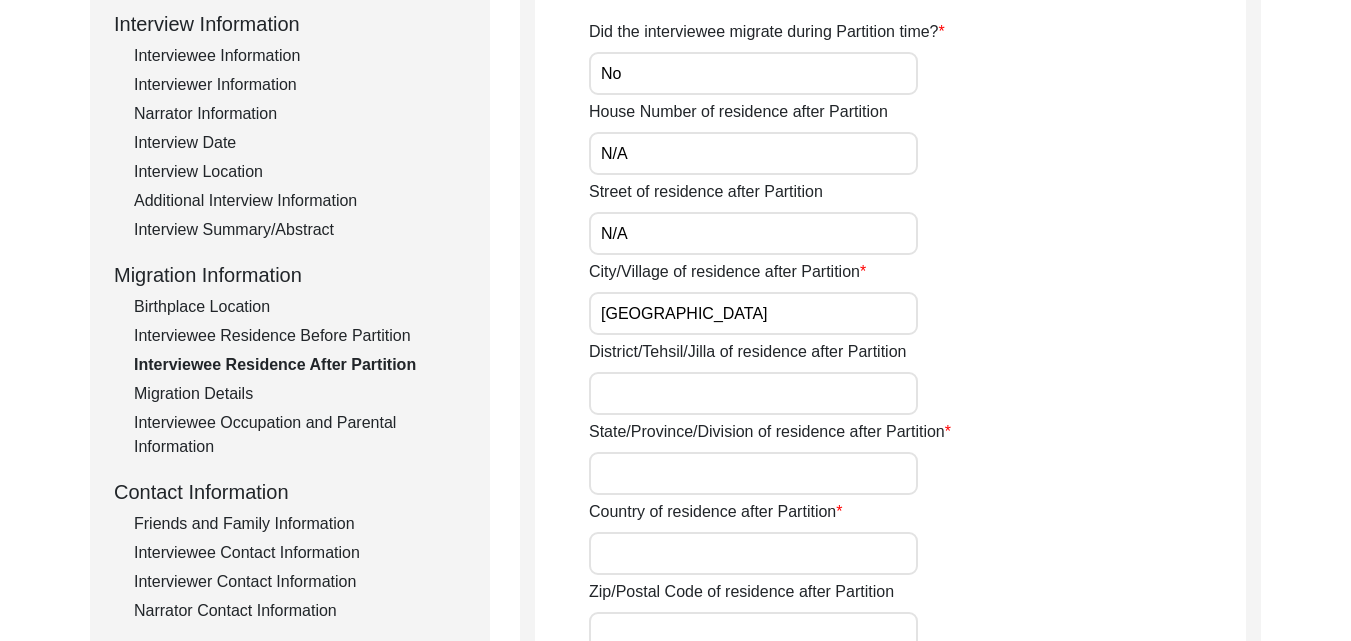 type on "[GEOGRAPHIC_DATA]" 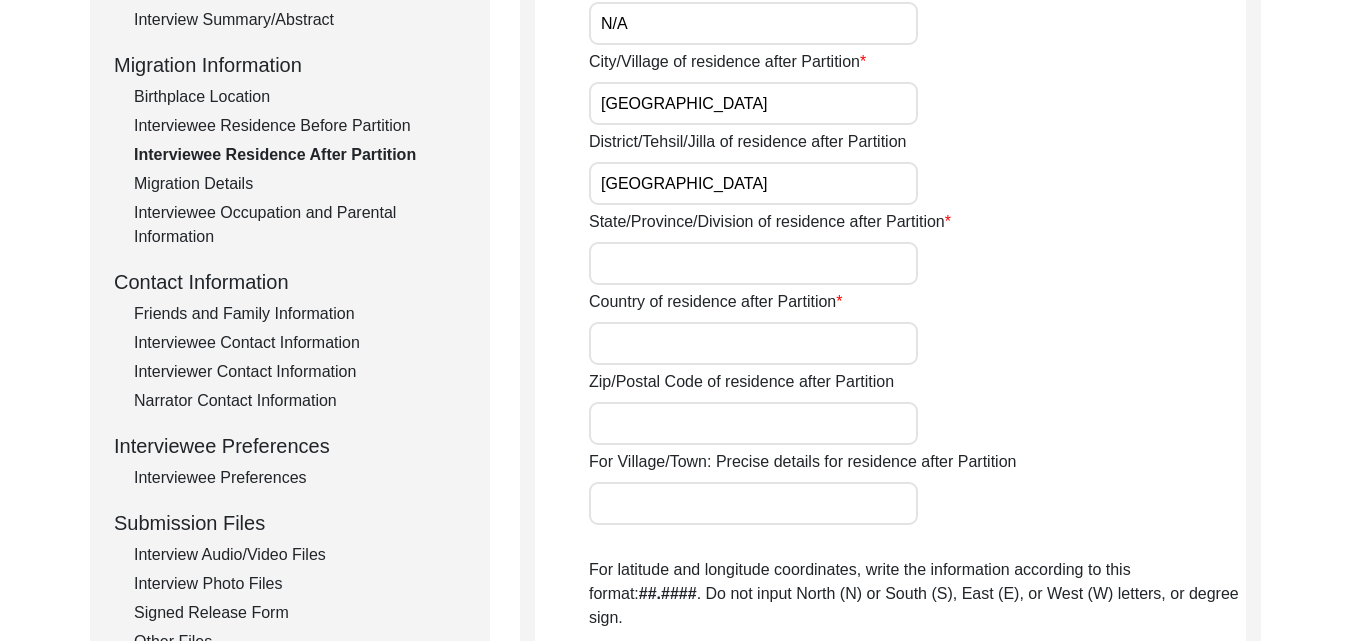 scroll, scrollTop: 520, scrollLeft: 0, axis: vertical 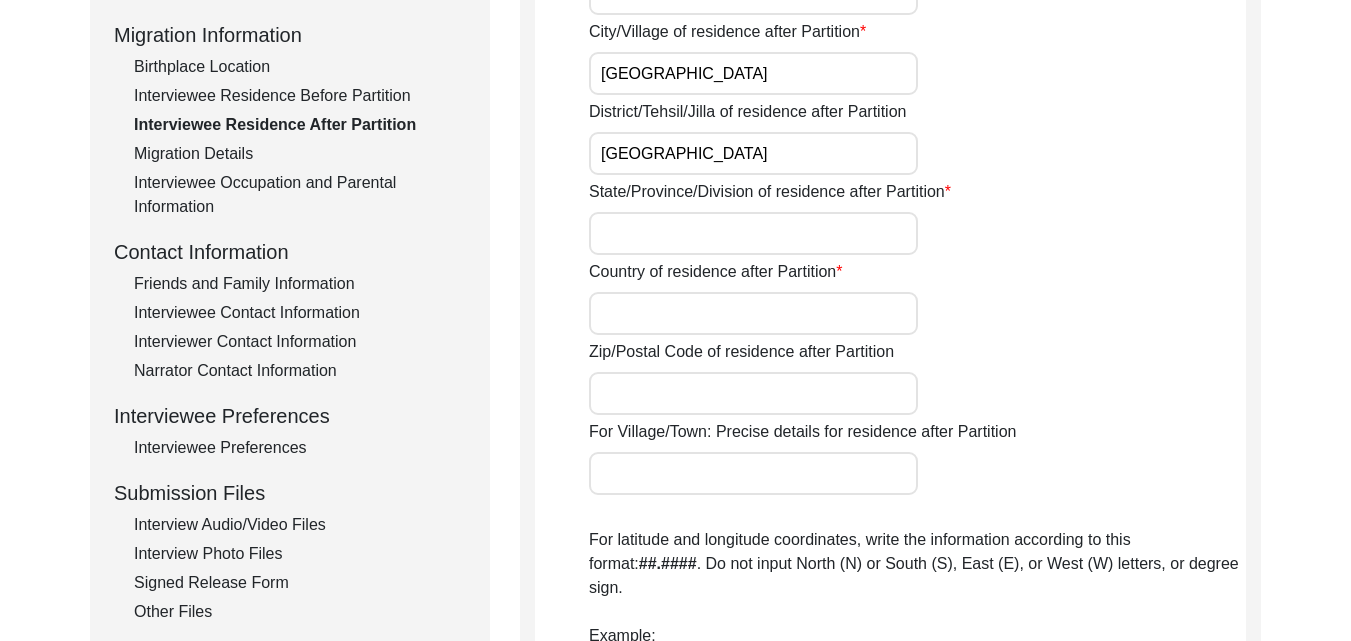 type on "[GEOGRAPHIC_DATA]" 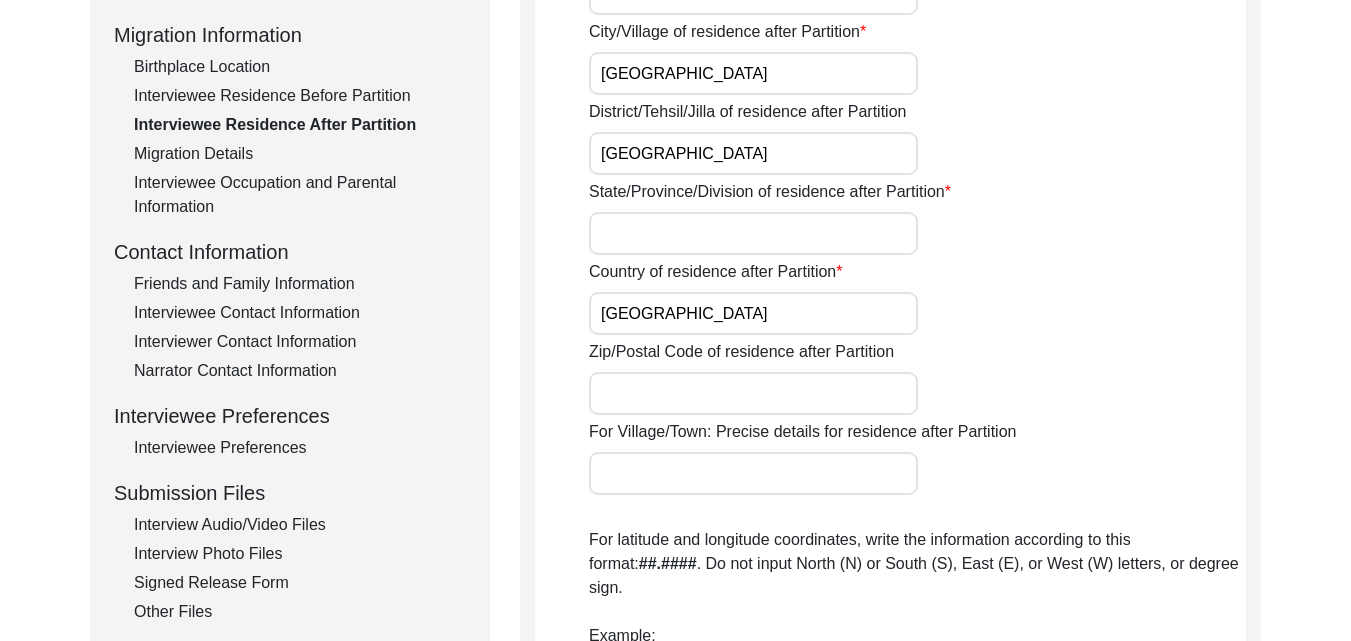 type on "[GEOGRAPHIC_DATA]" 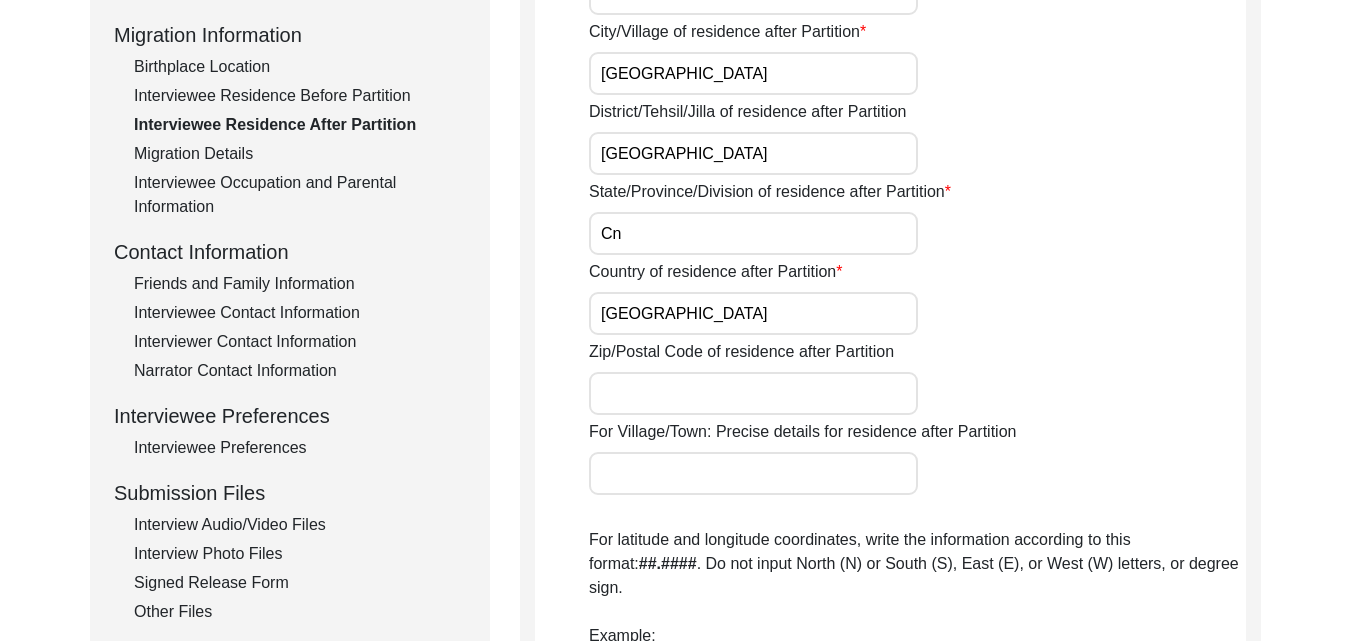 type on "C" 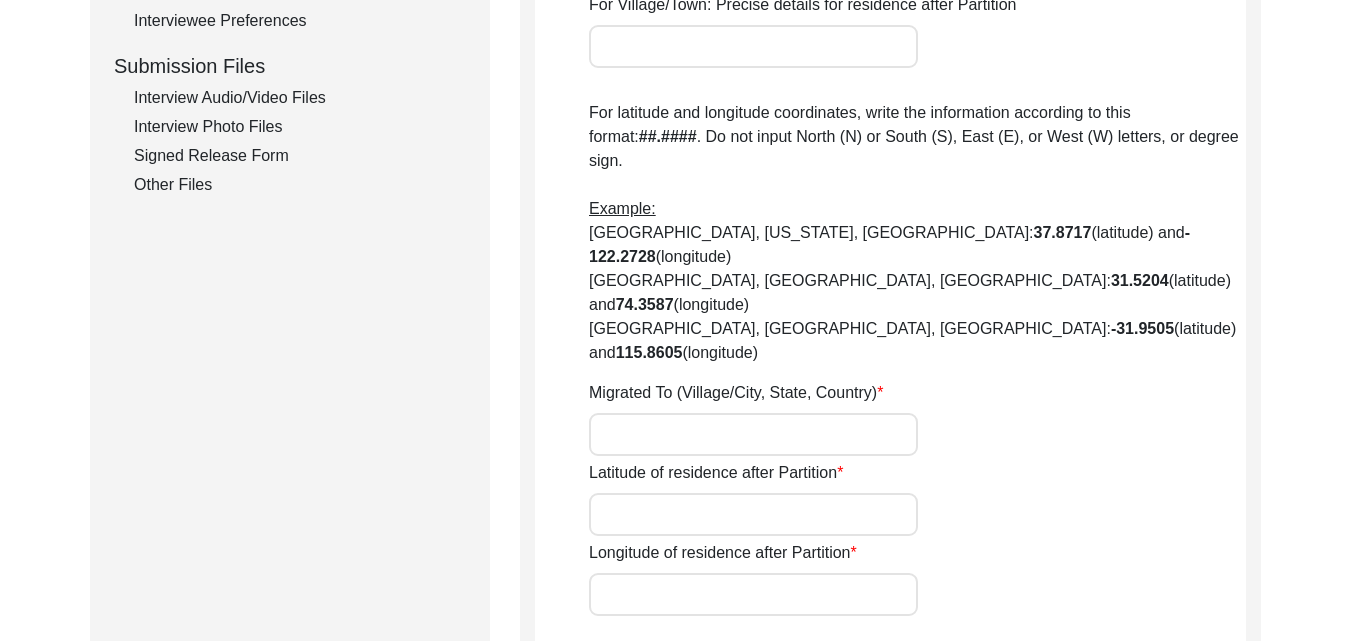scroll, scrollTop: 960, scrollLeft: 0, axis: vertical 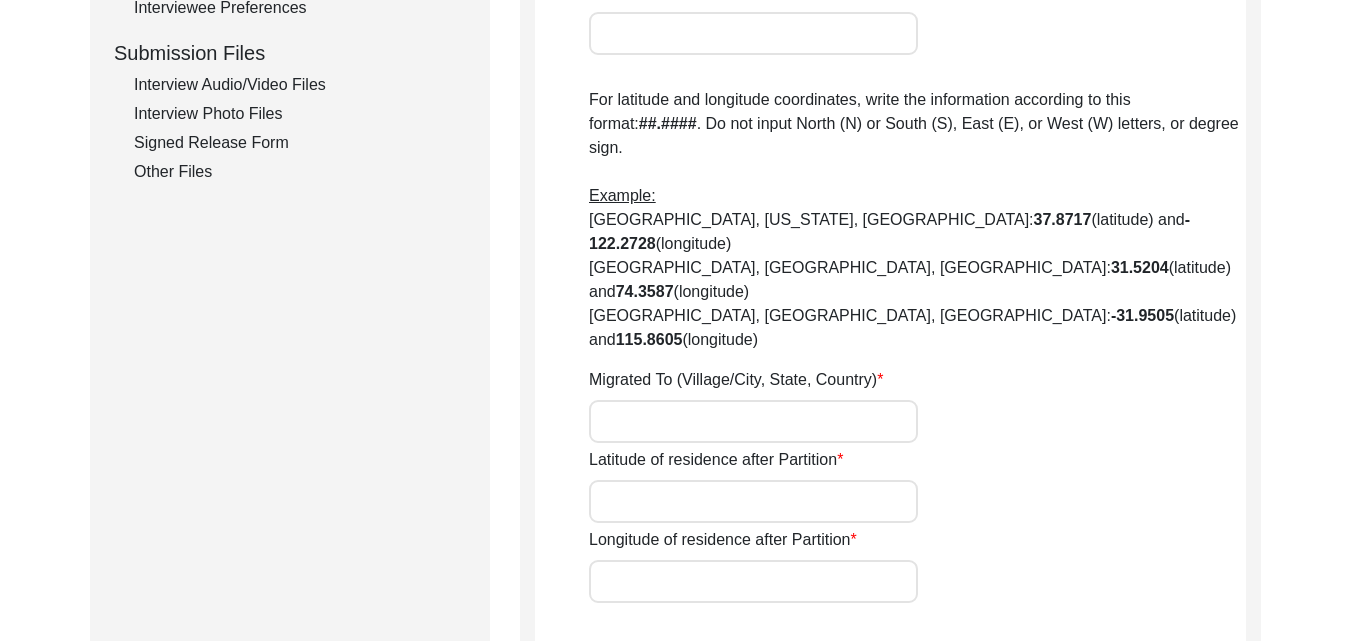 type on "[GEOGRAPHIC_DATA]" 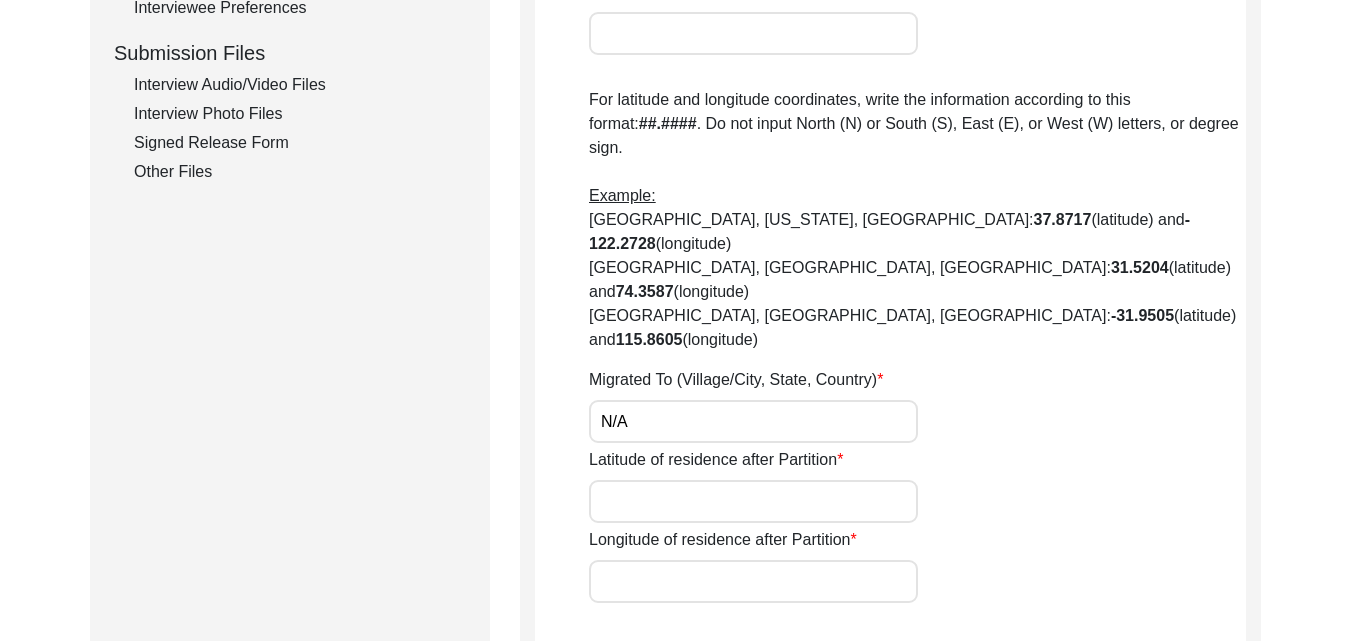 type on "N/A" 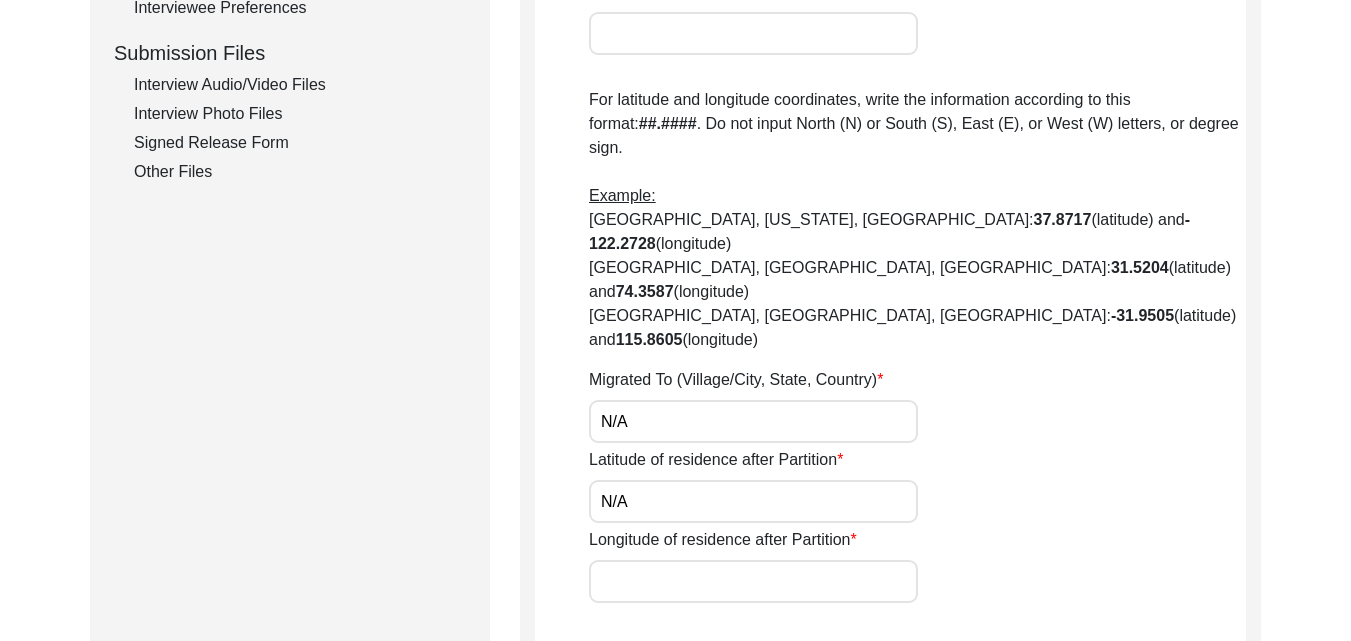 click on "Longitude of residence after Partition" at bounding box center (753, 581) 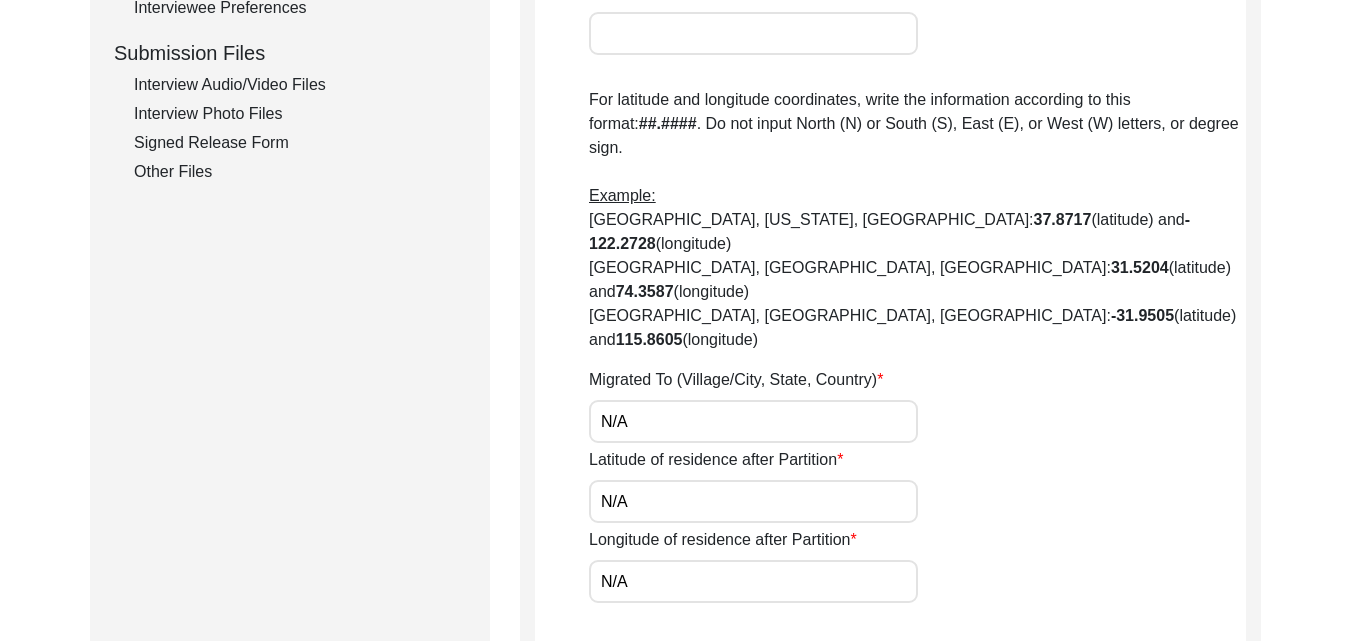 click on "Save" 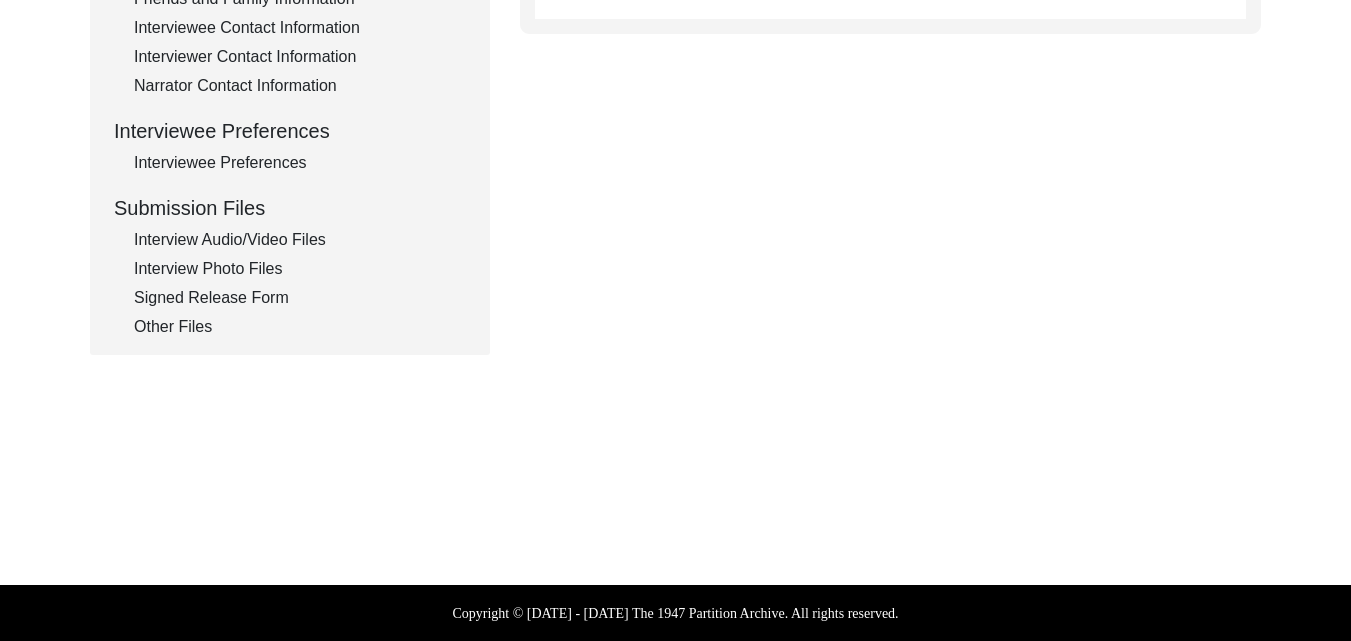 scroll, scrollTop: 245, scrollLeft: 0, axis: vertical 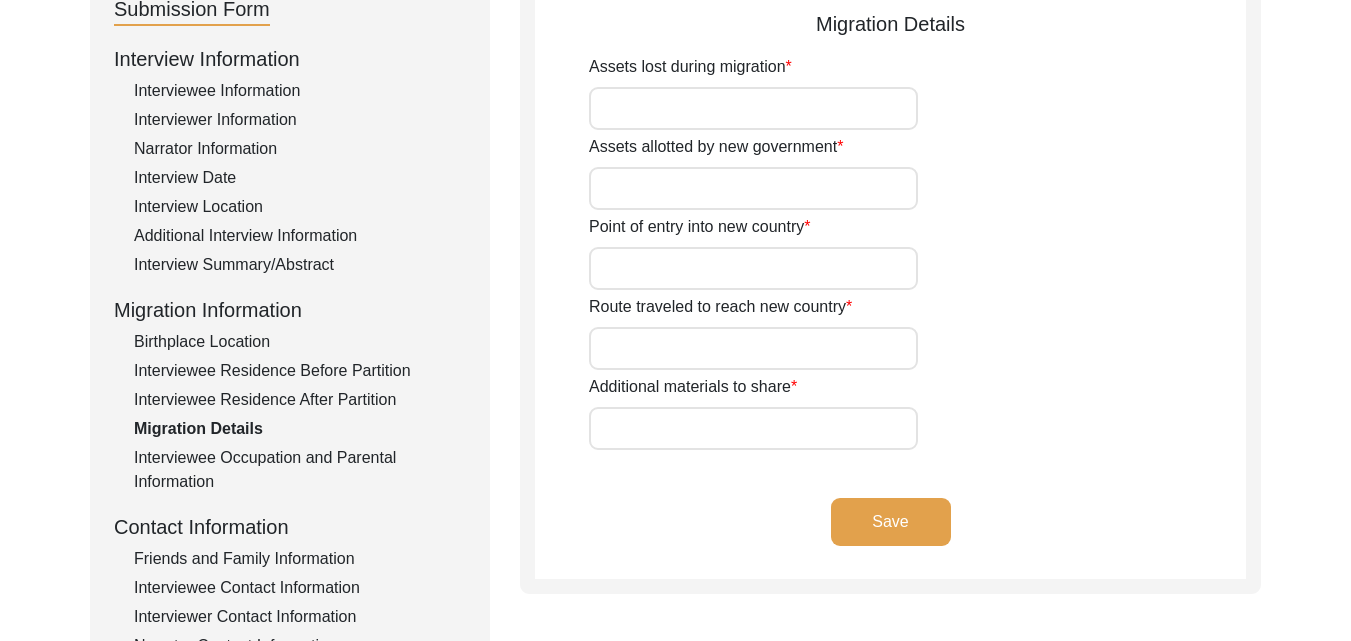 click on "Assets lost during migration" at bounding box center [753, 108] 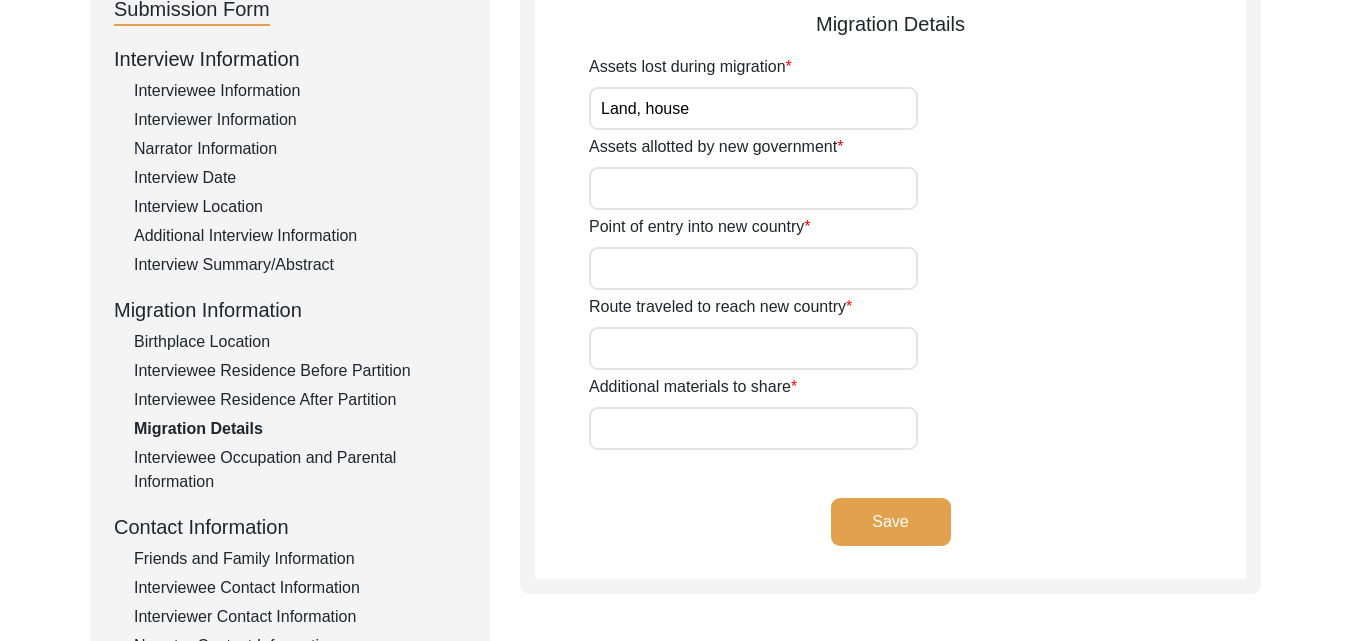 type on "Land, house" 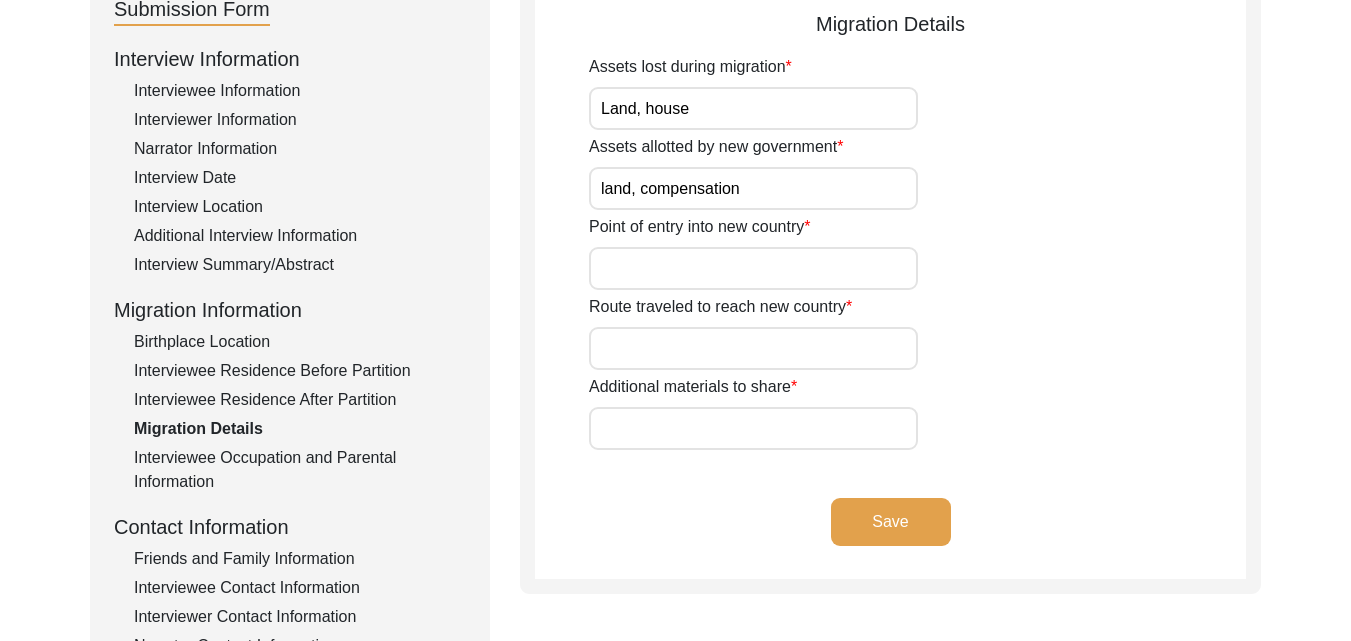 type on "land, compensation" 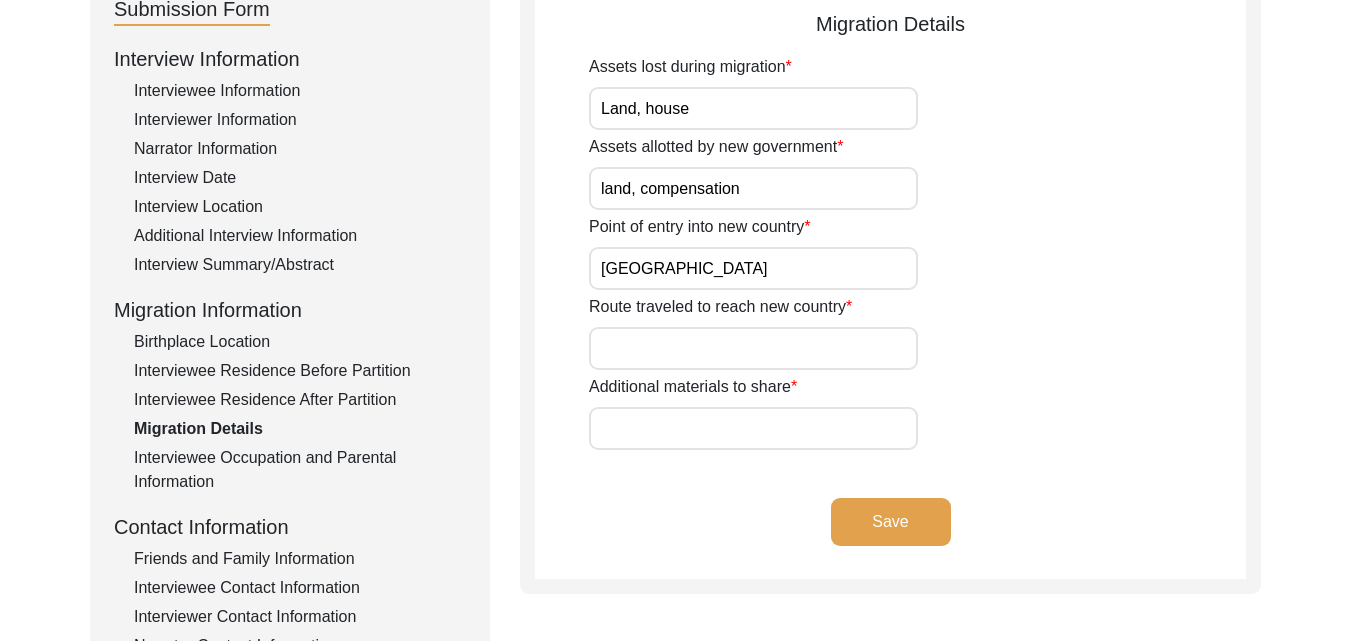 click on "Route traveled to reach new country" at bounding box center [753, 348] 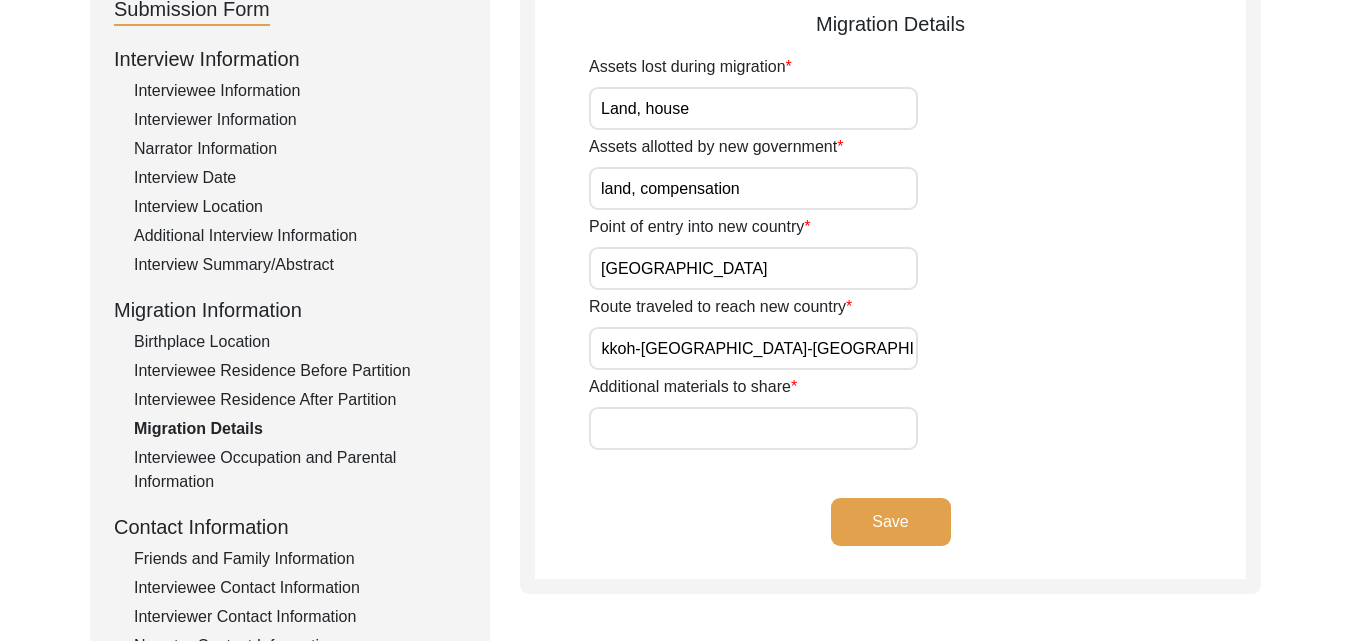 scroll, scrollTop: 0, scrollLeft: 24, axis: horizontal 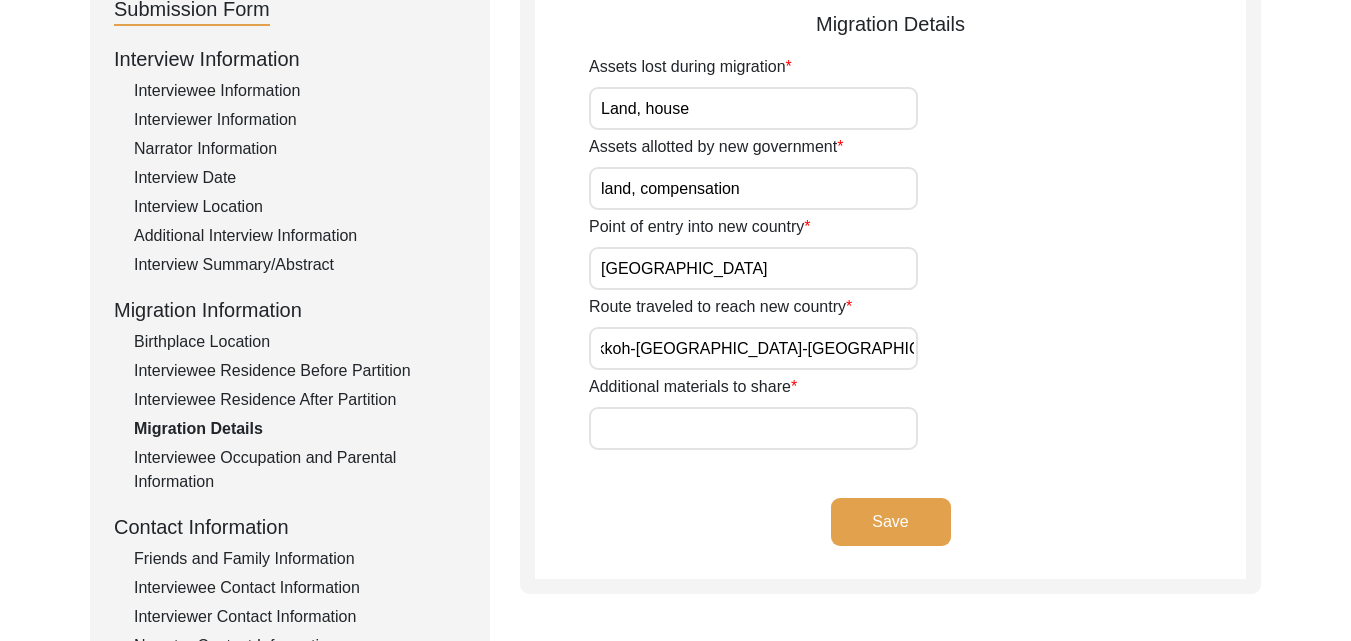 type on "Sukkoh-[GEOGRAPHIC_DATA]-[GEOGRAPHIC_DATA]-[GEOGRAPHIC_DATA]-[GEOGRAPHIC_DATA]" 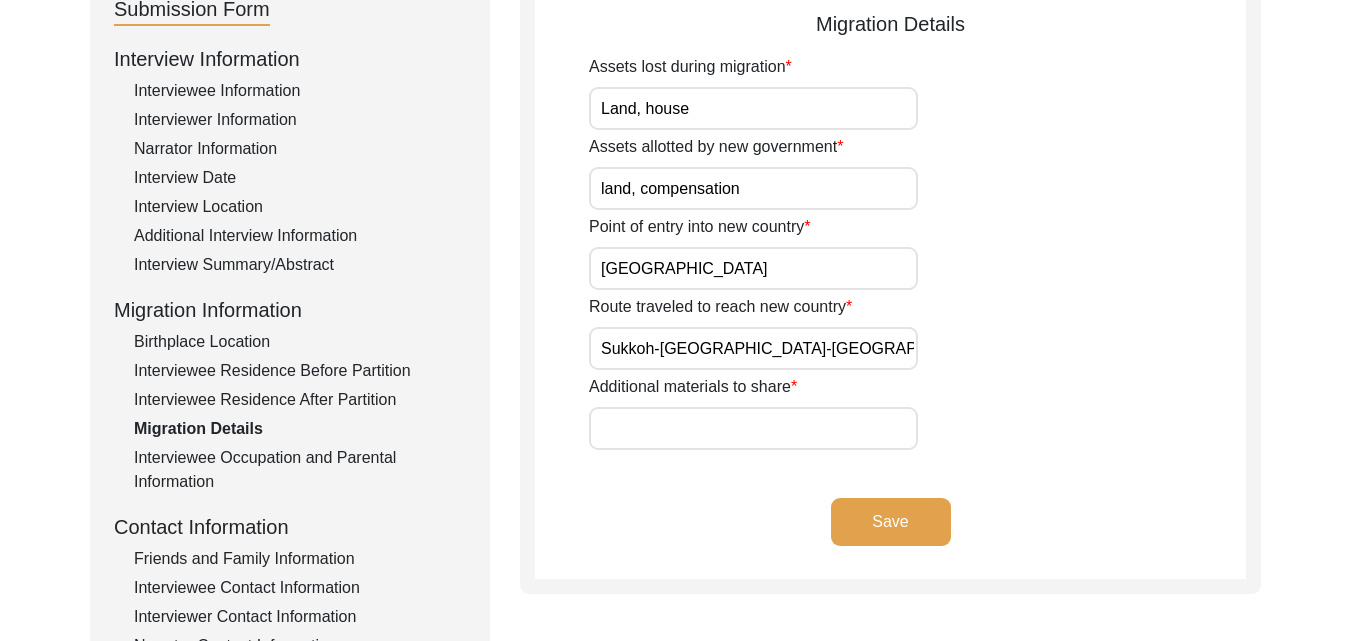 click on "Additional materials to share" at bounding box center [753, 428] 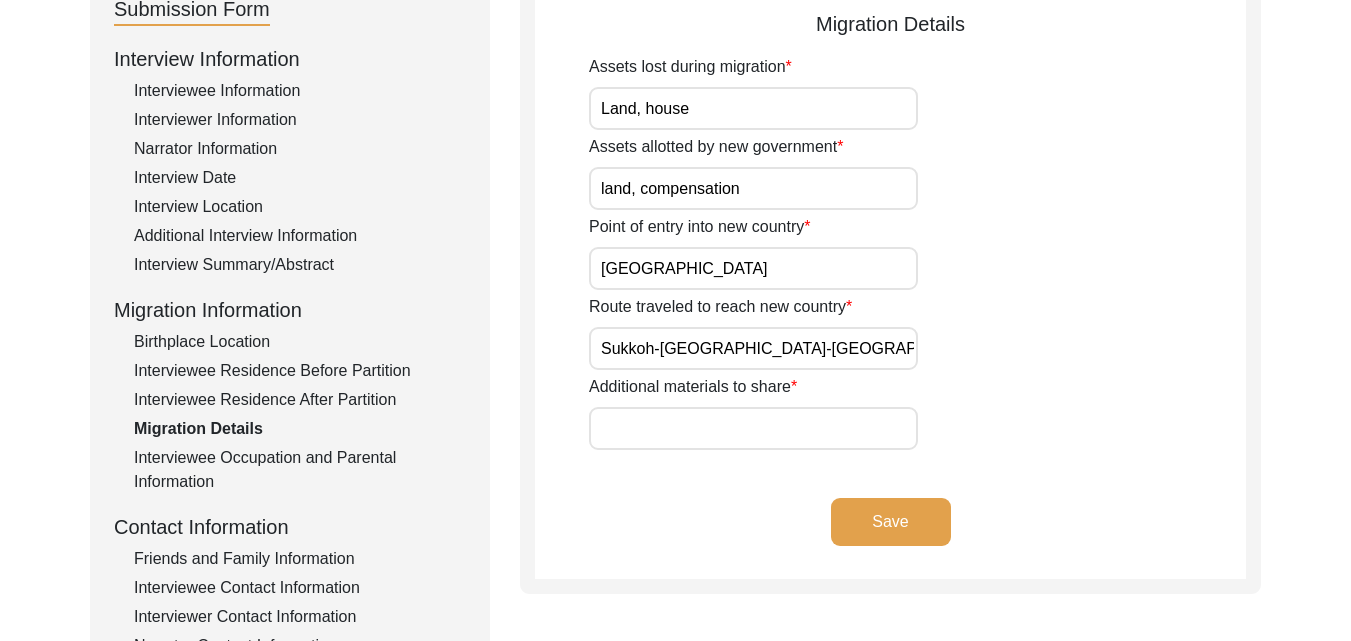 type on "NIL" 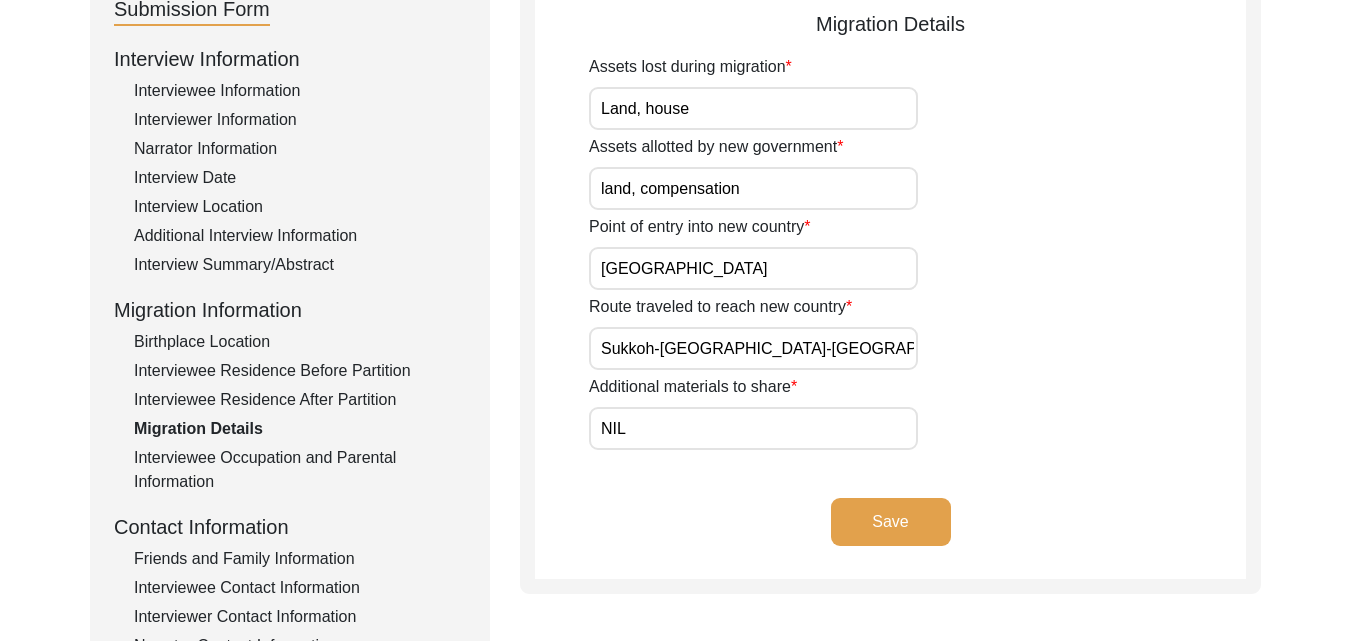 click on "Save" 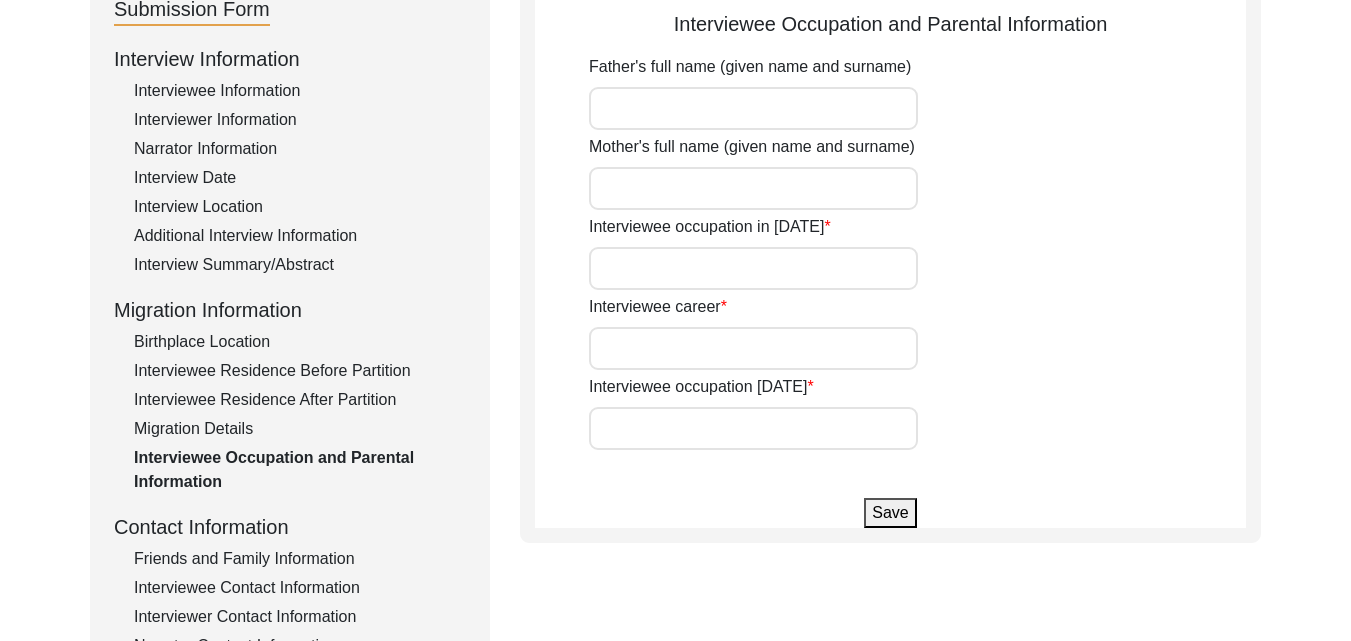 click on "Father's full name (given name and surname)" at bounding box center [753, 108] 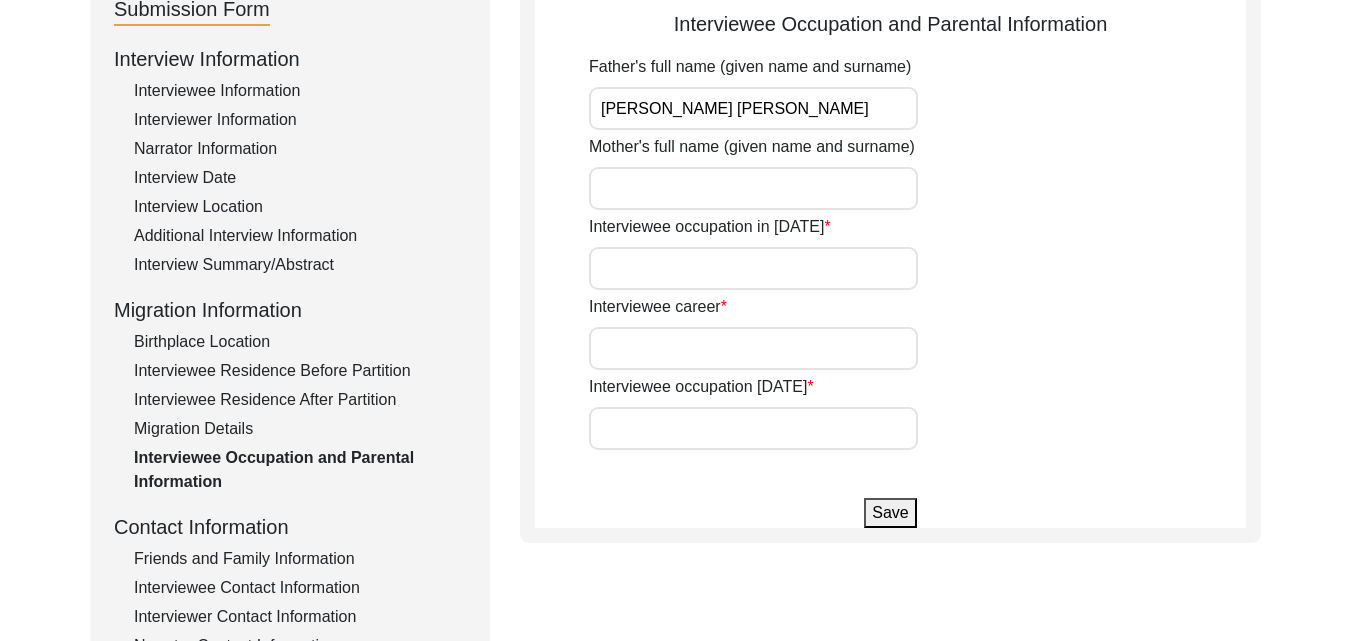 type on "[PERSON_NAME] [PERSON_NAME]" 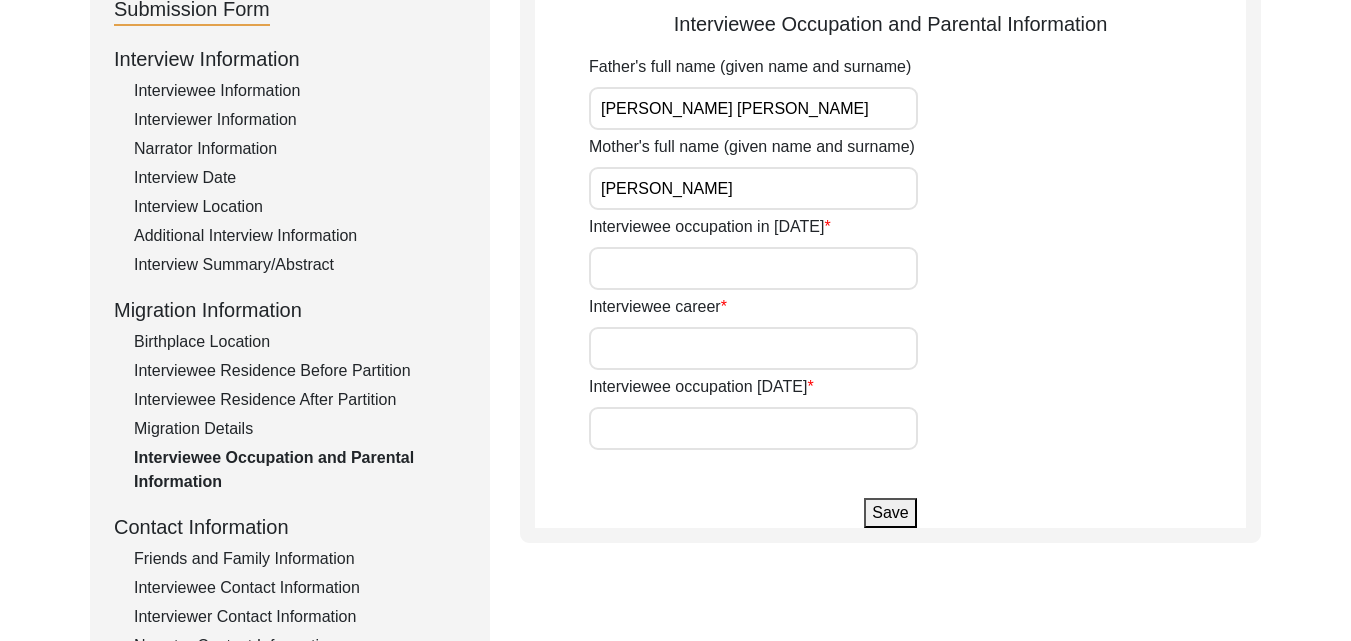 type on "[PERSON_NAME]" 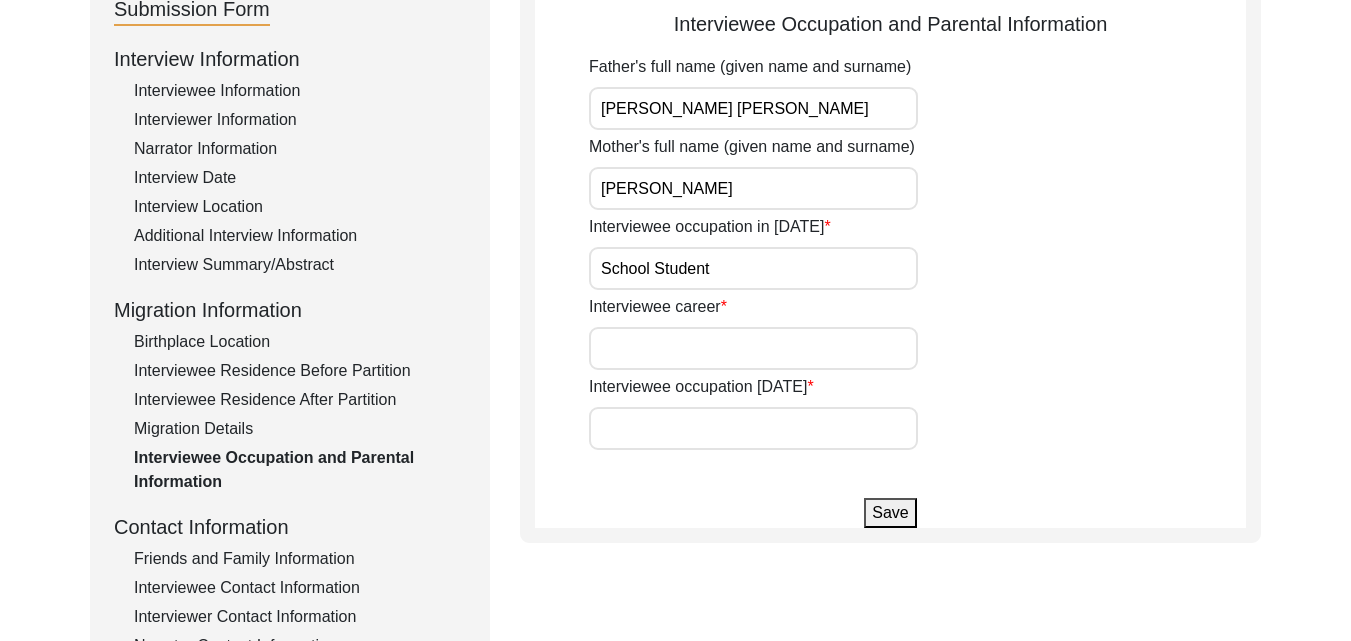click on "Interviewee career" at bounding box center (753, 348) 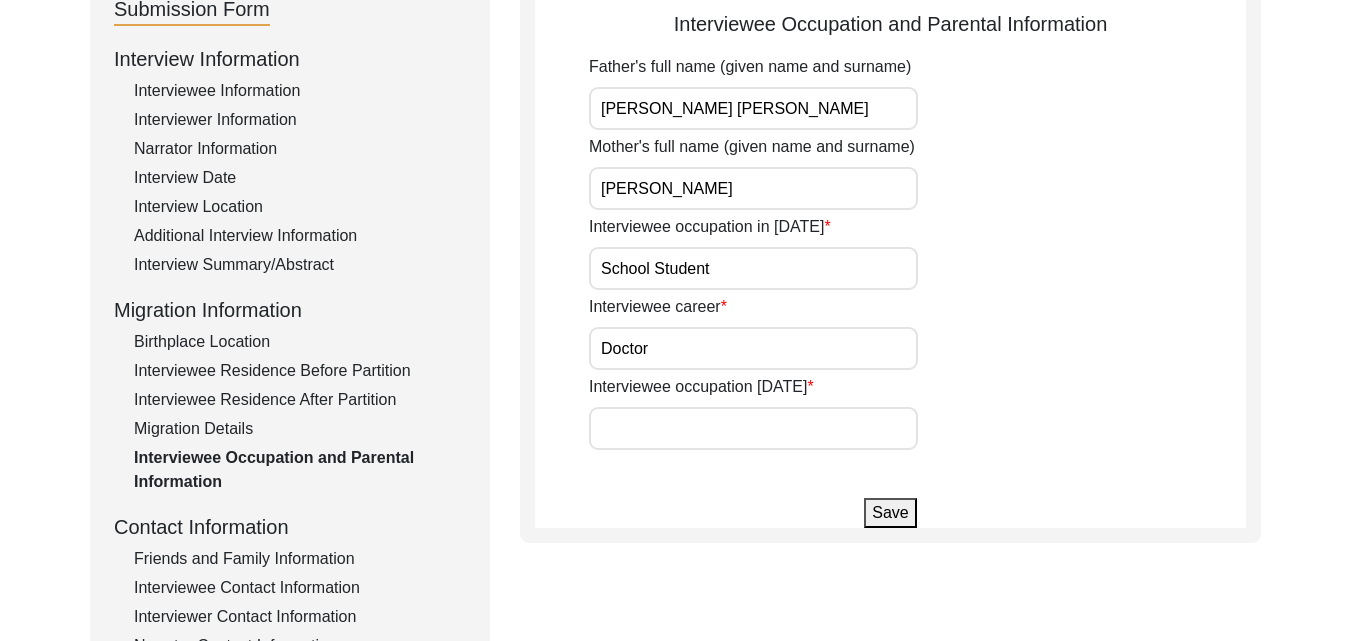 type on "Doctor" 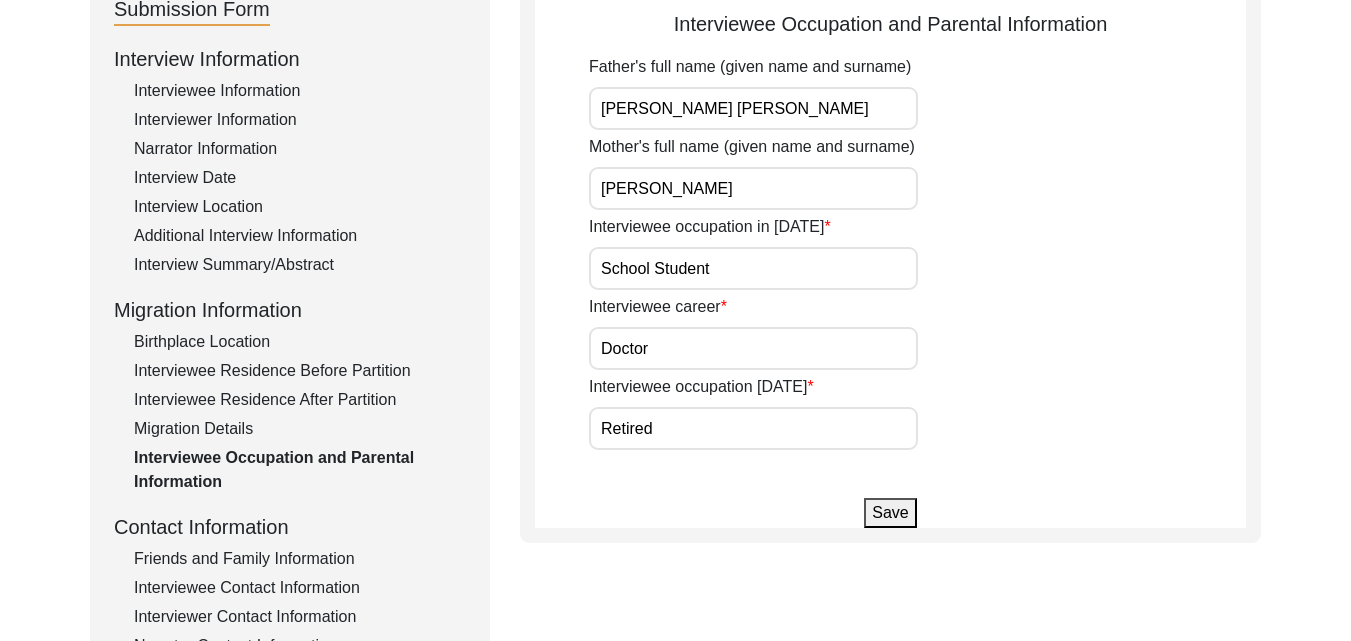 click on "Save" 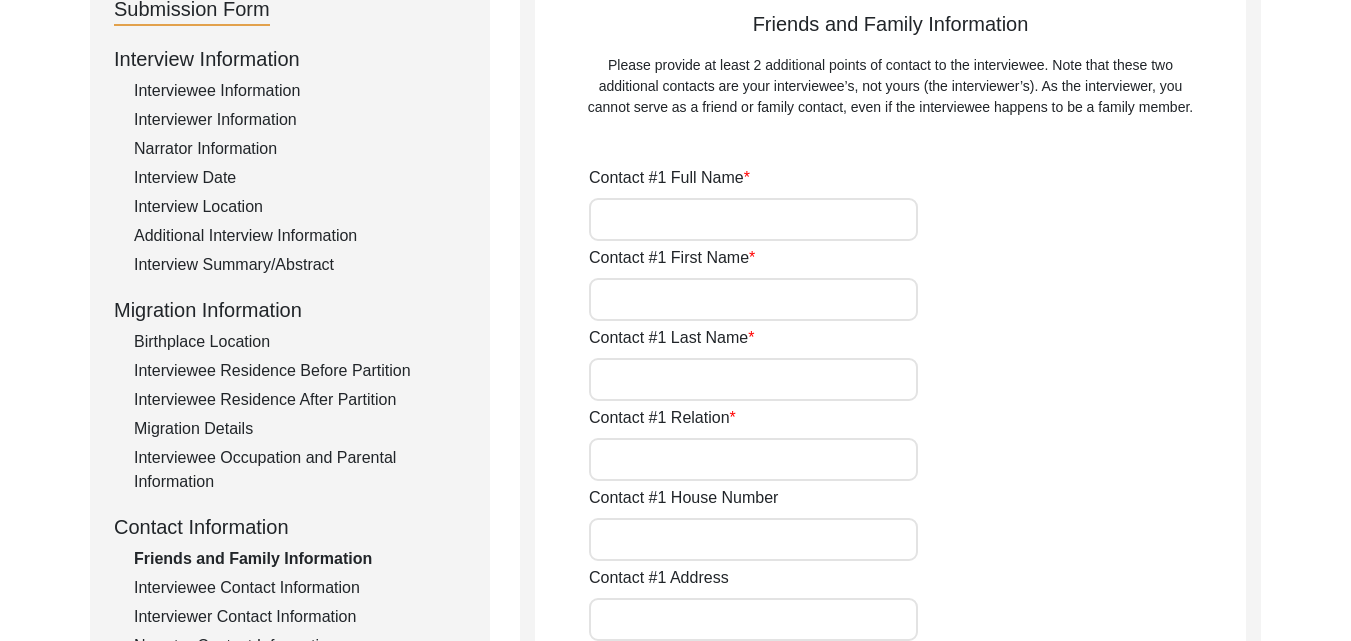 click on "Contact #1 Full Name" at bounding box center [753, 219] 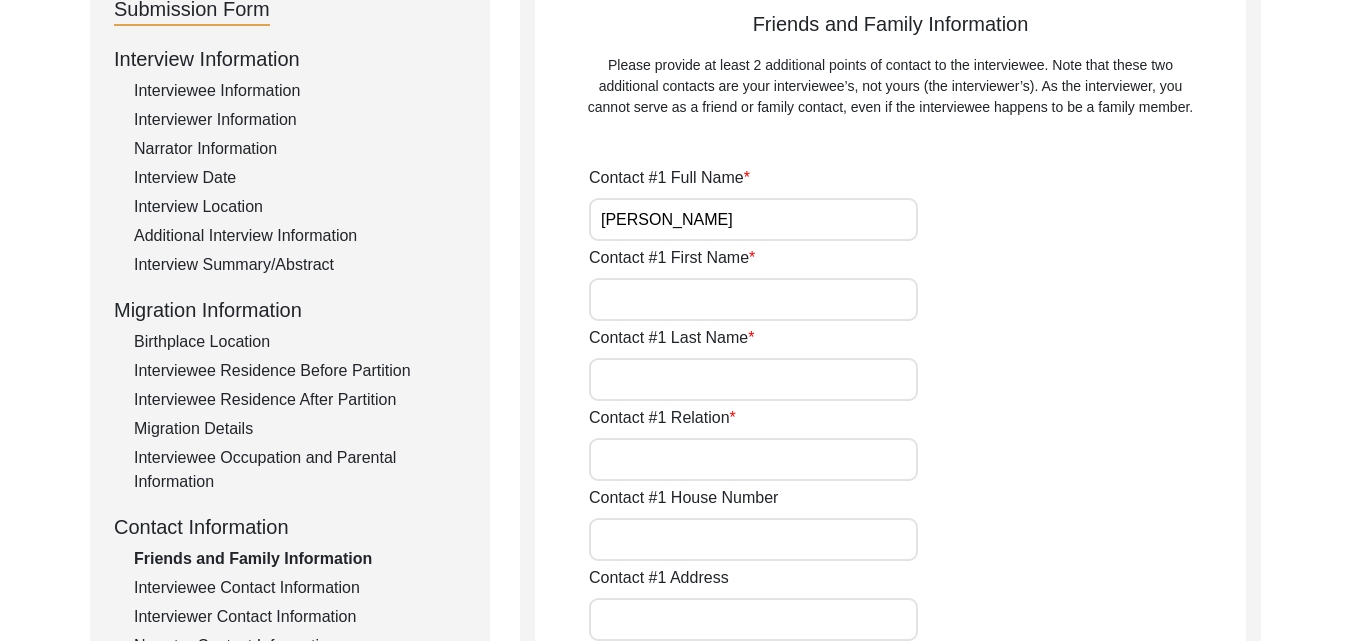 type on "[PERSON_NAME]" 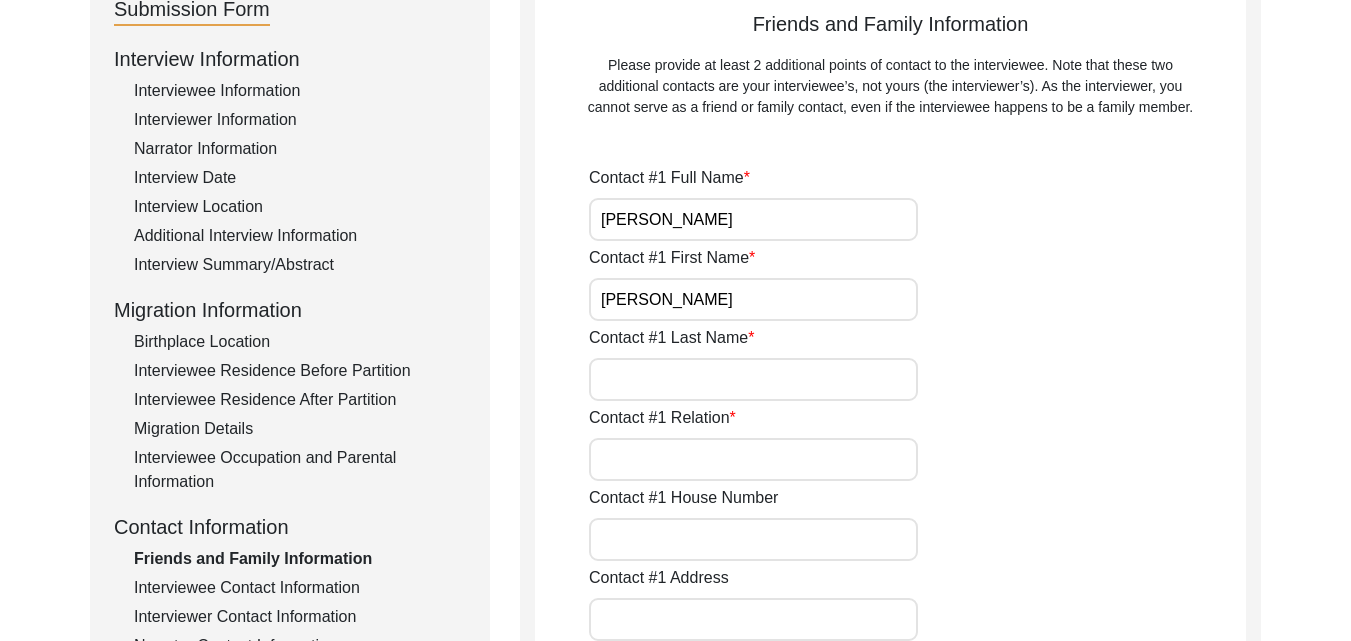 type on "[PERSON_NAME]" 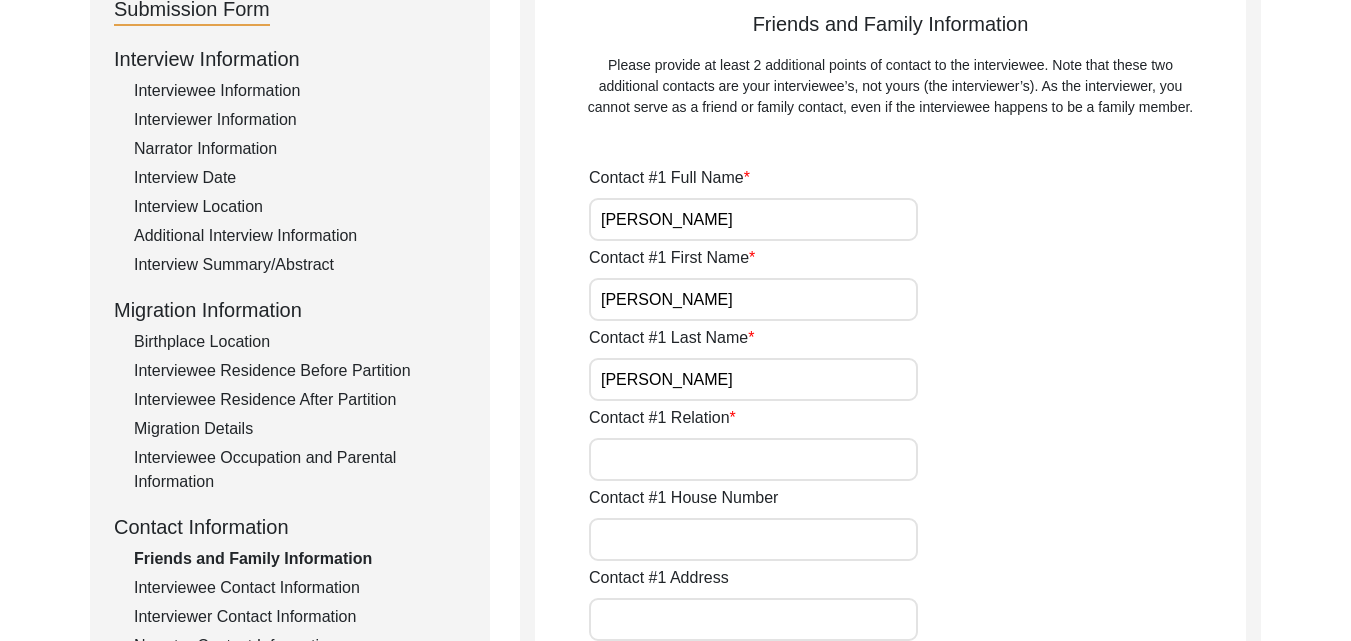 type on "[PERSON_NAME]" 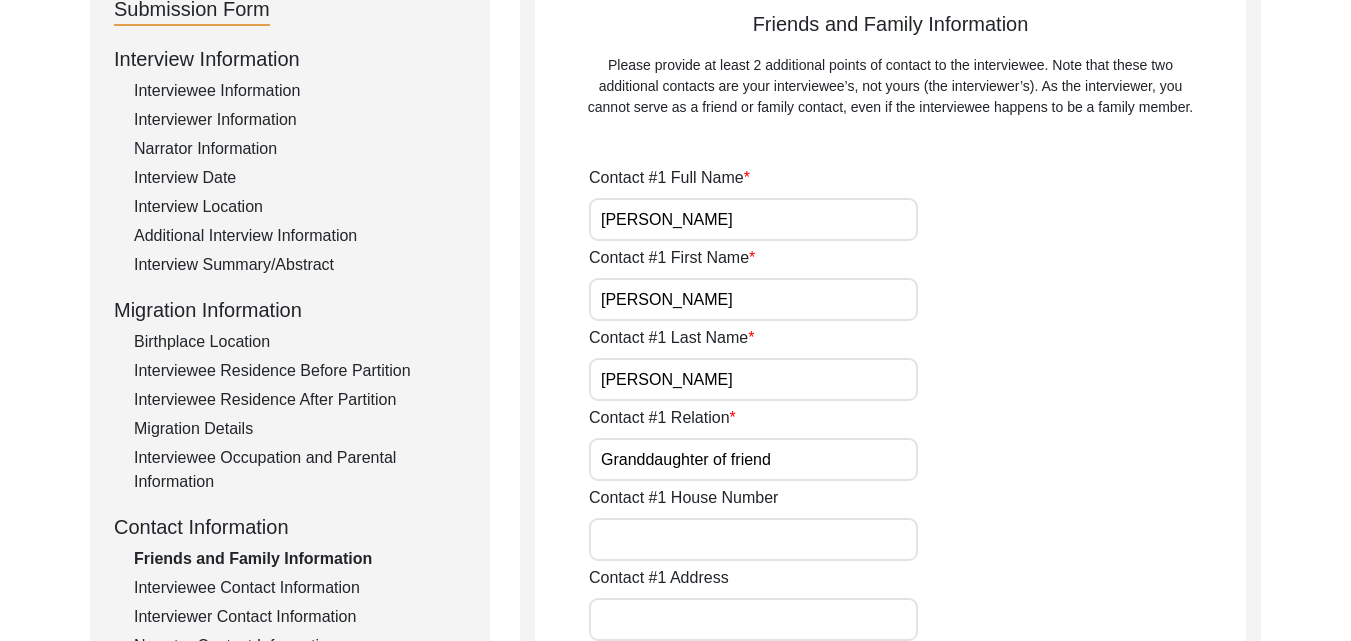 scroll, scrollTop: 645, scrollLeft: 0, axis: vertical 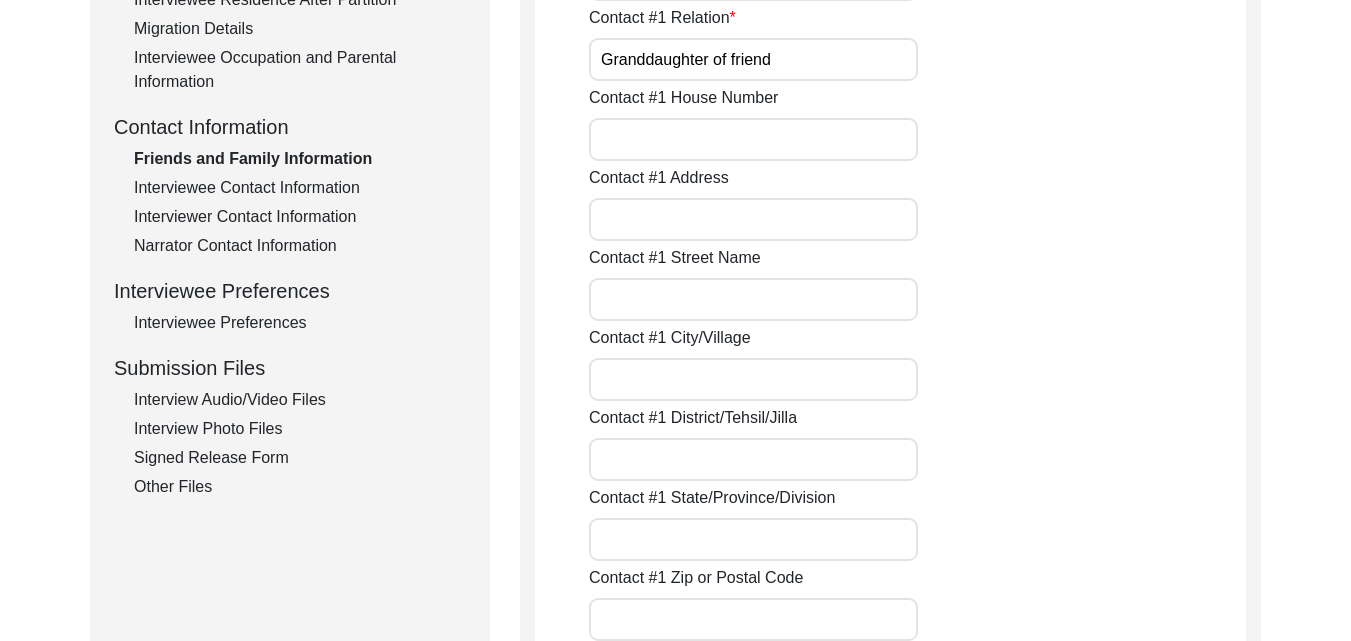 type on "Granddaughter of friend" 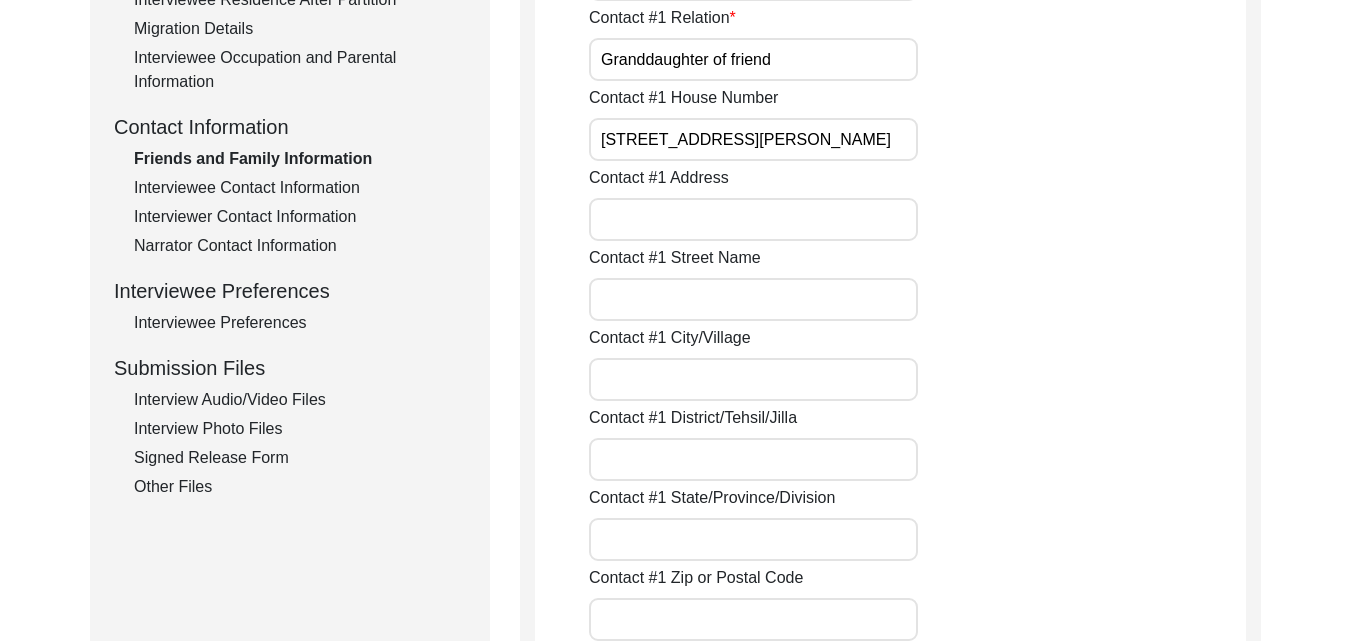 type on "[STREET_ADDRESS][PERSON_NAME]" 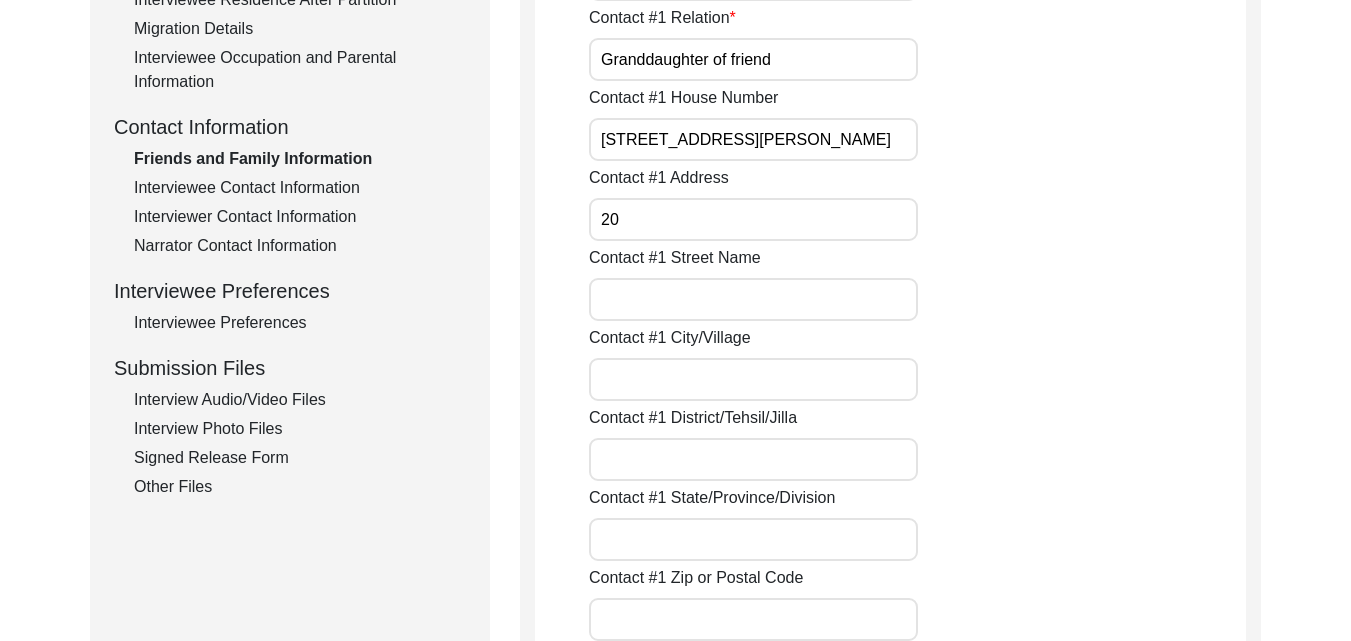type on "[STREET_ADDRESS][PERSON_NAME]" 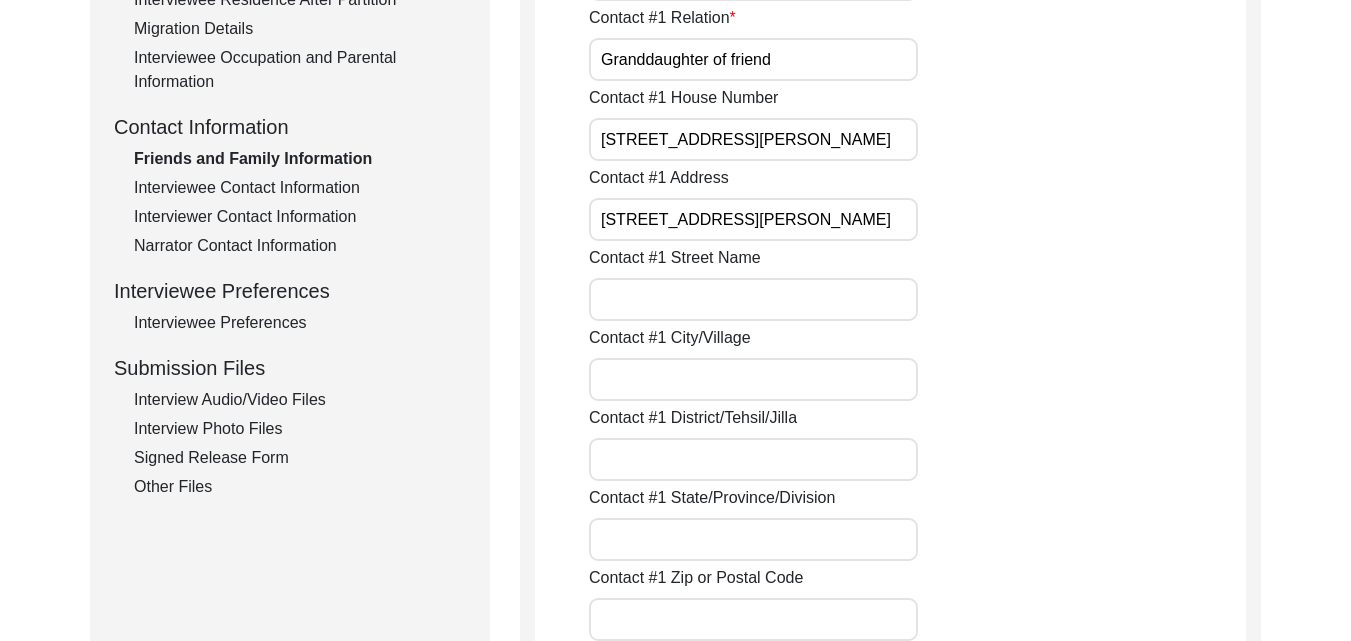 type on "INDORE" 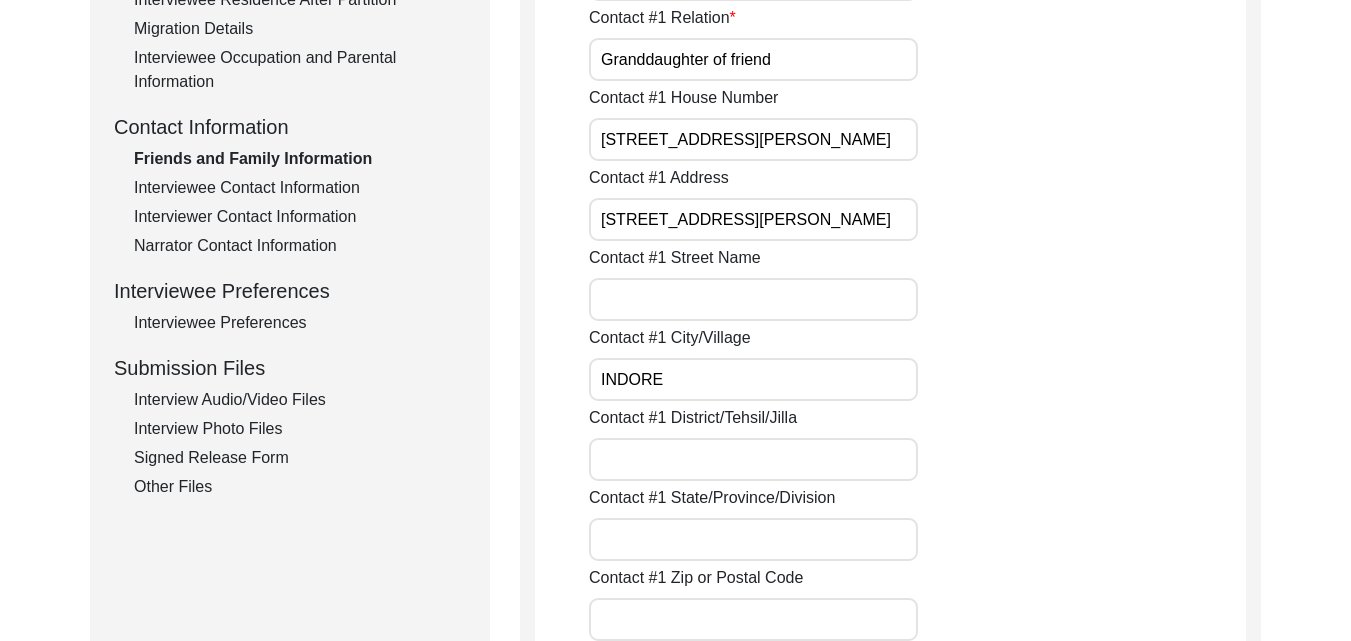 type on "[GEOGRAPHIC_DATA]" 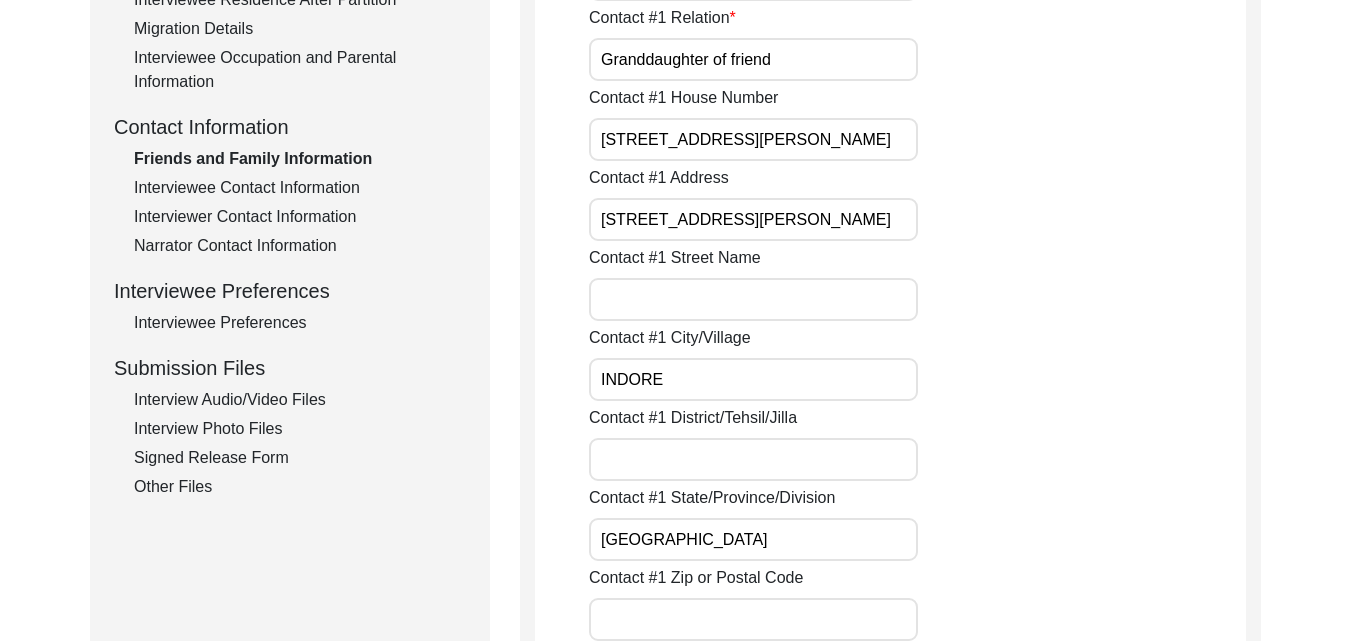 type on "452001" 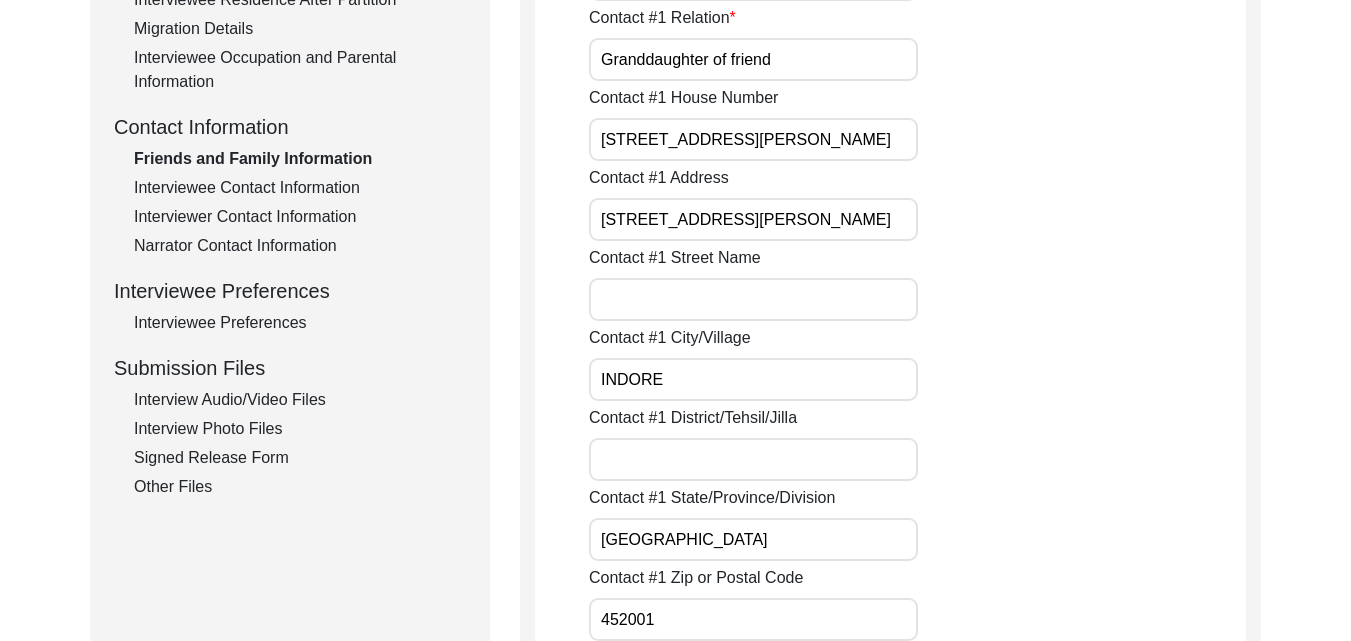 type on "[GEOGRAPHIC_DATA]" 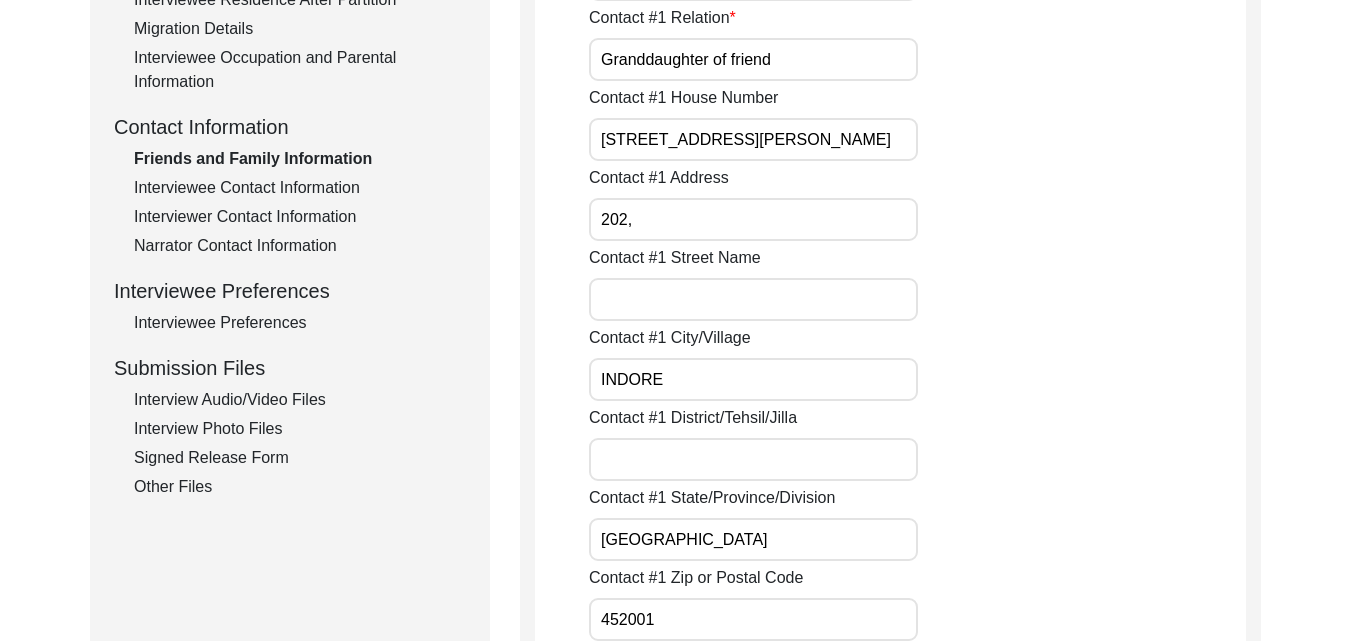 scroll, scrollTop: 0, scrollLeft: 0, axis: both 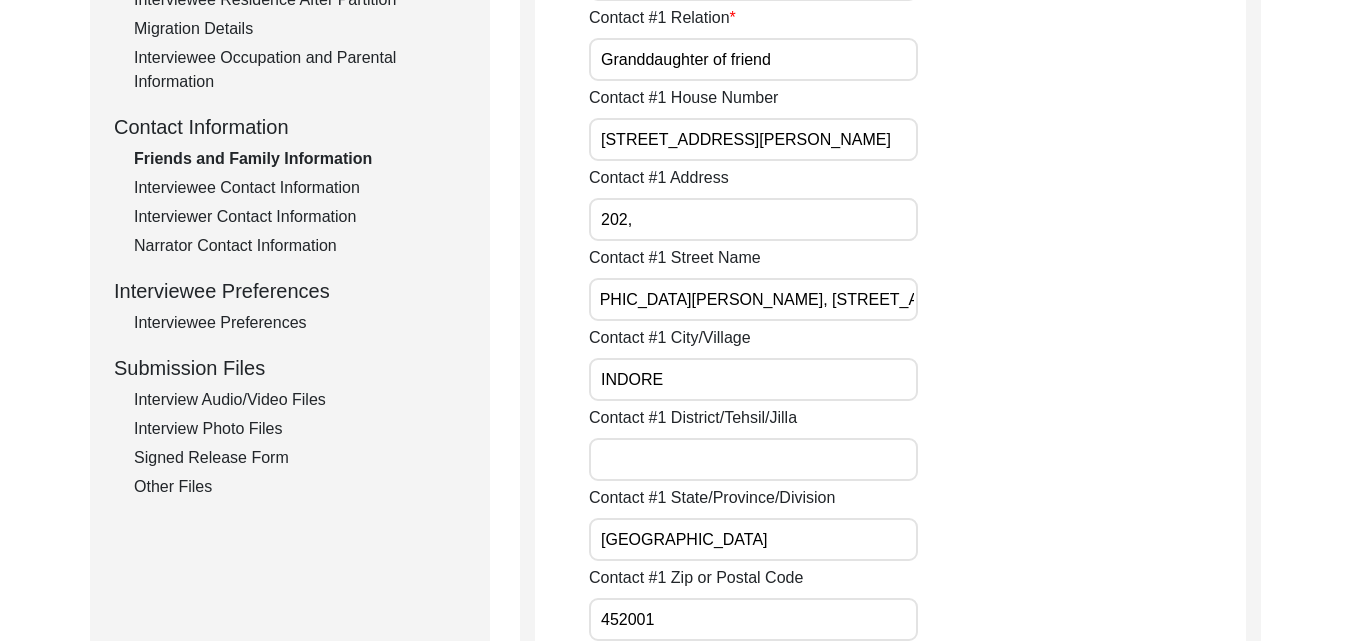 type on "[GEOGRAPHIC_DATA][PERSON_NAME], [STREET_ADDRESS]" 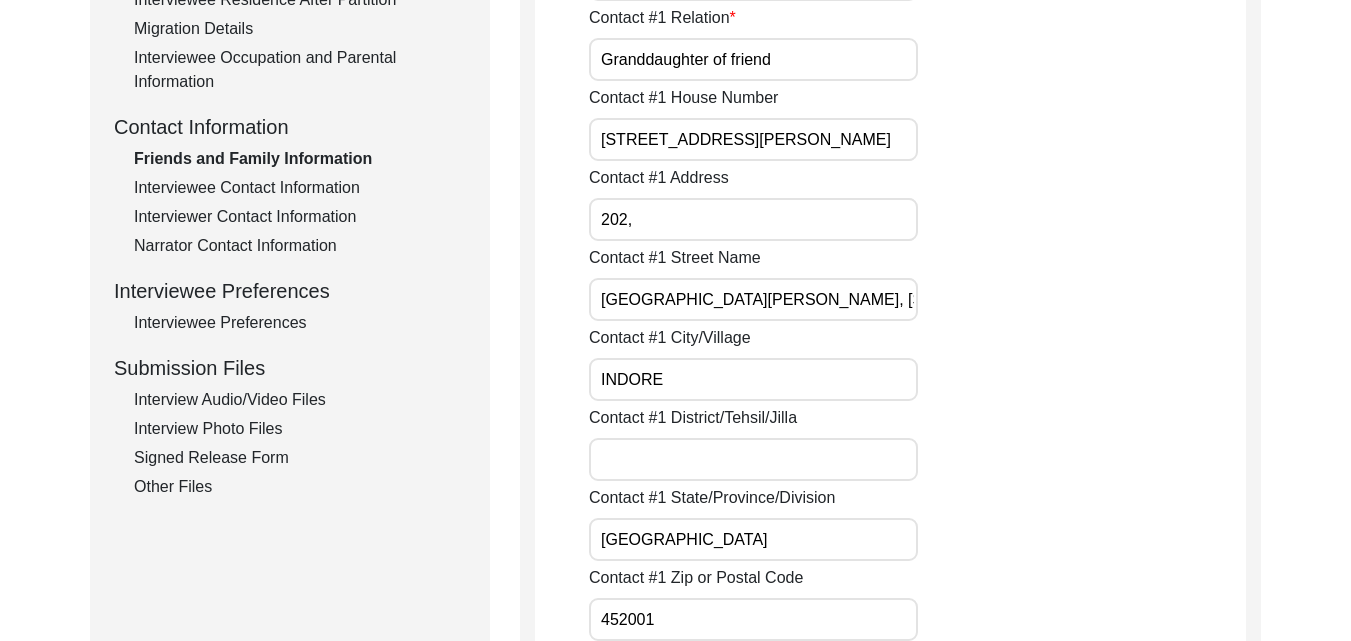 click on "Contact #1 District/Tehsil/Jilla" at bounding box center (753, 459) 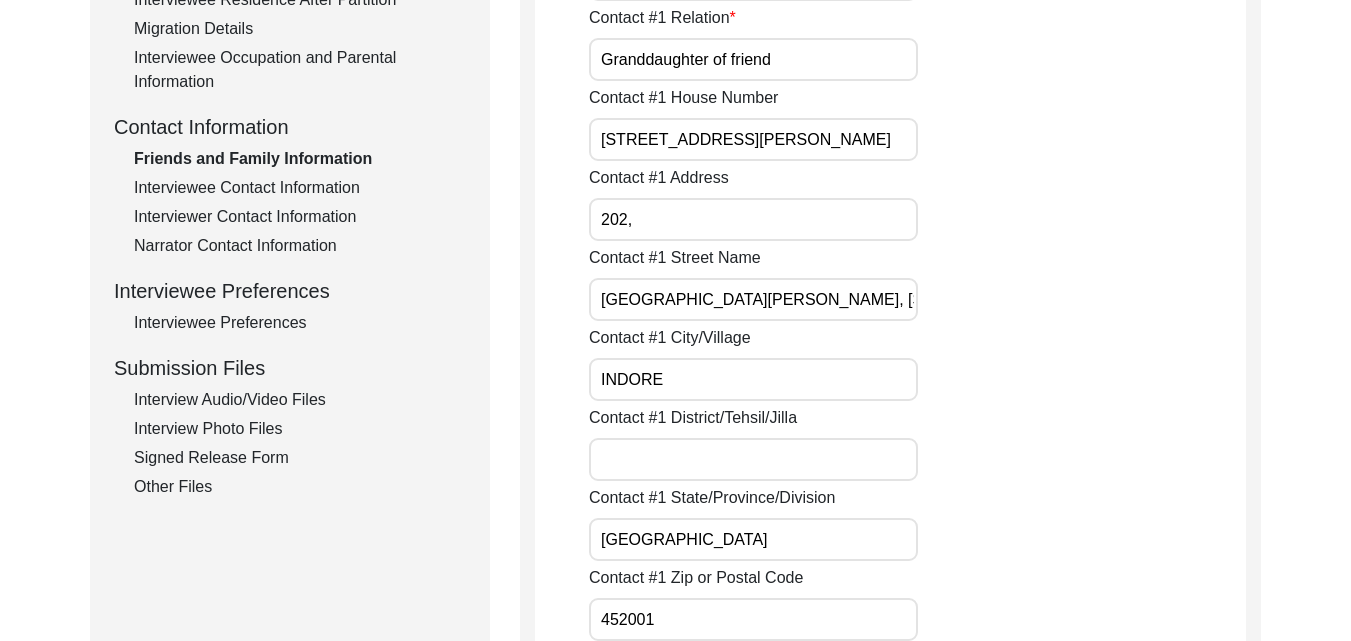 type on "Indore" 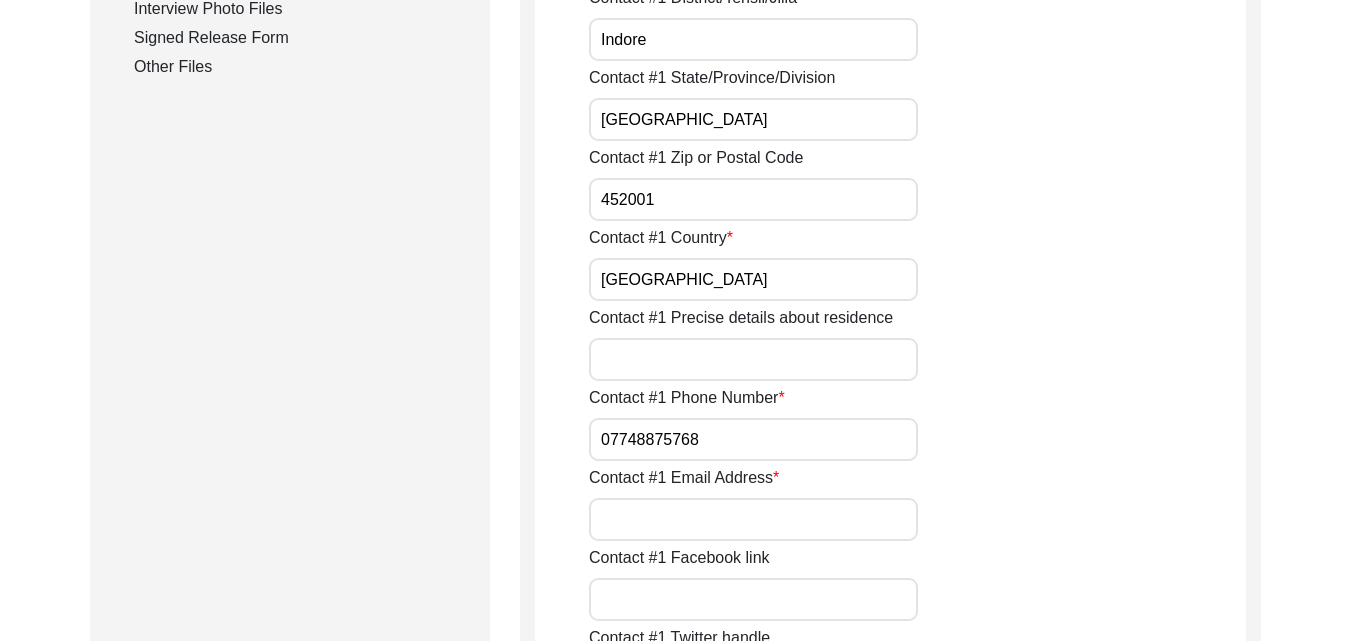 scroll, scrollTop: 1085, scrollLeft: 0, axis: vertical 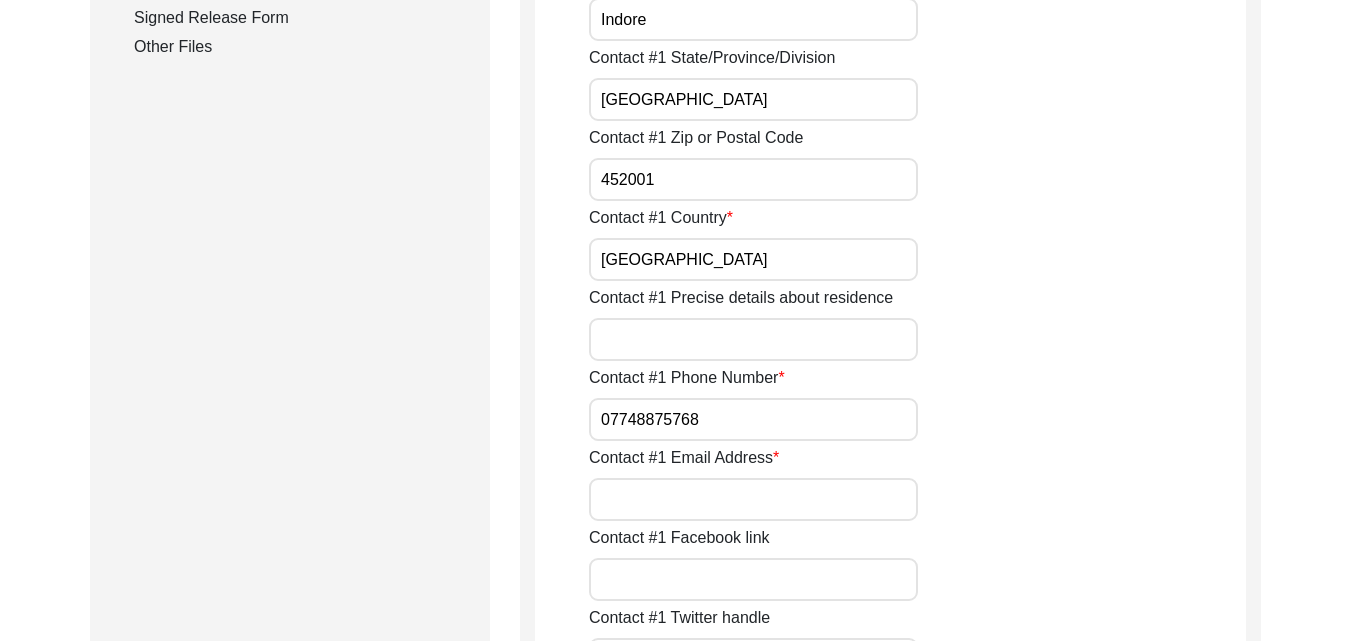 click on "452001" at bounding box center (753, 179) 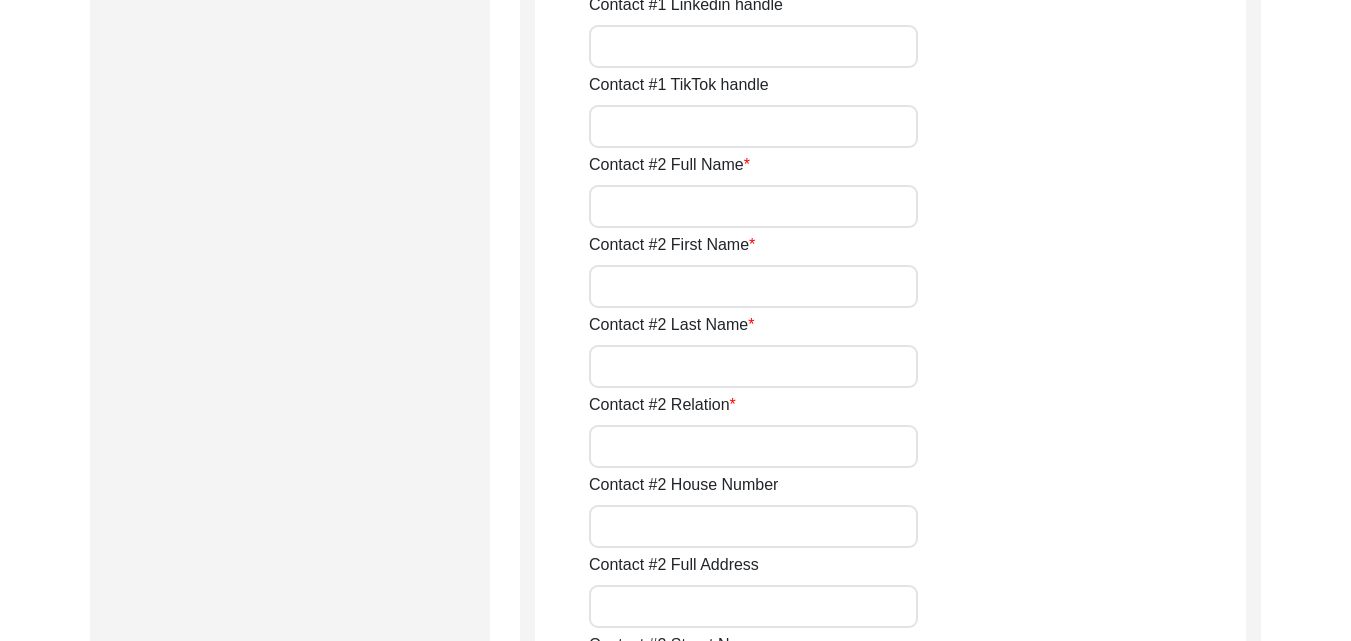 scroll, scrollTop: 1298, scrollLeft: 0, axis: vertical 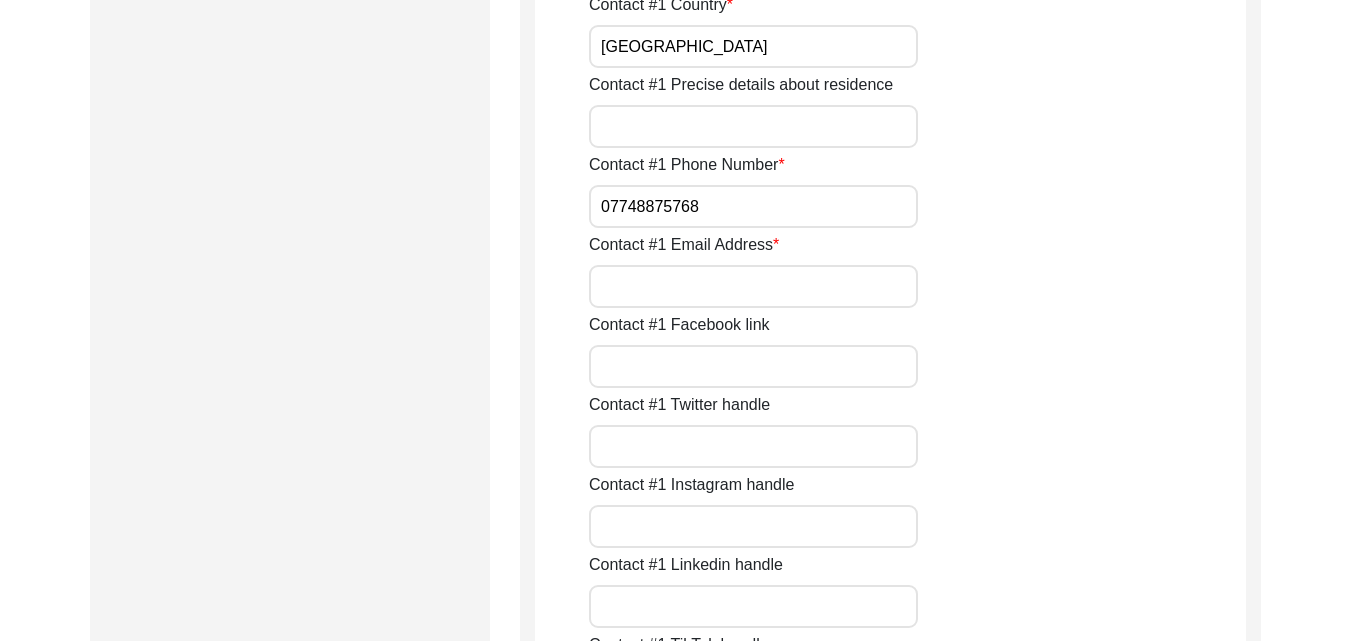 type on "452020" 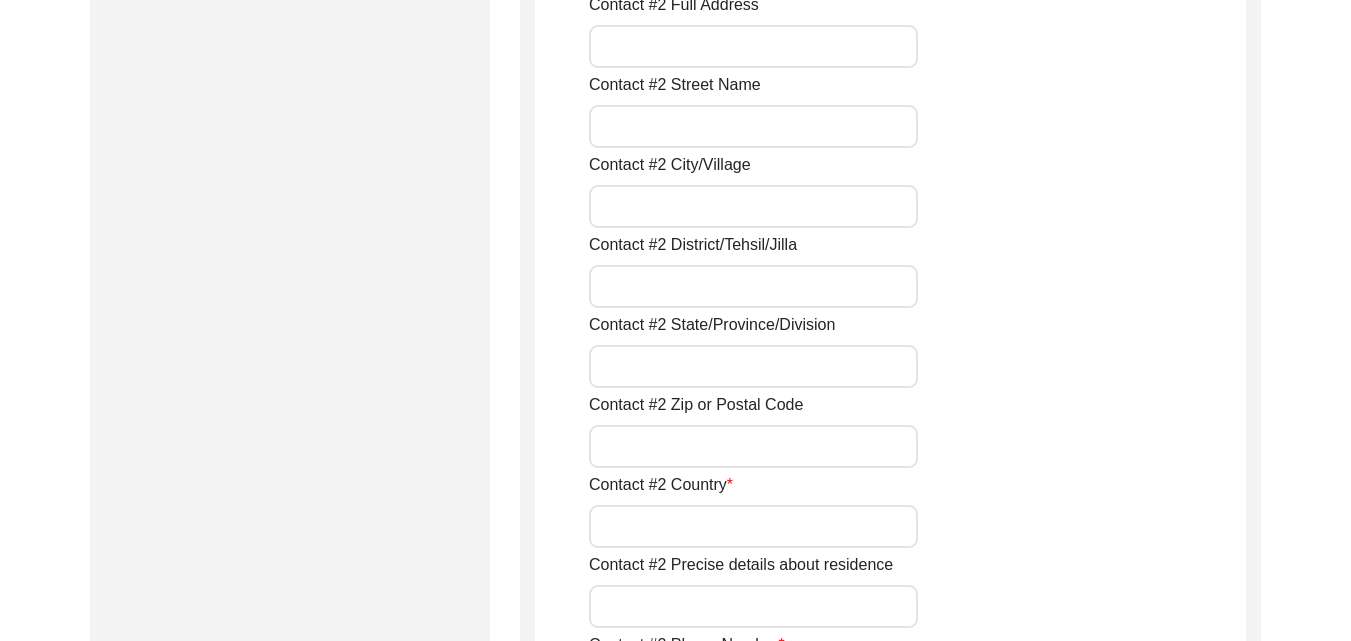scroll, scrollTop: 1858, scrollLeft: 0, axis: vertical 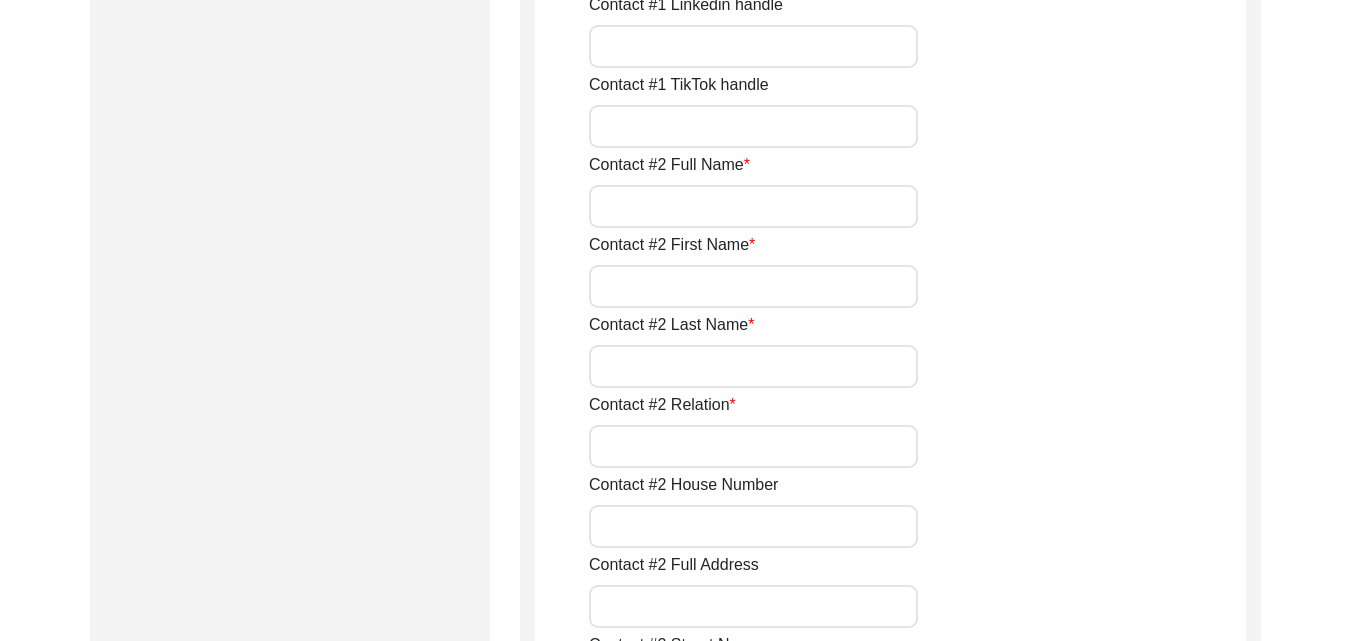 click on "Contact #2 Full Name" at bounding box center (753, 206) 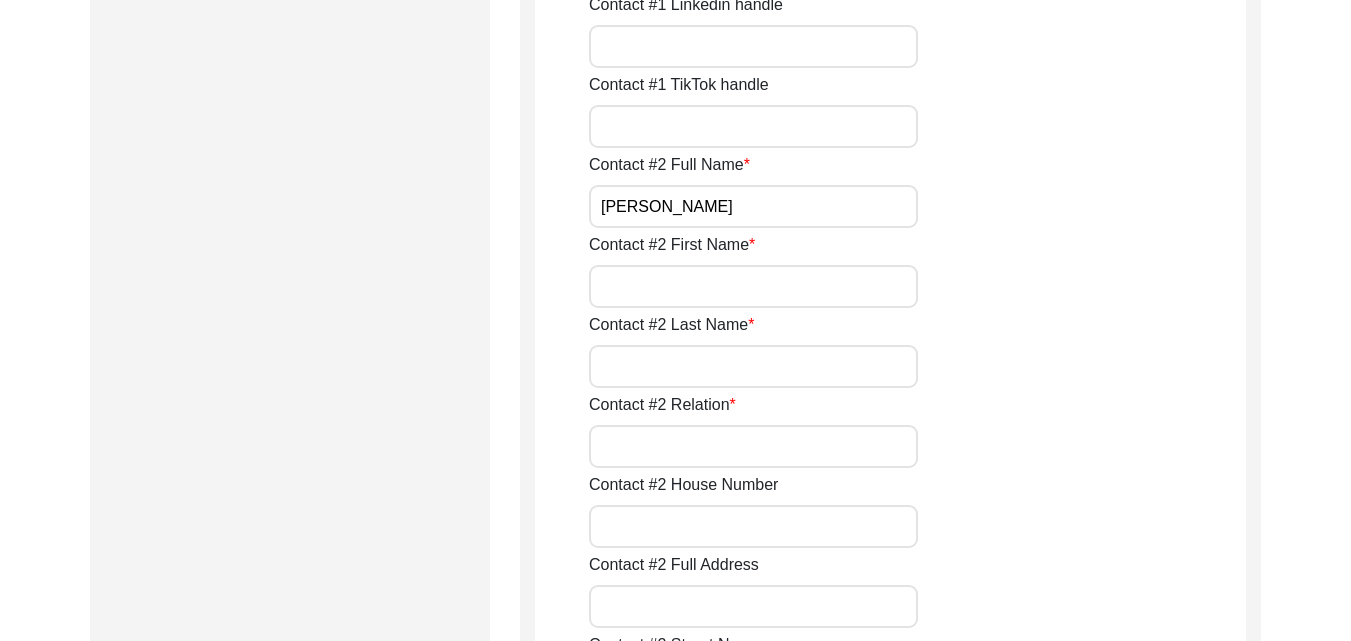 type on "[PERSON_NAME]" 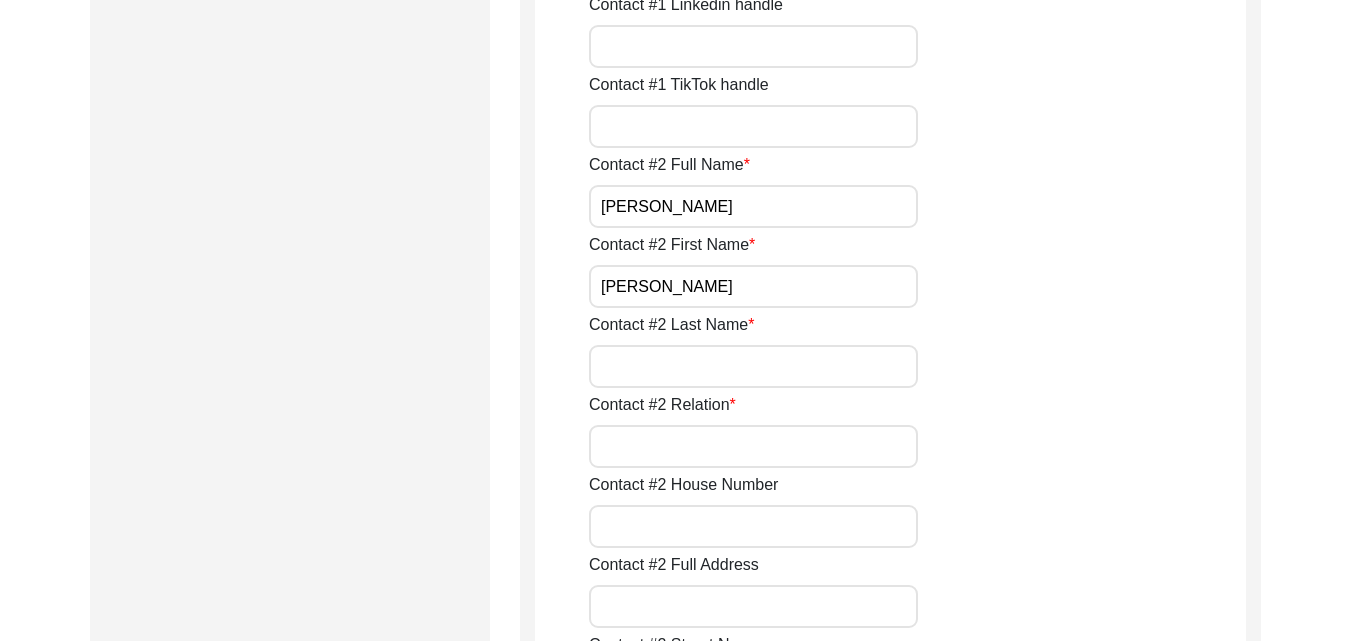 type on "[PERSON_NAME]" 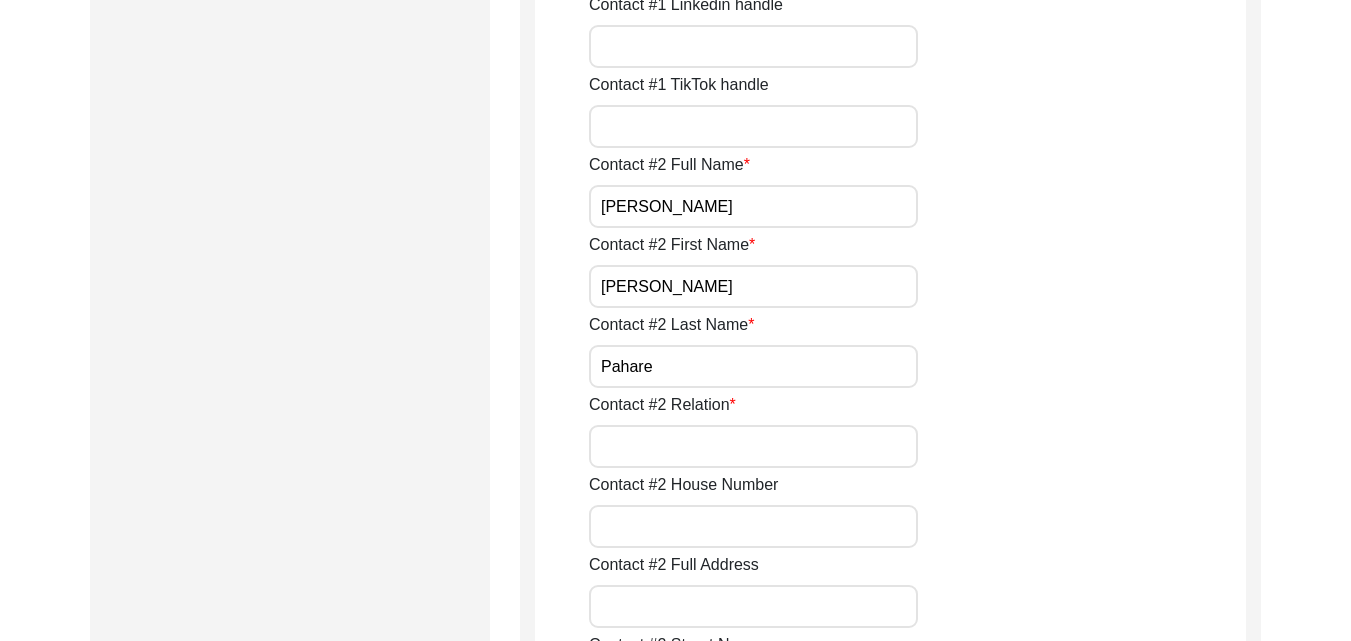 type on "Pahare" 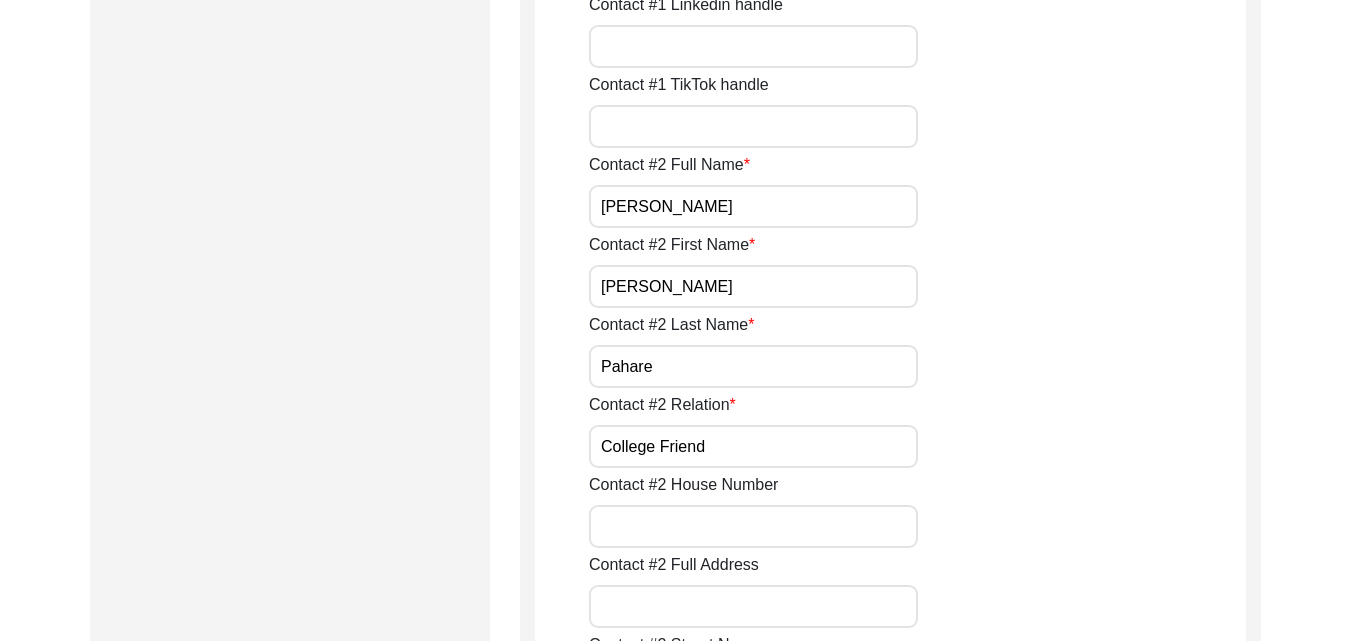 type on "College Friend" 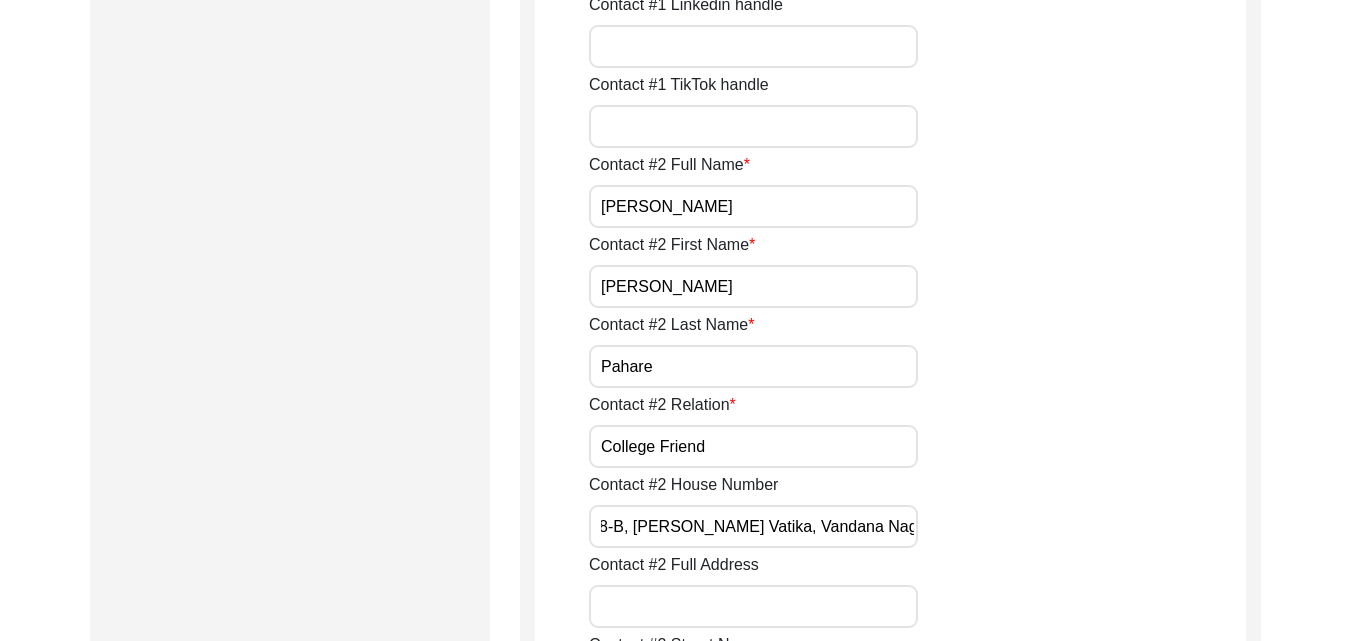 scroll, scrollTop: 0, scrollLeft: 0, axis: both 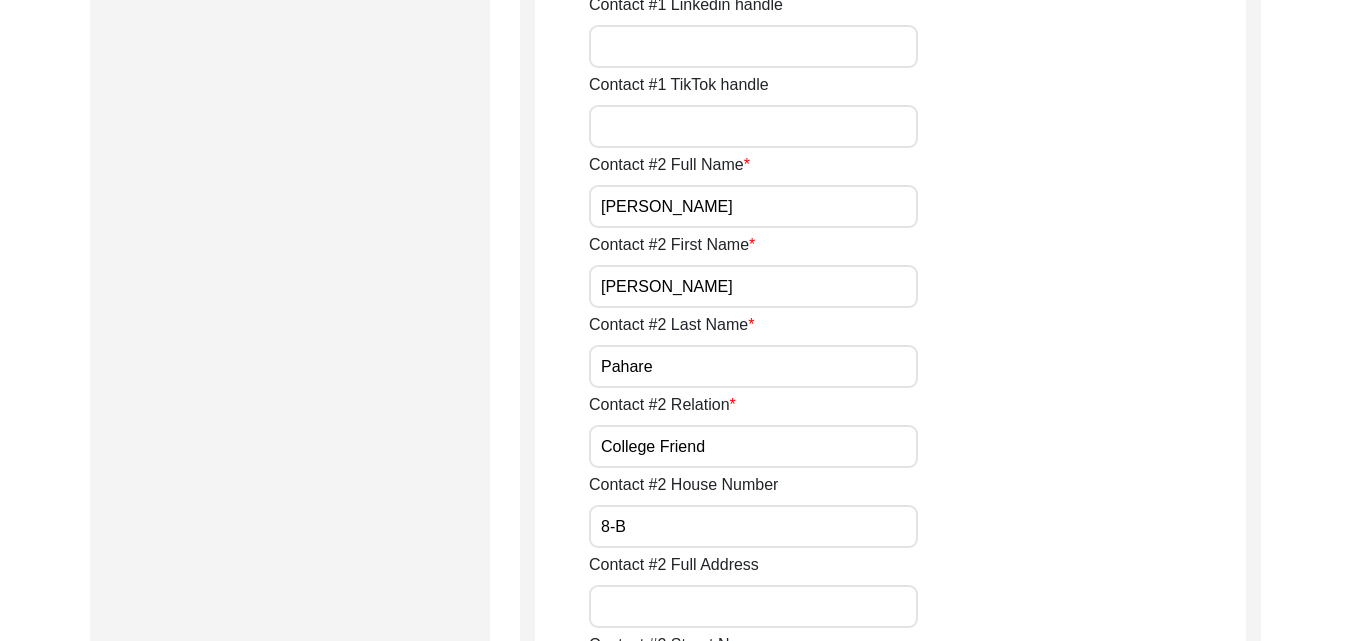 type on "8-B" 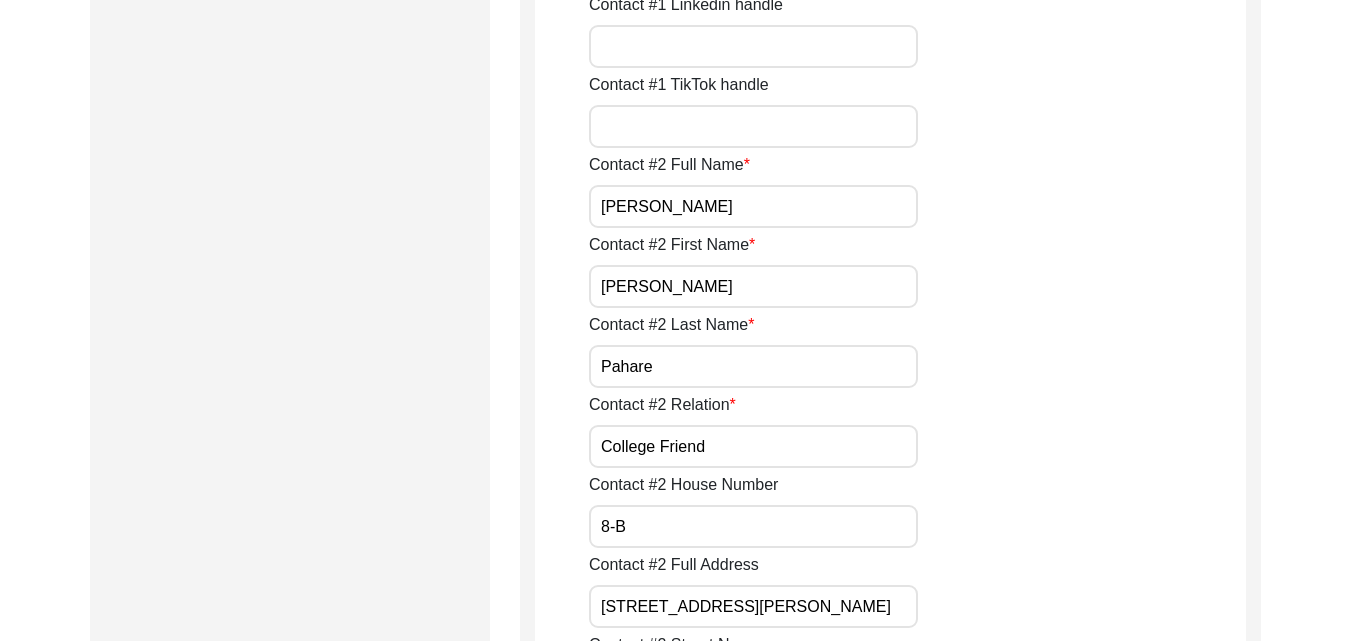 scroll, scrollTop: 0, scrollLeft: 127, axis: horizontal 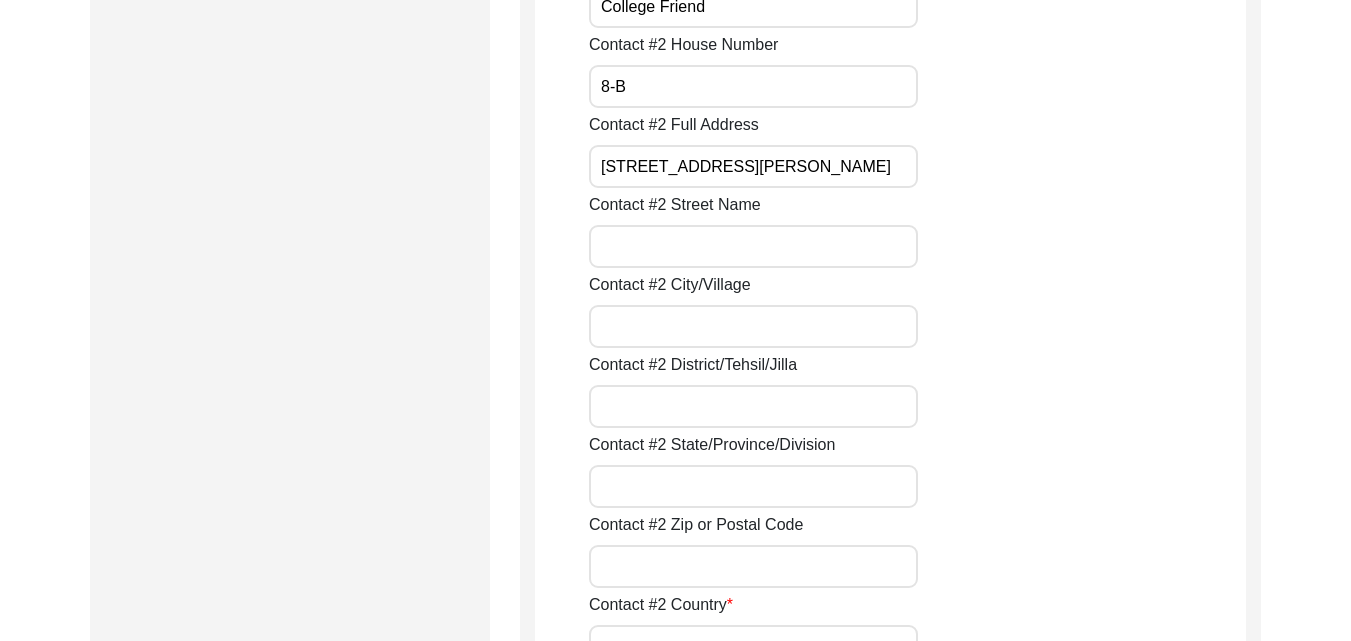 type on "[STREET_ADDRESS][PERSON_NAME]" 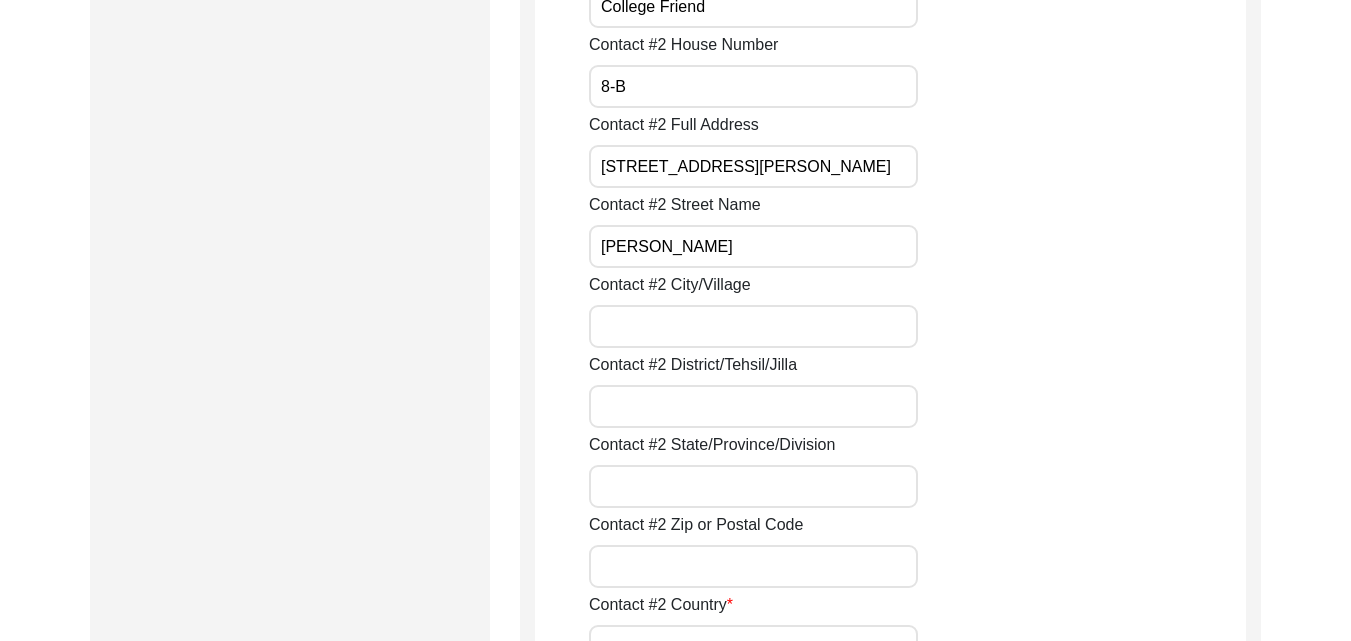 type on "[PERSON_NAME]" 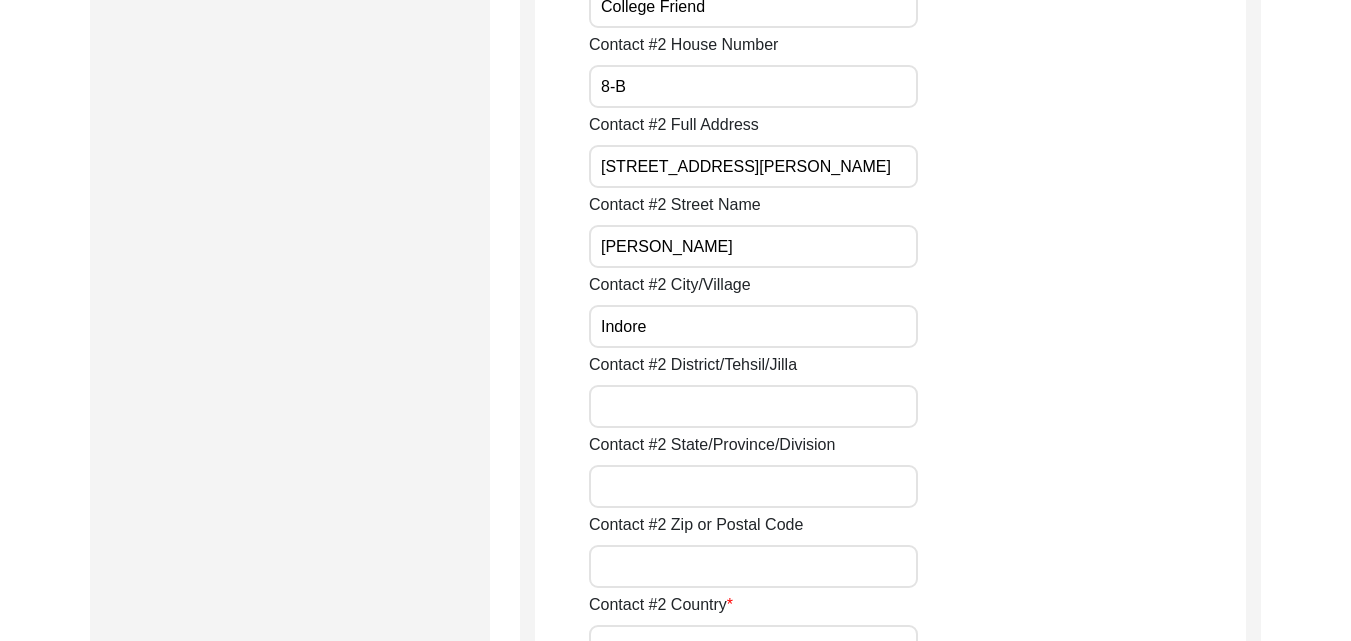 type on "Indore" 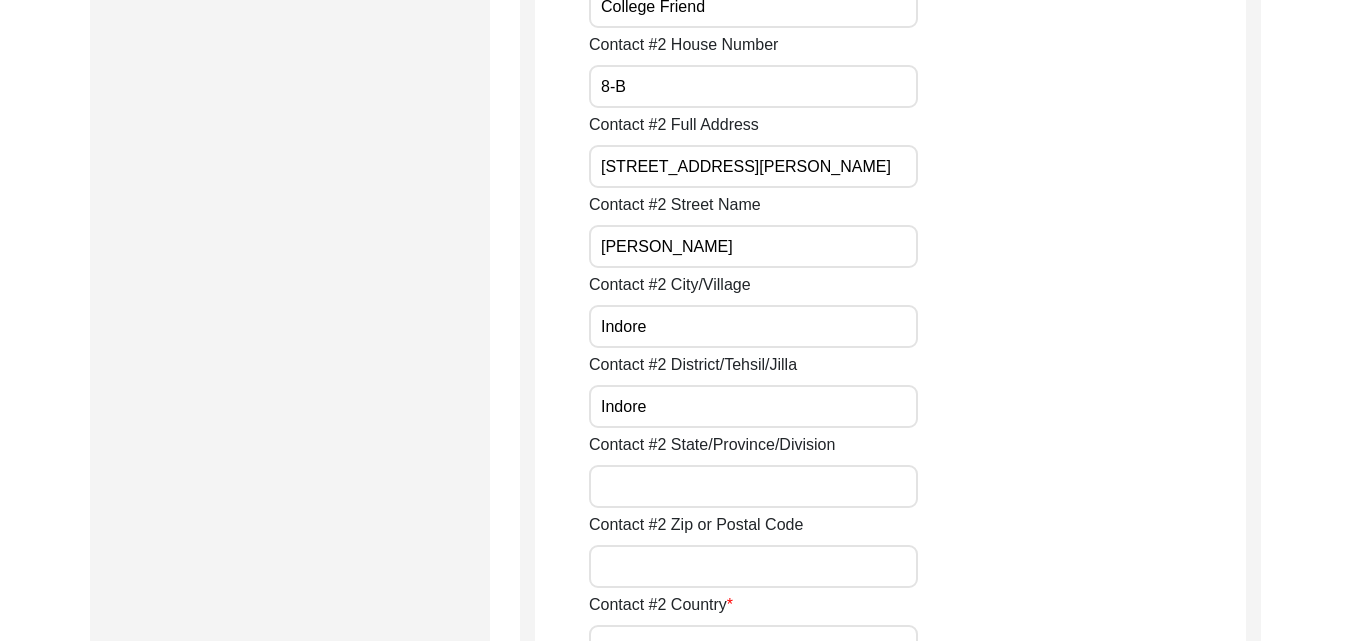 click on "Contact #2 State/Province/Division" at bounding box center [753, 486] 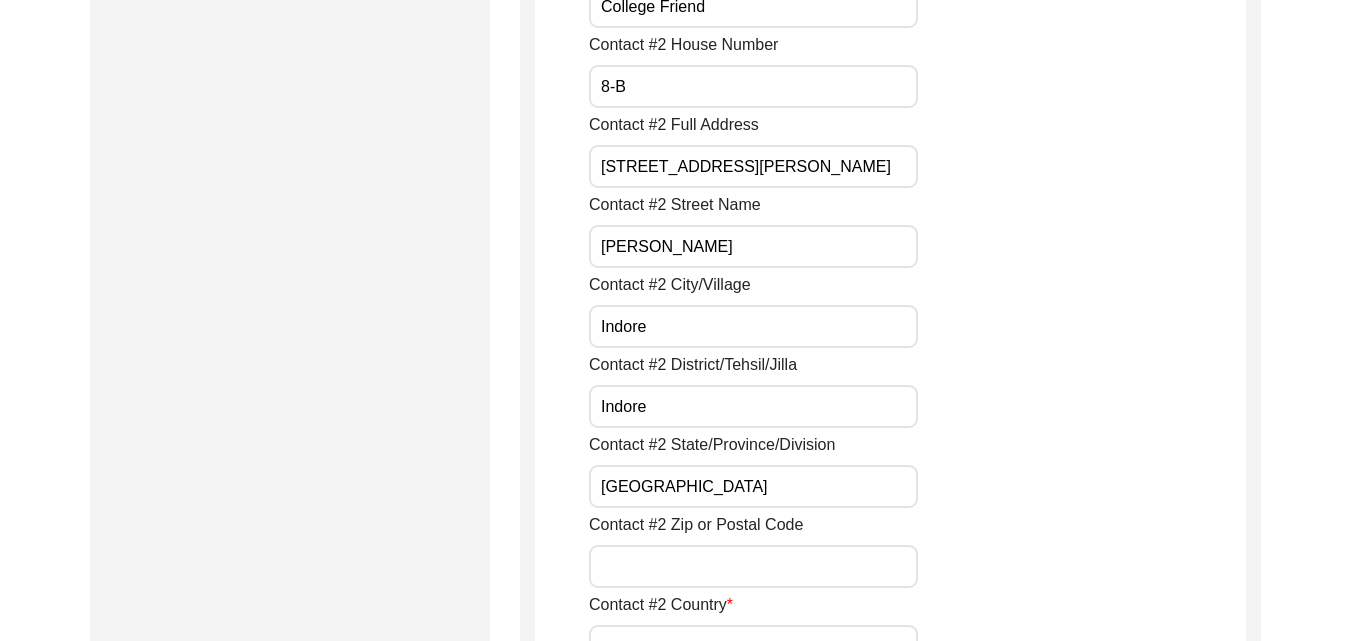 type on "452001" 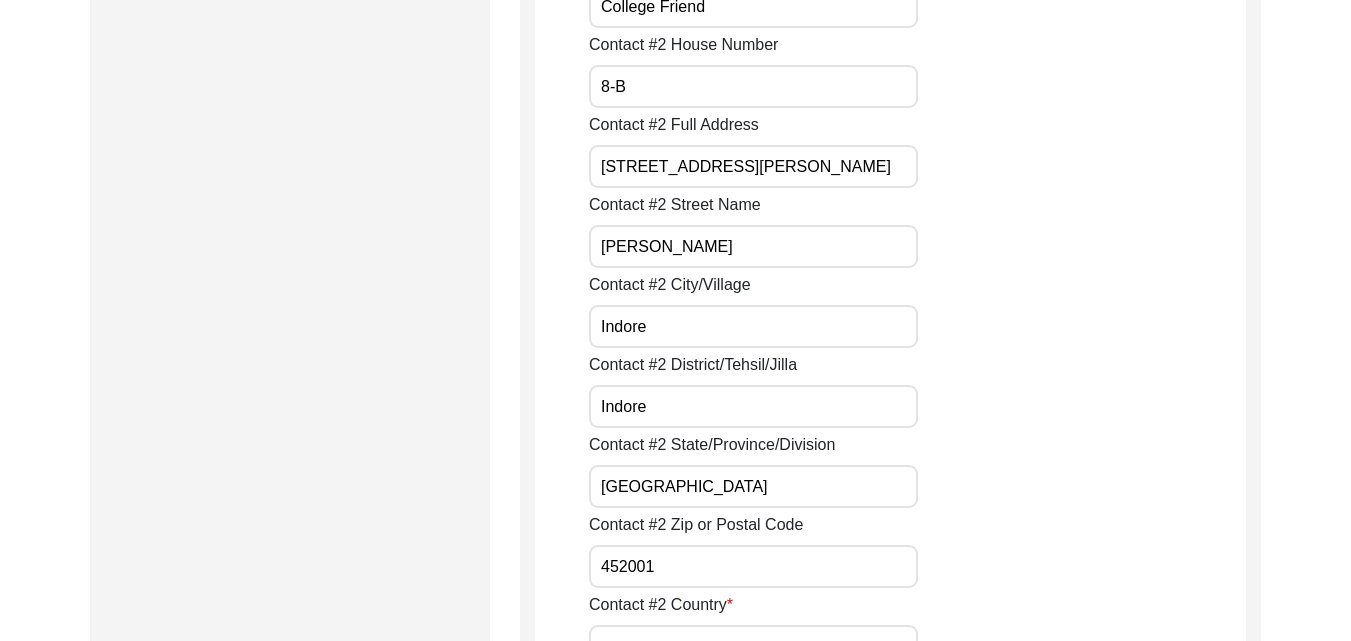 type on "[GEOGRAPHIC_DATA]" 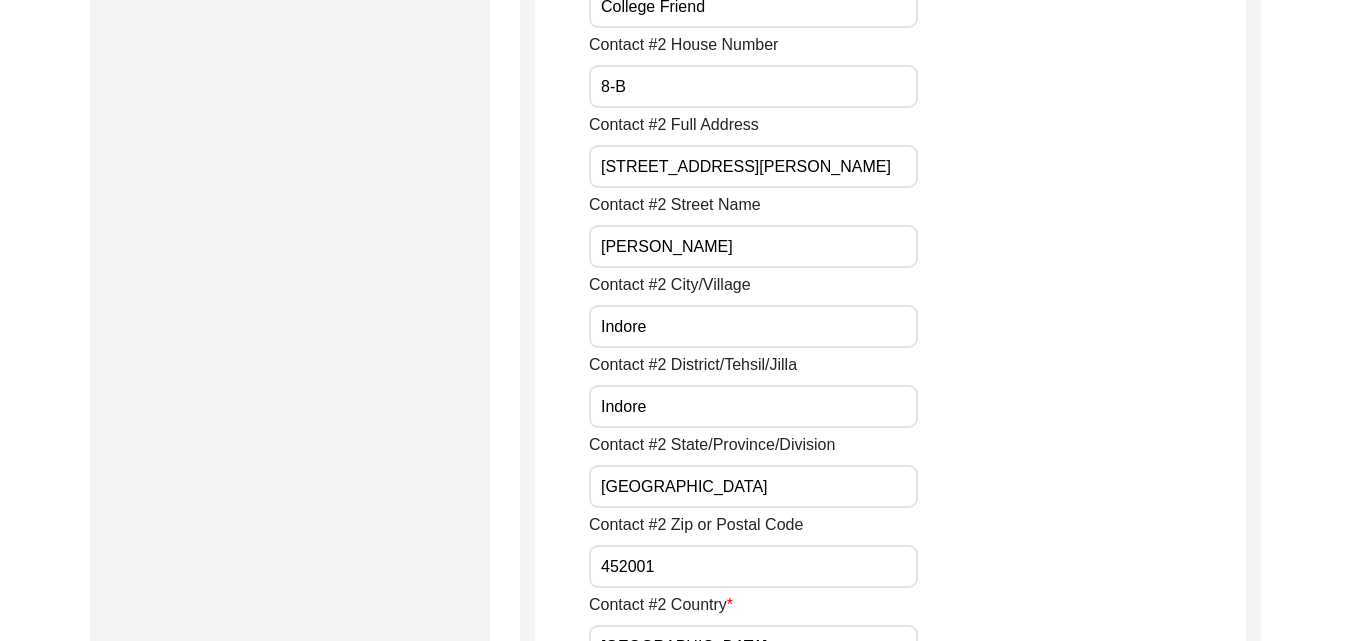type on "07748875768" 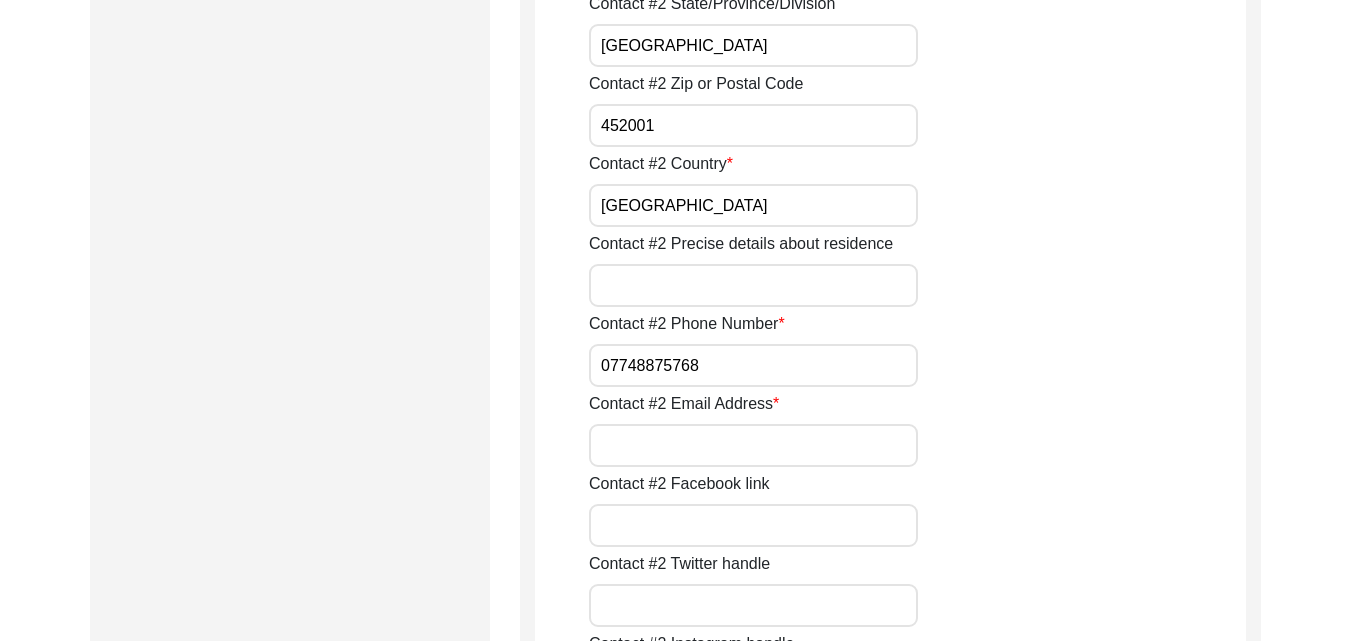 scroll, scrollTop: 2778, scrollLeft: 0, axis: vertical 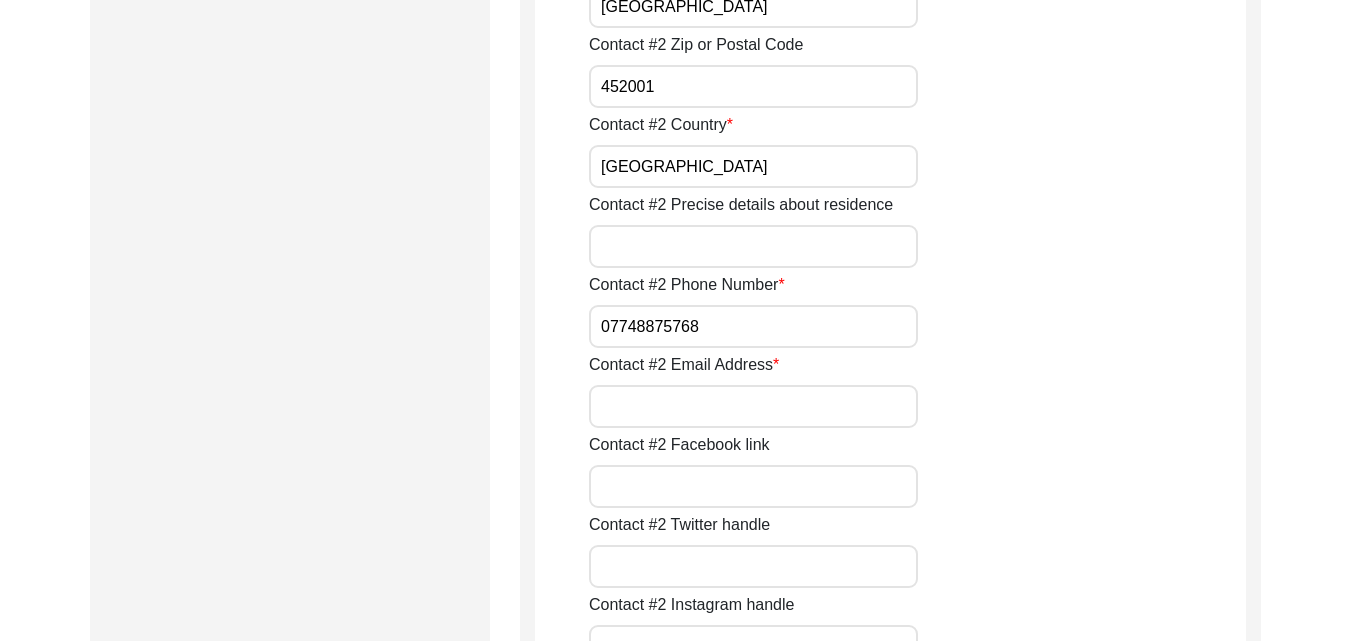 click on "Contact #2 Email Address" at bounding box center (753, 406) 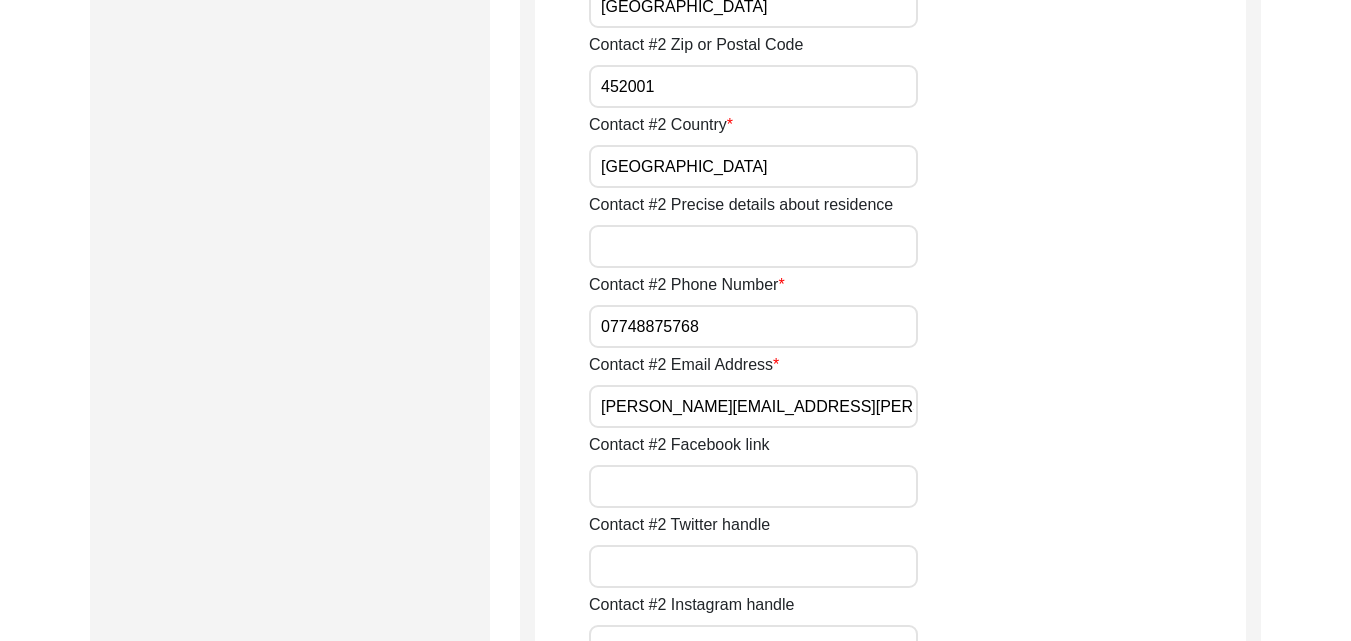 click on "[PERSON_NAME][EMAIL_ADDRESS][PERSON_NAME][DOMAIN_NAME]" at bounding box center [753, 406] 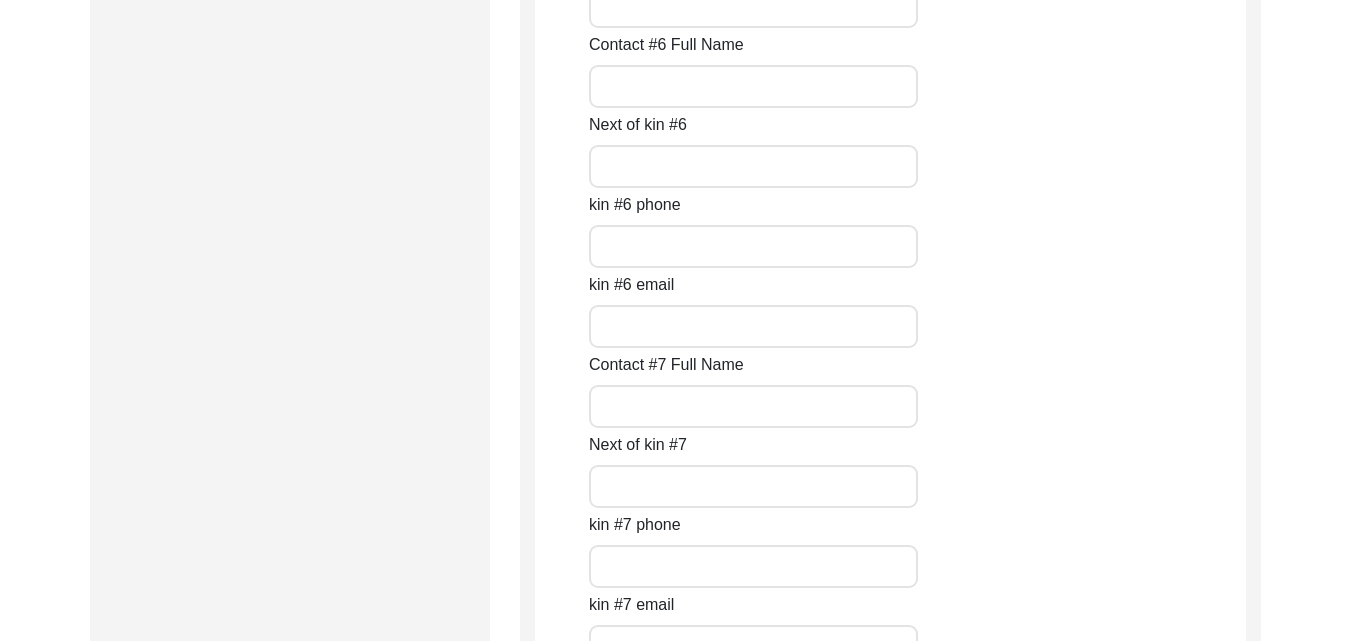 scroll, scrollTop: 8938, scrollLeft: 0, axis: vertical 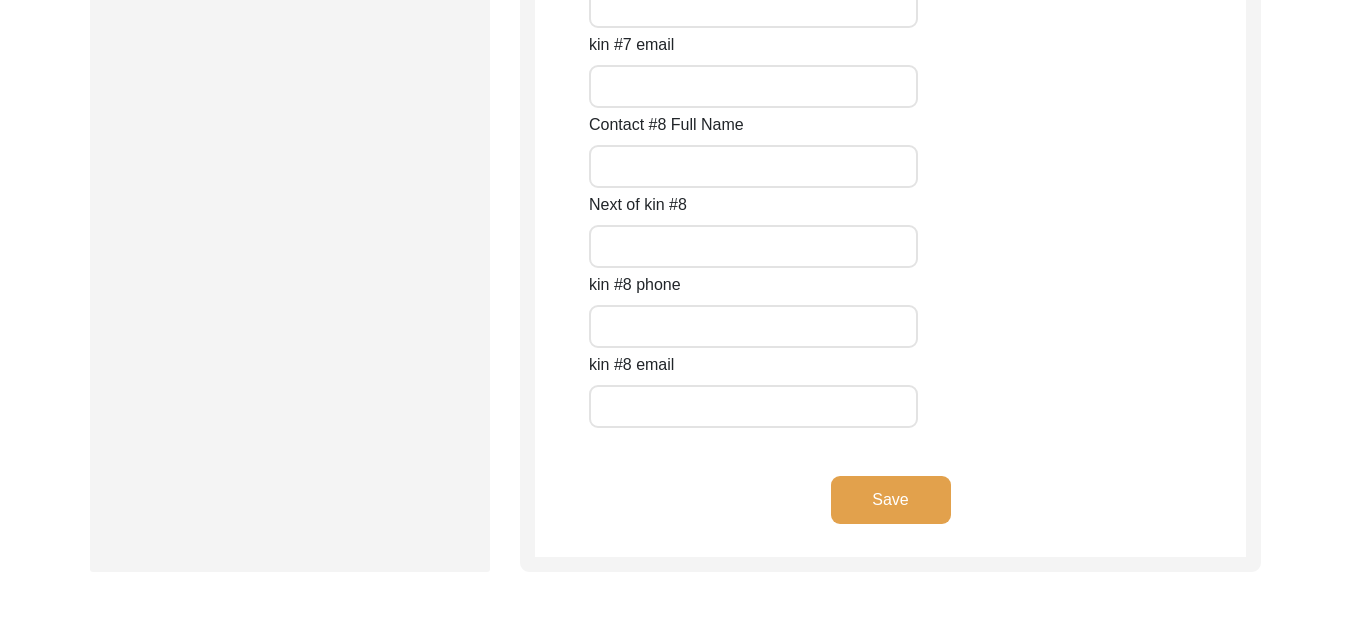 type on "[PERSON_NAME][EMAIL_ADDRESS][DOMAIN_NAME]" 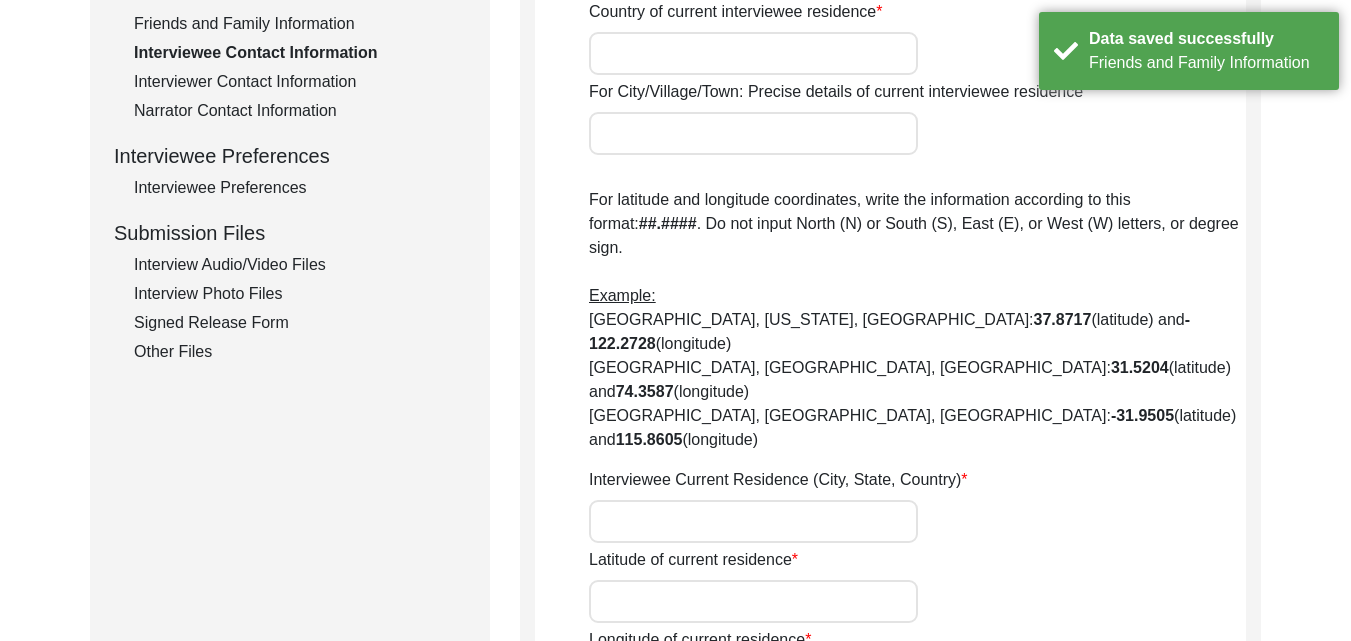 scroll, scrollTop: 220, scrollLeft: 0, axis: vertical 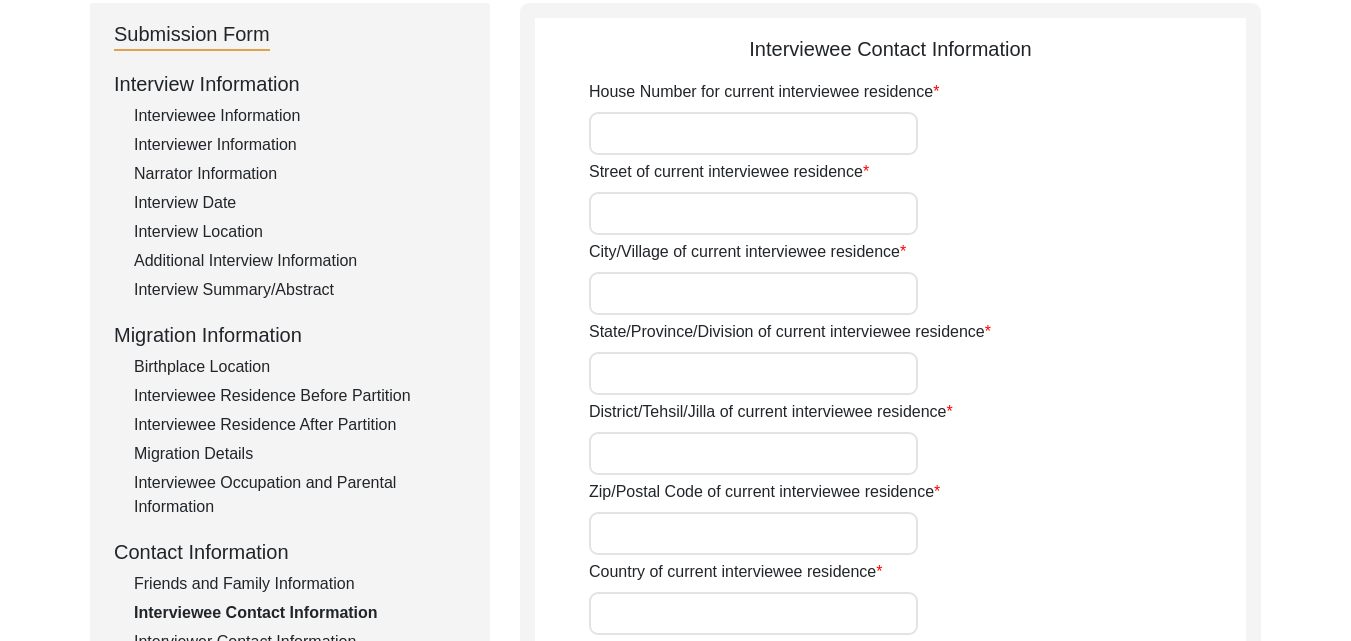 click on "House Number for current interviewee residence" at bounding box center [753, 133] 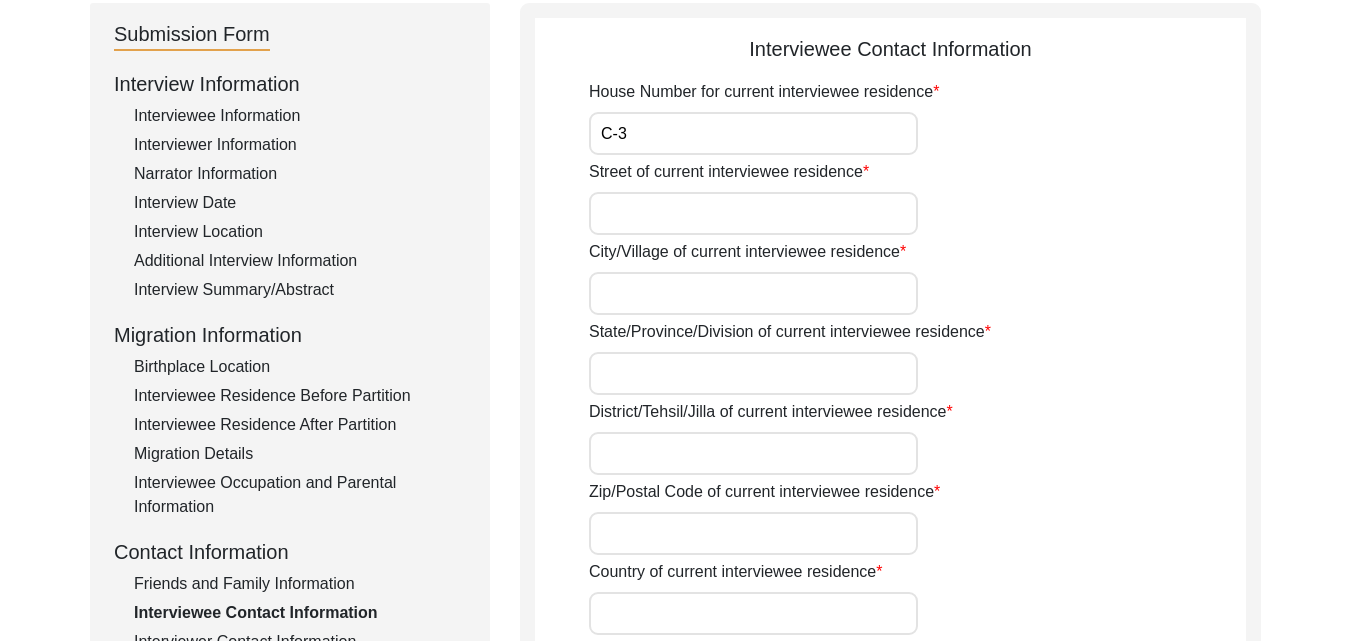 type on "C-3" 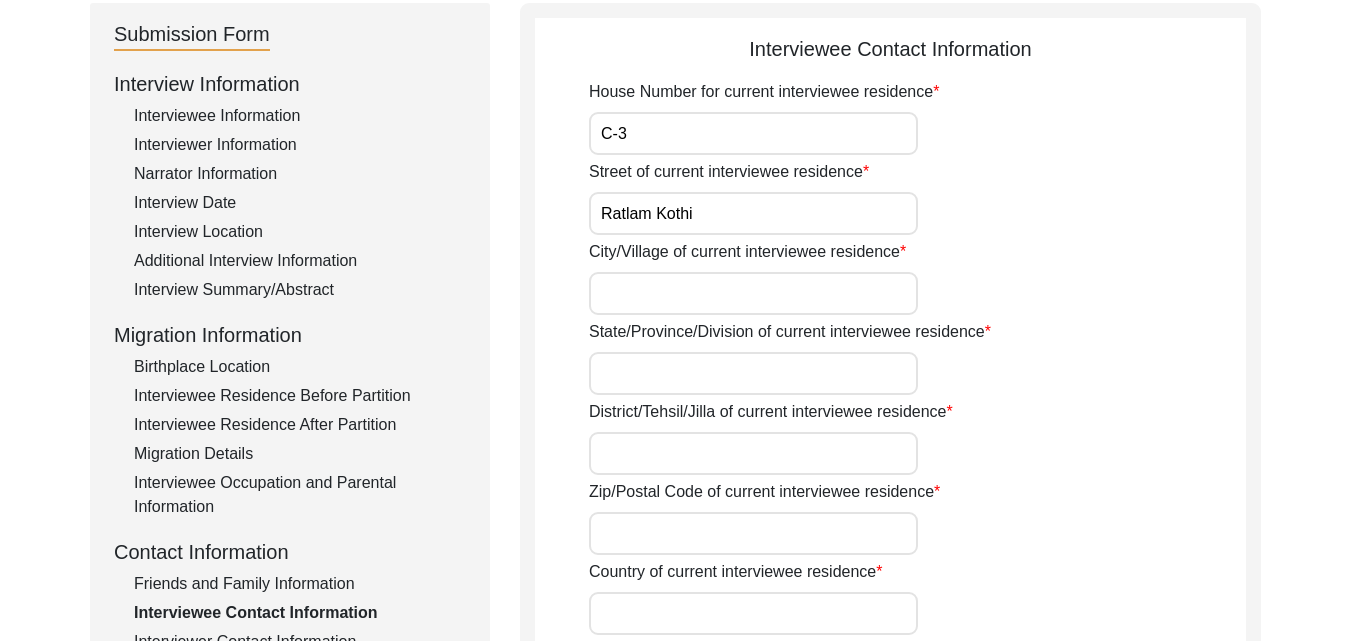 type on "Ratlam Kothi" 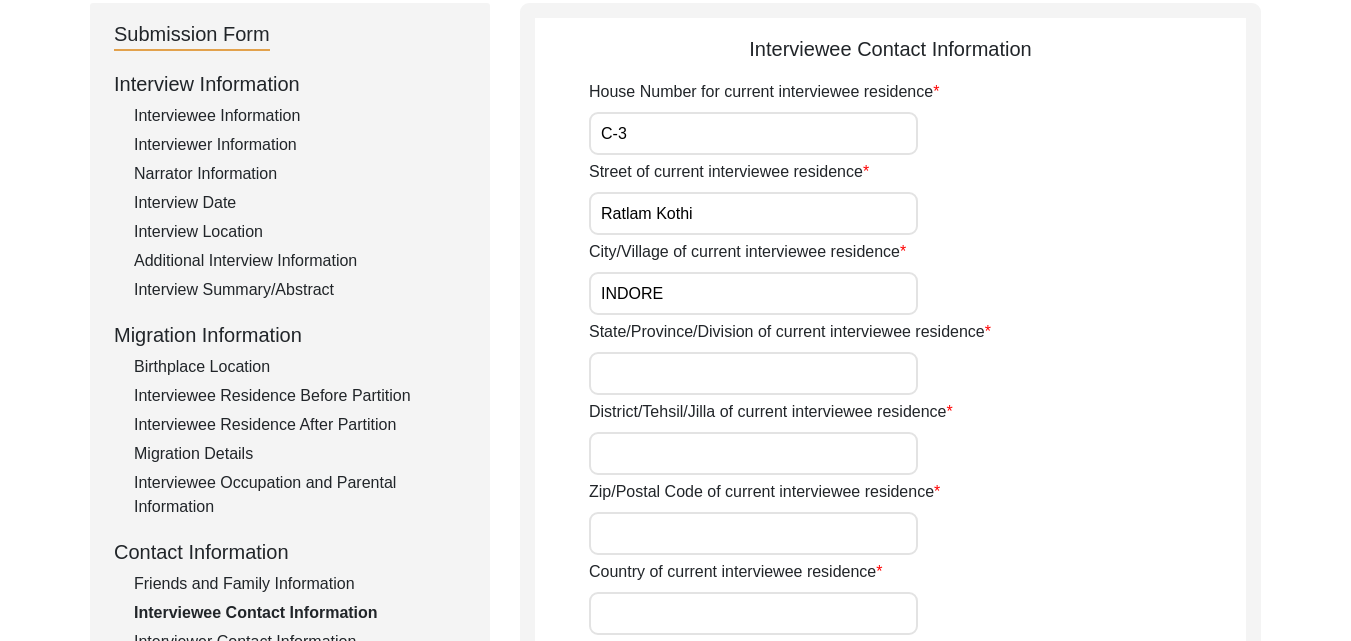 type on "[GEOGRAPHIC_DATA]" 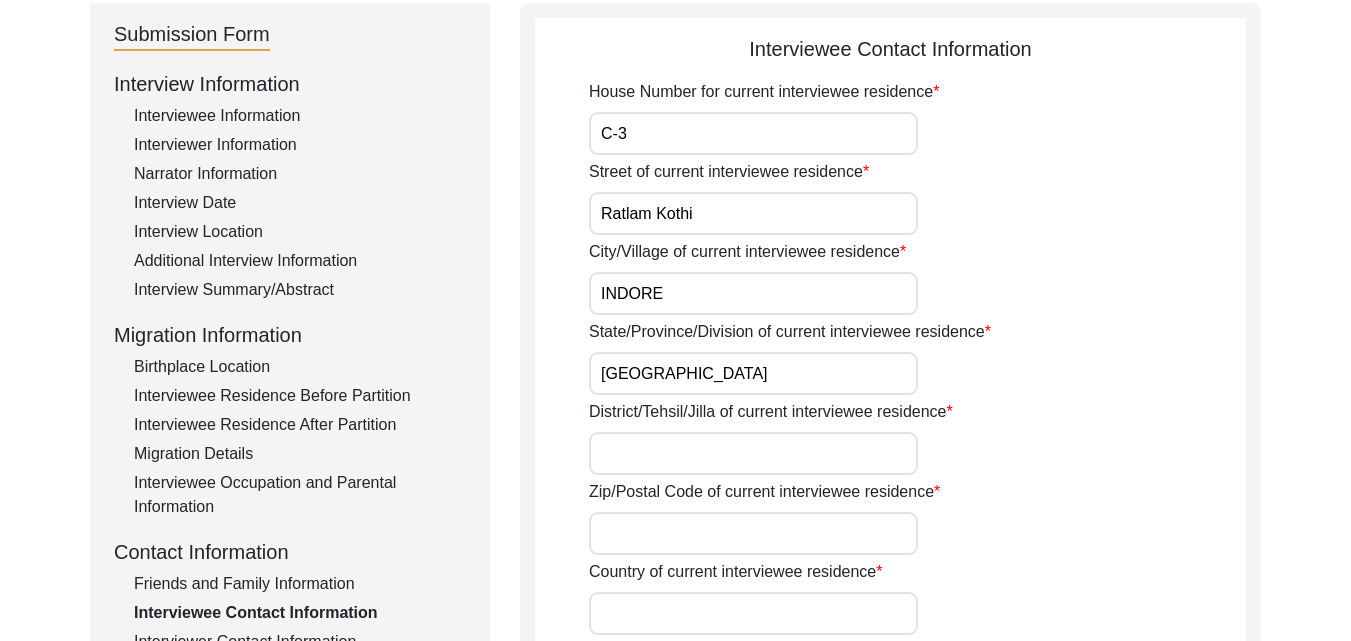 type on "INDORE" 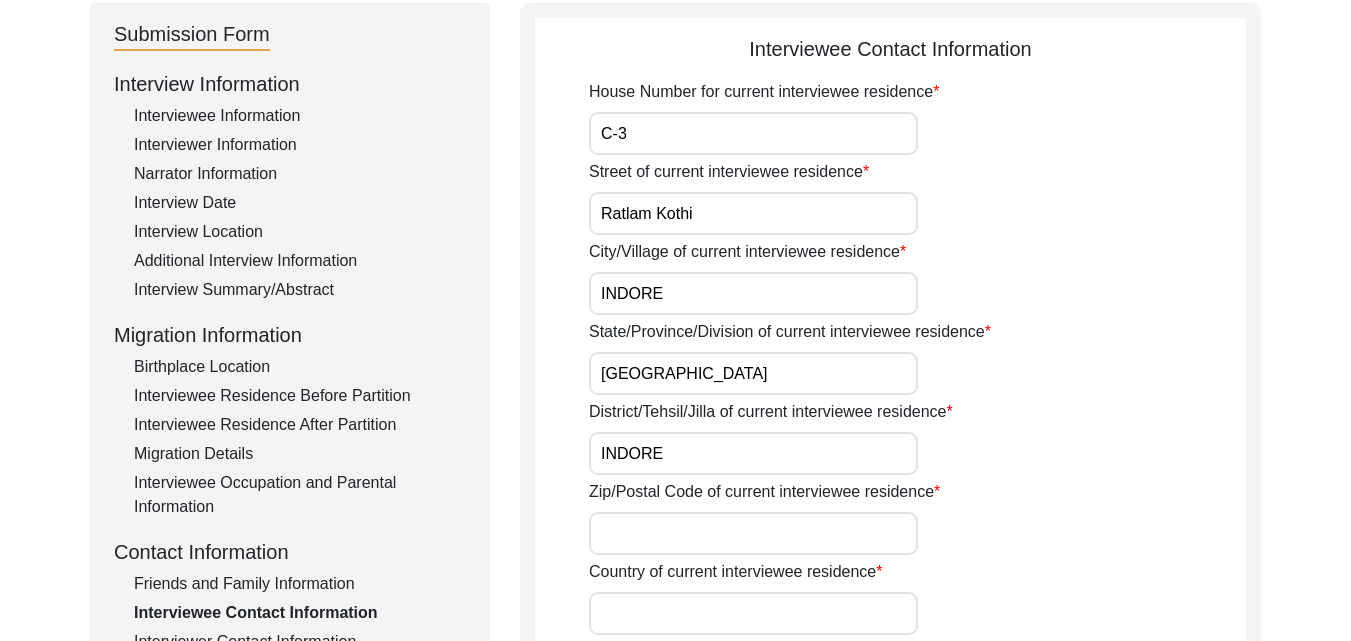 type on "452001" 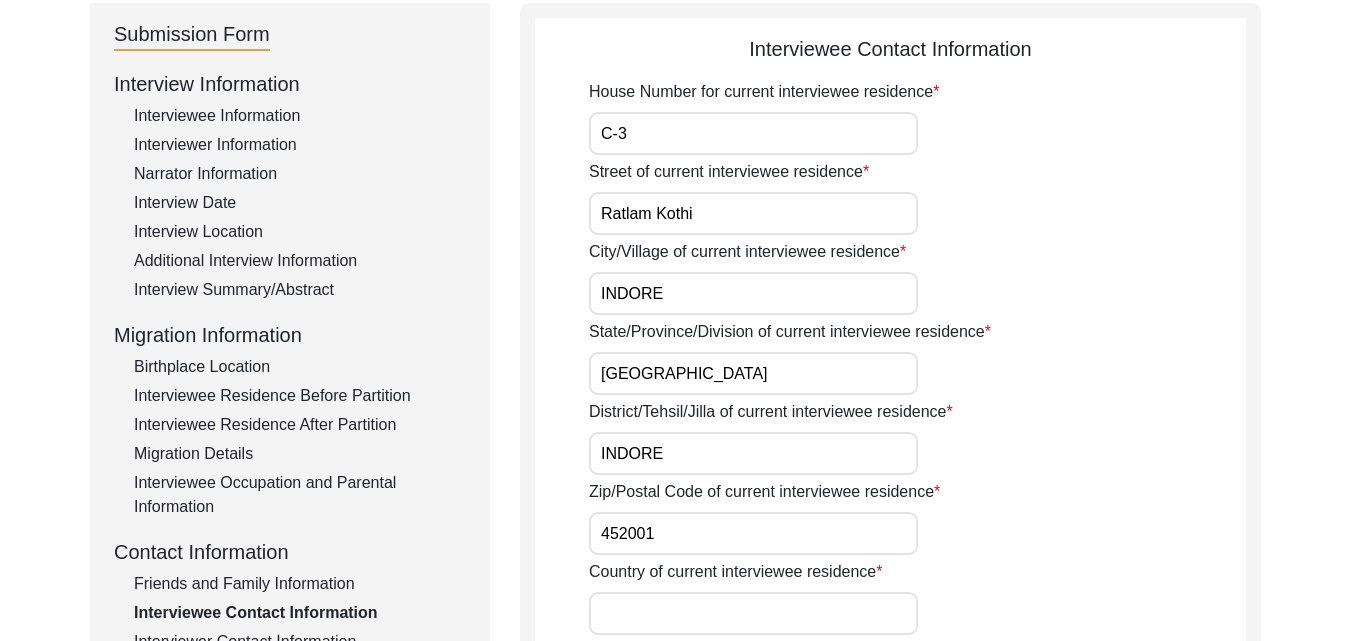 type on "[GEOGRAPHIC_DATA]" 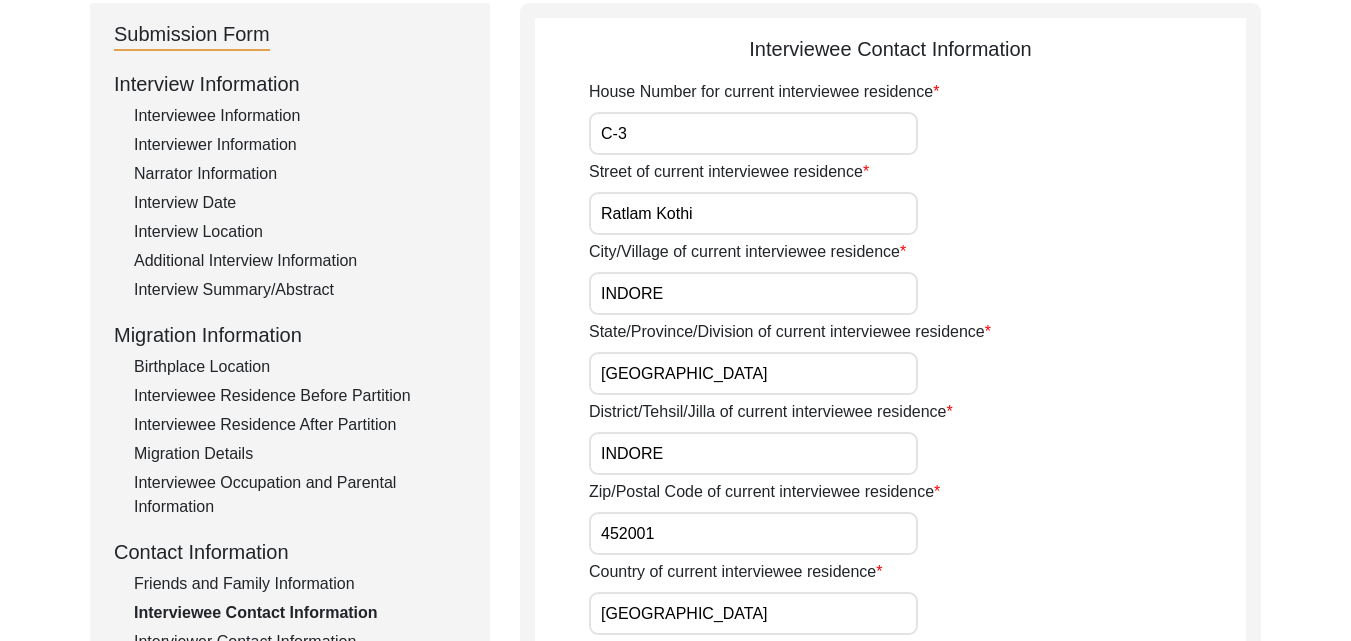 type on "INDORE" 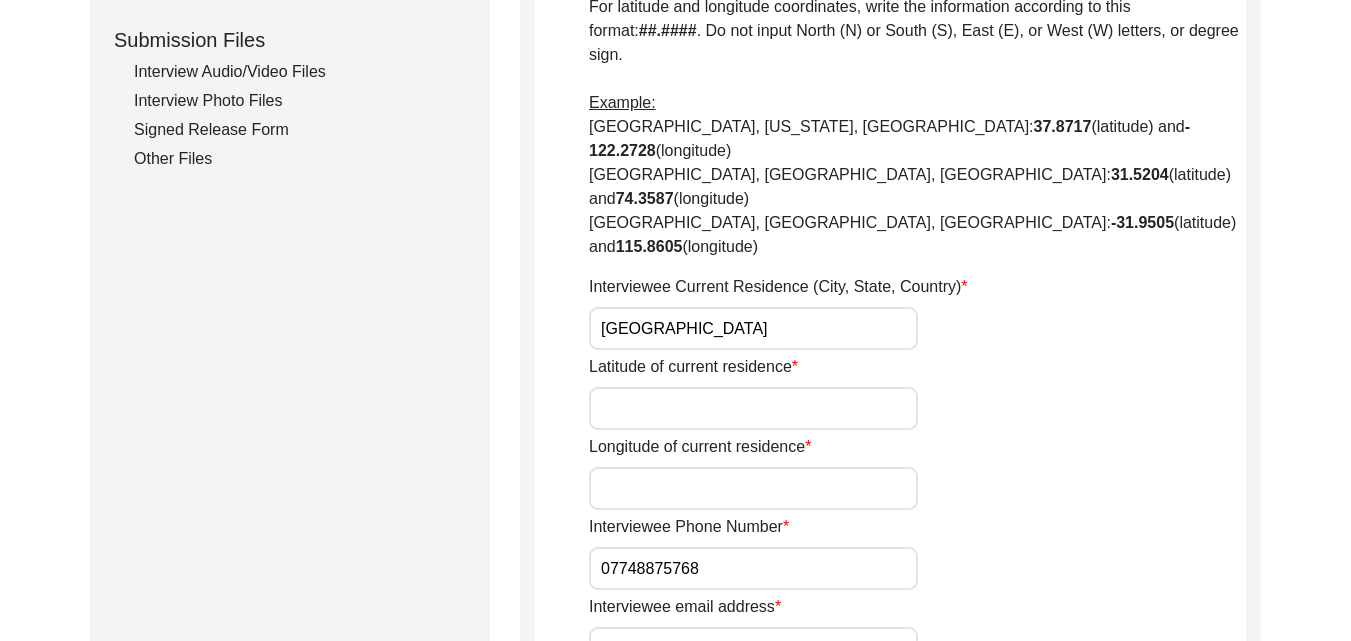 scroll, scrollTop: 980, scrollLeft: 0, axis: vertical 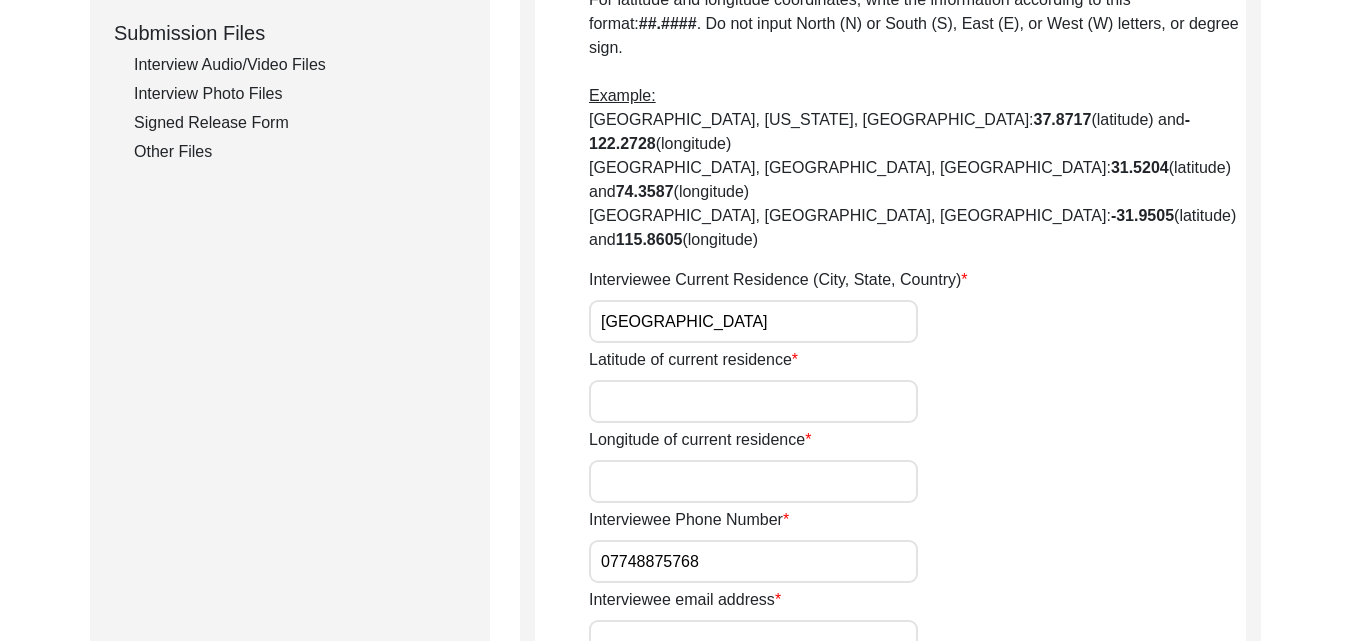 click on "[GEOGRAPHIC_DATA]" at bounding box center [753, 321] 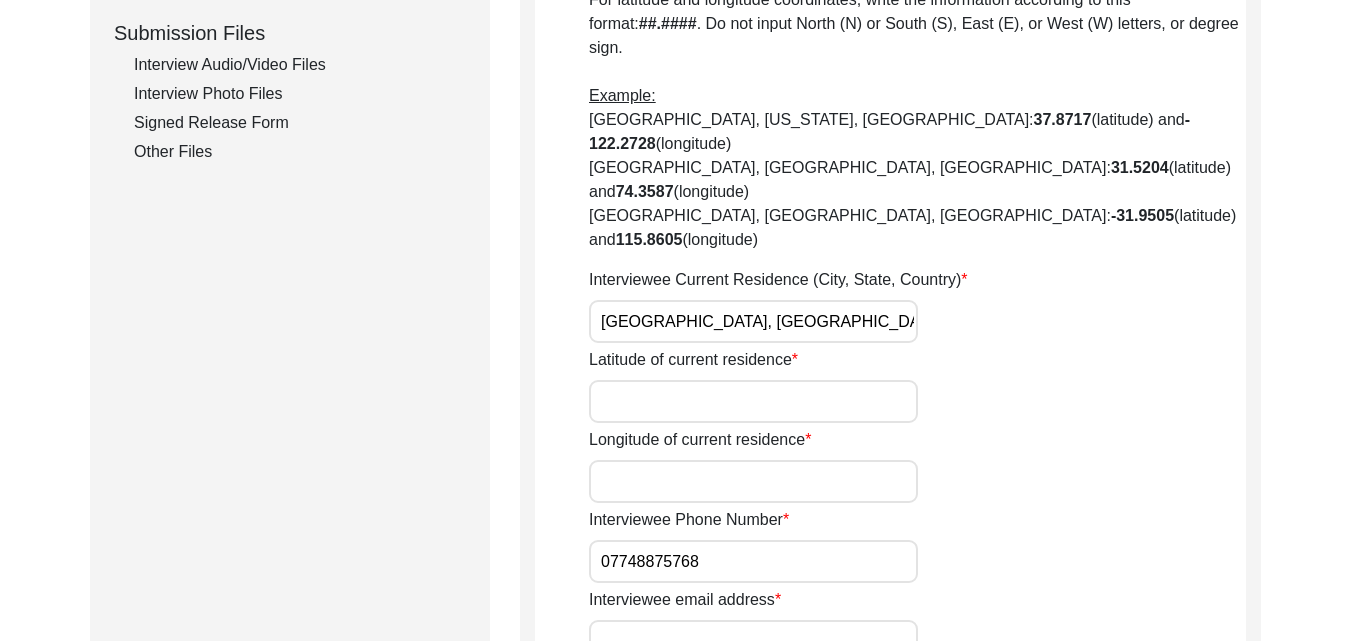 click on "[GEOGRAPHIC_DATA], [GEOGRAPHIC_DATA]" at bounding box center [753, 321] 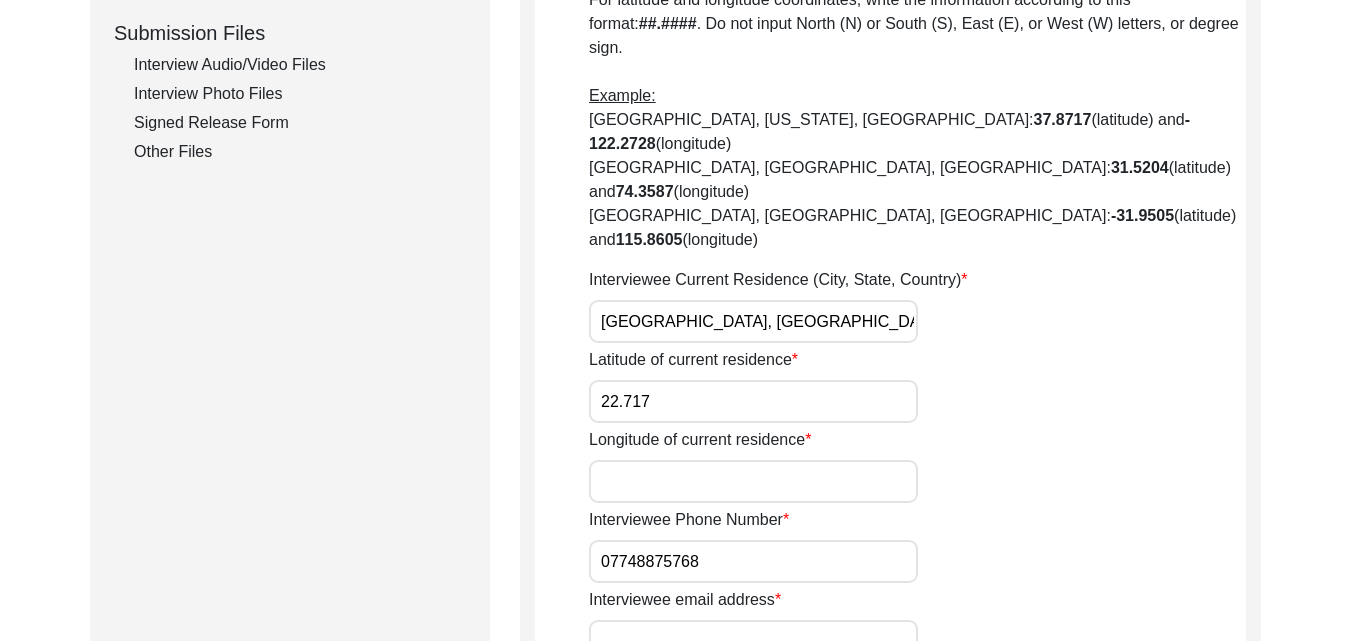 type on "22.717" 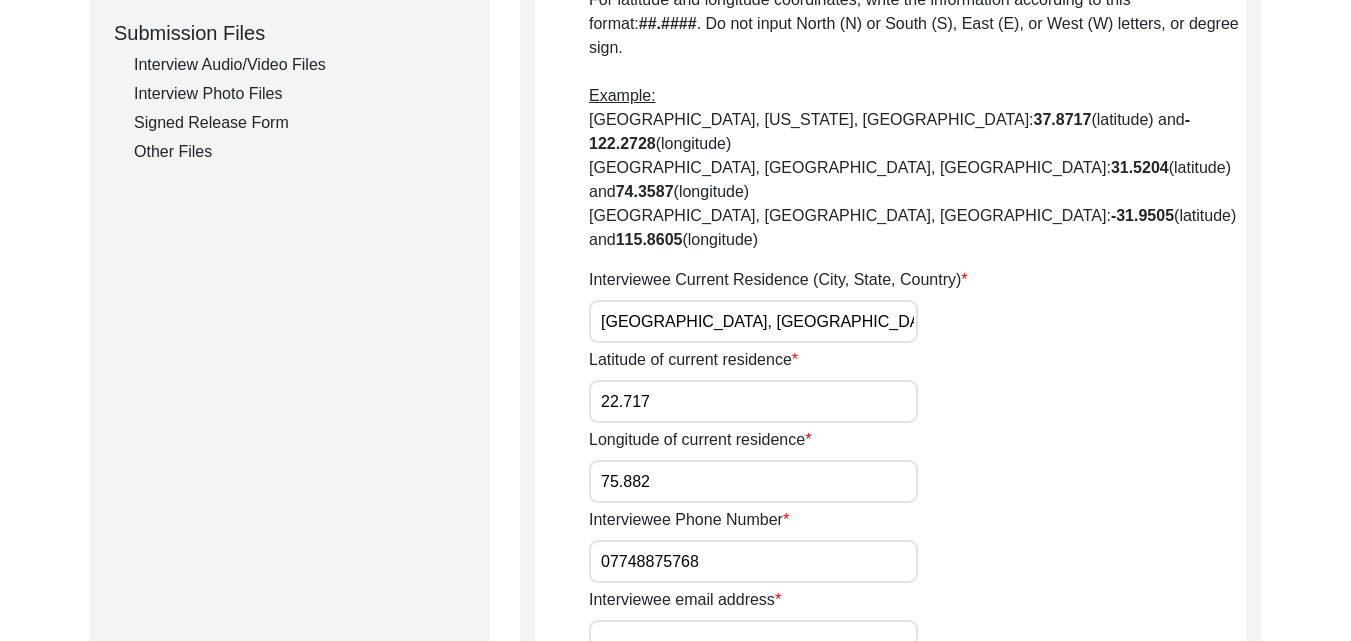 type on "75.882" 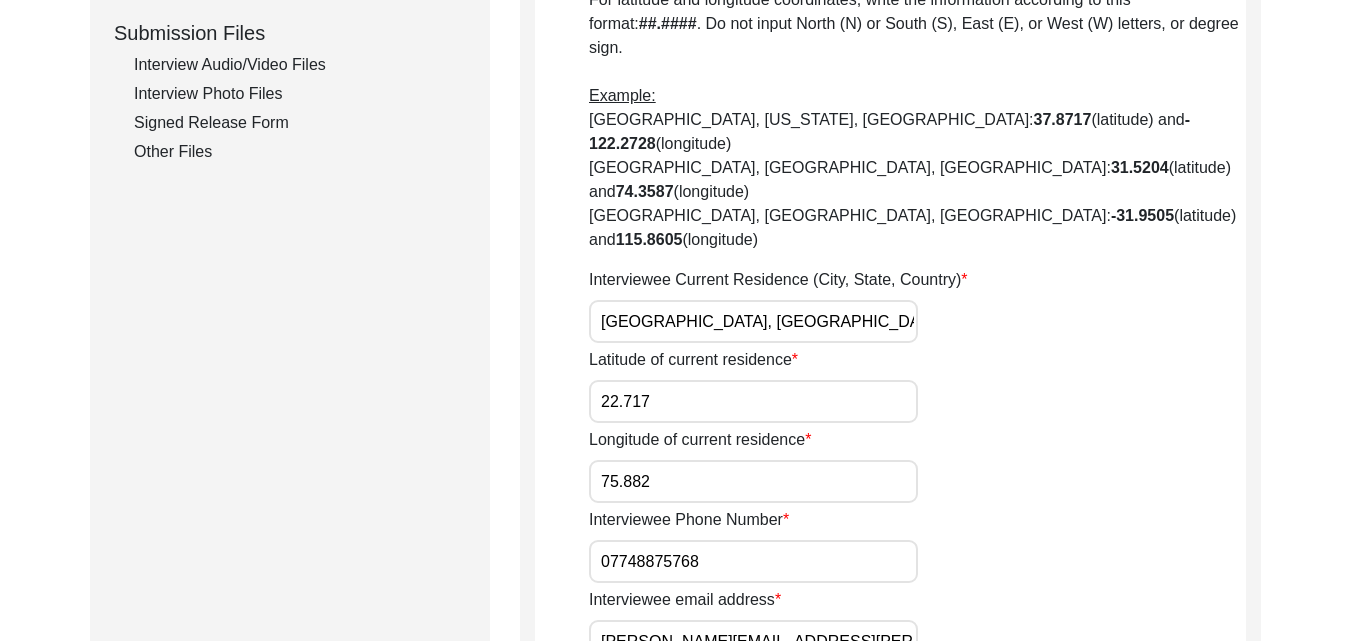 click on "[PERSON_NAME][EMAIL_ADDRESS][PERSON_NAME][DOMAIN_NAME]" at bounding box center [753, 641] 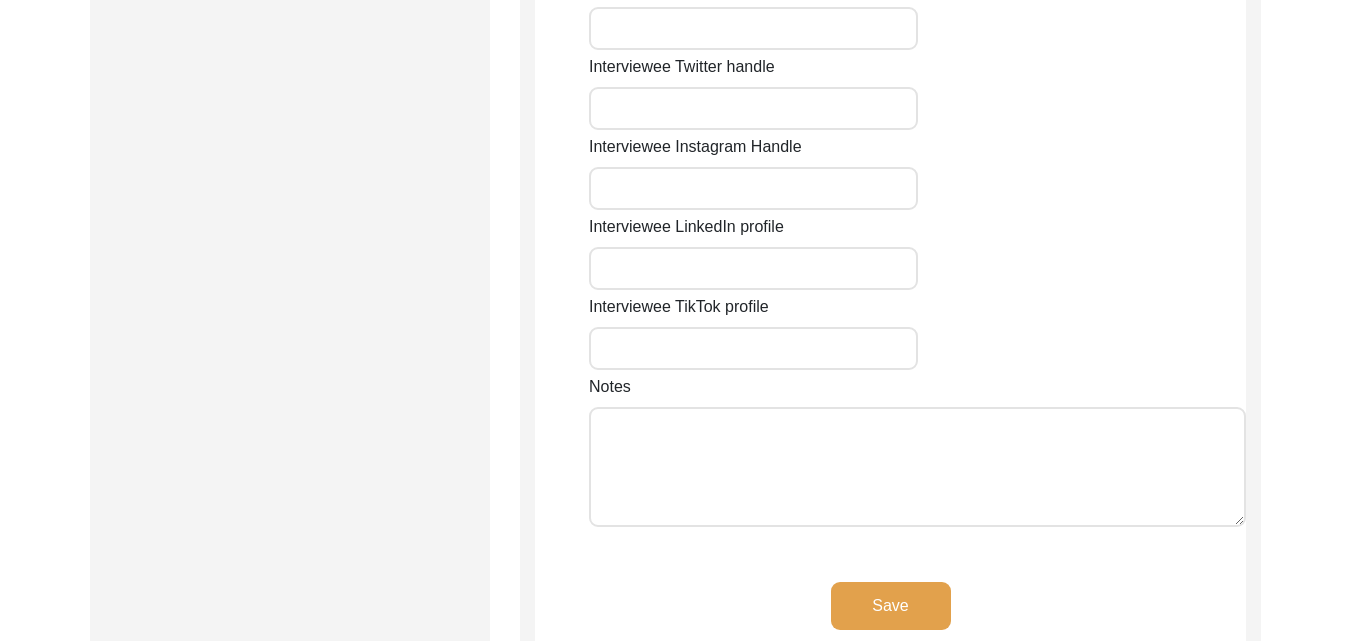 scroll, scrollTop: 1753, scrollLeft: 0, axis: vertical 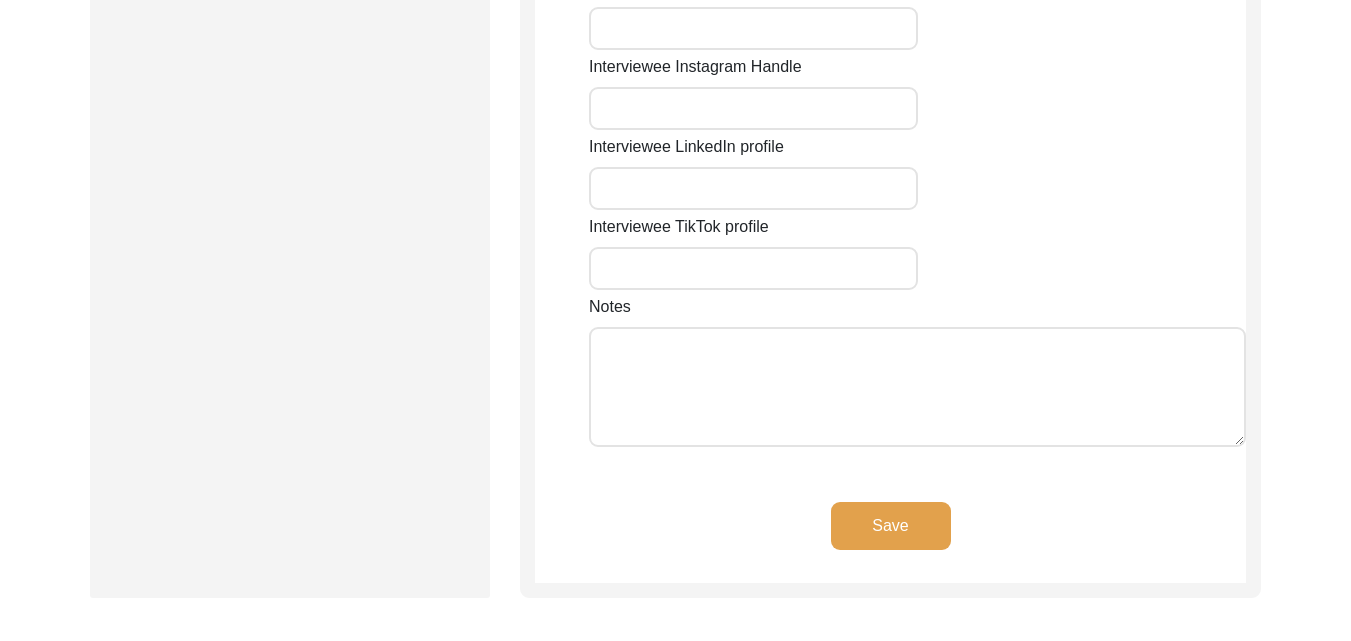 type on "[EMAIL_ADDRESS][DOMAIN_NAME]" 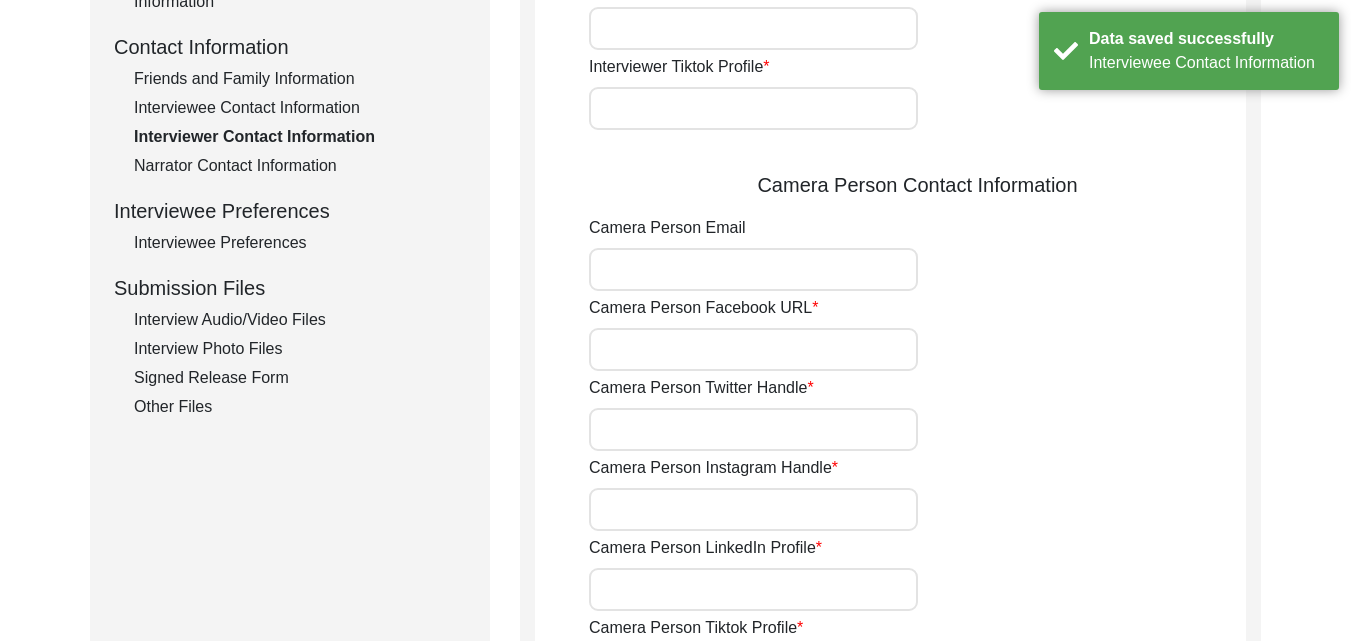 scroll, scrollTop: 165, scrollLeft: 0, axis: vertical 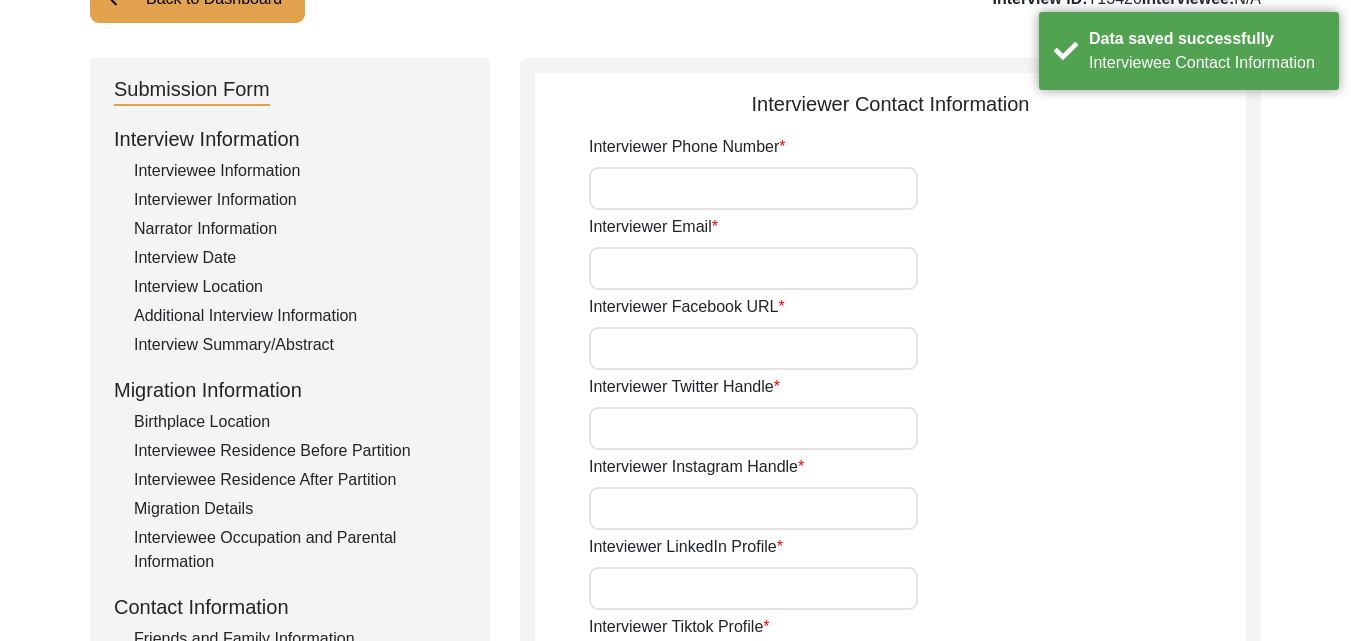 click on "Interviewer Phone Number" at bounding box center (753, 188) 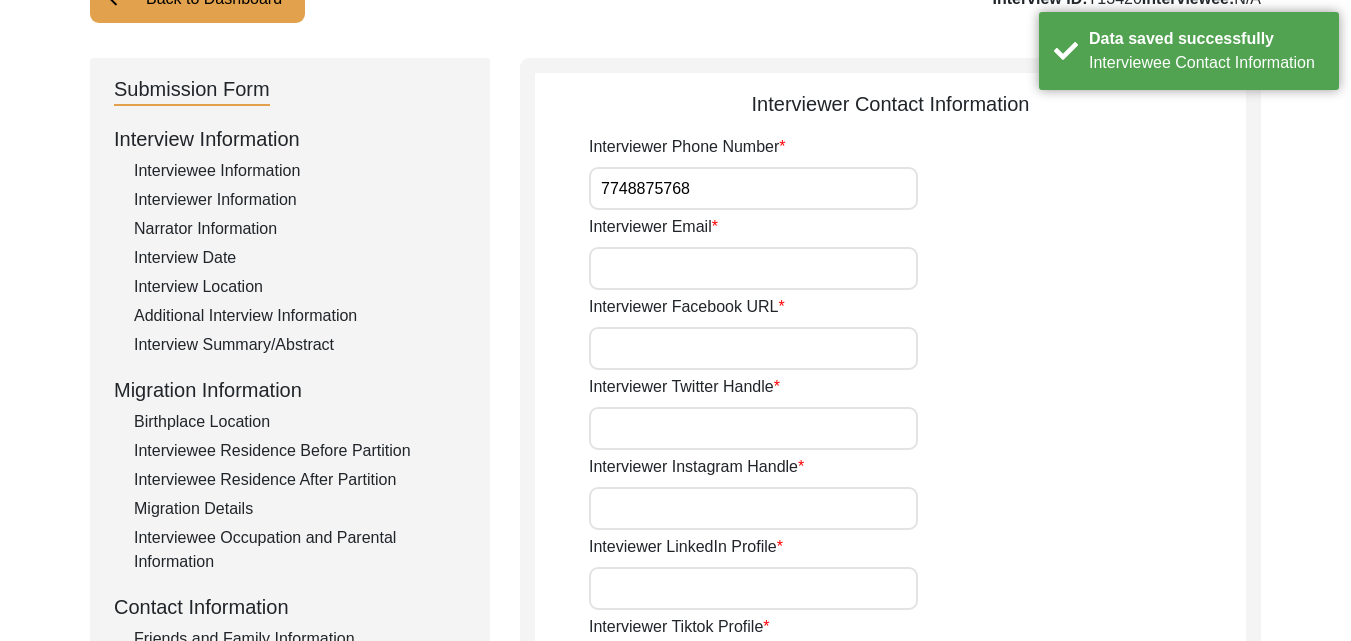 type on "[PERSON_NAME][EMAIL_ADDRESS][PERSON_NAME][DOMAIN_NAME]" 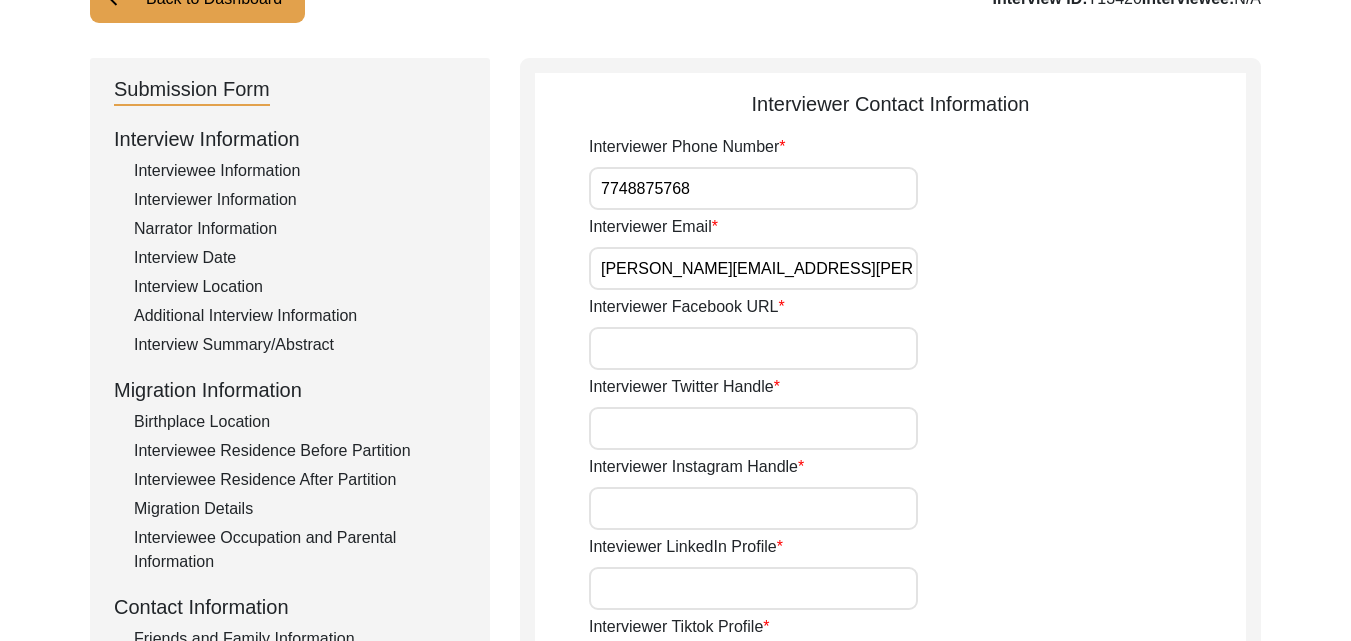 click on "Interviewer Facebook URL" at bounding box center (753, 348) 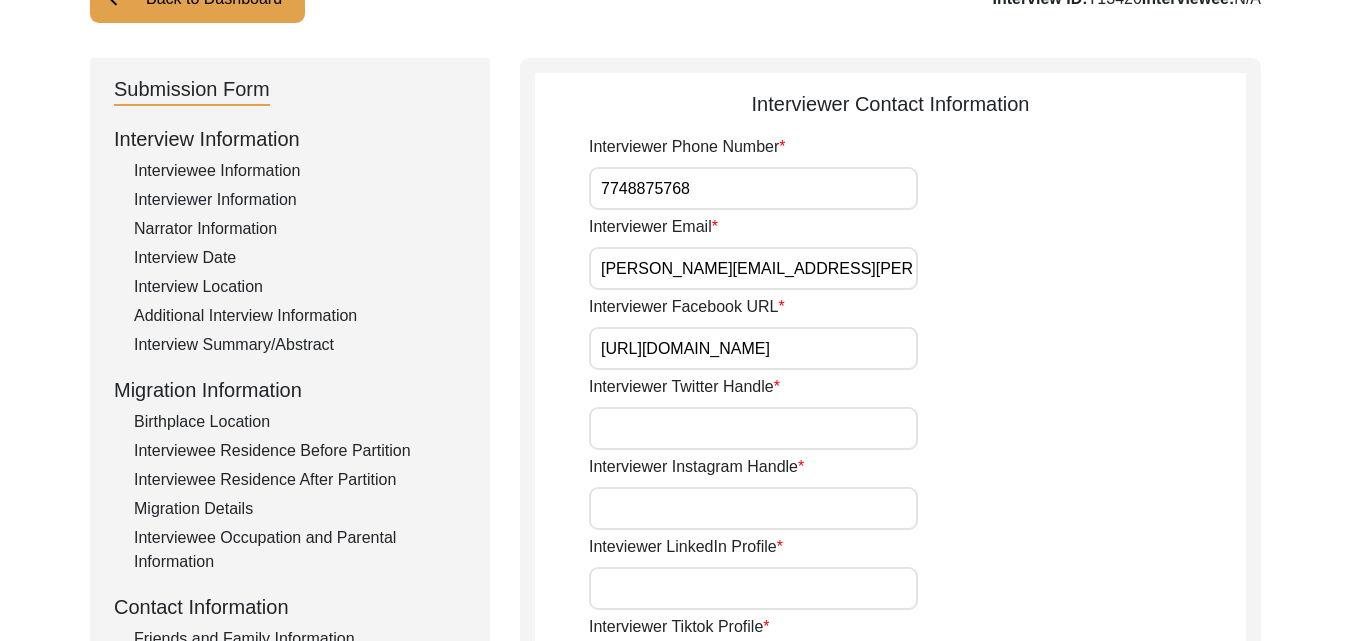 click on "Interviewer Twitter Handle" at bounding box center (753, 428) 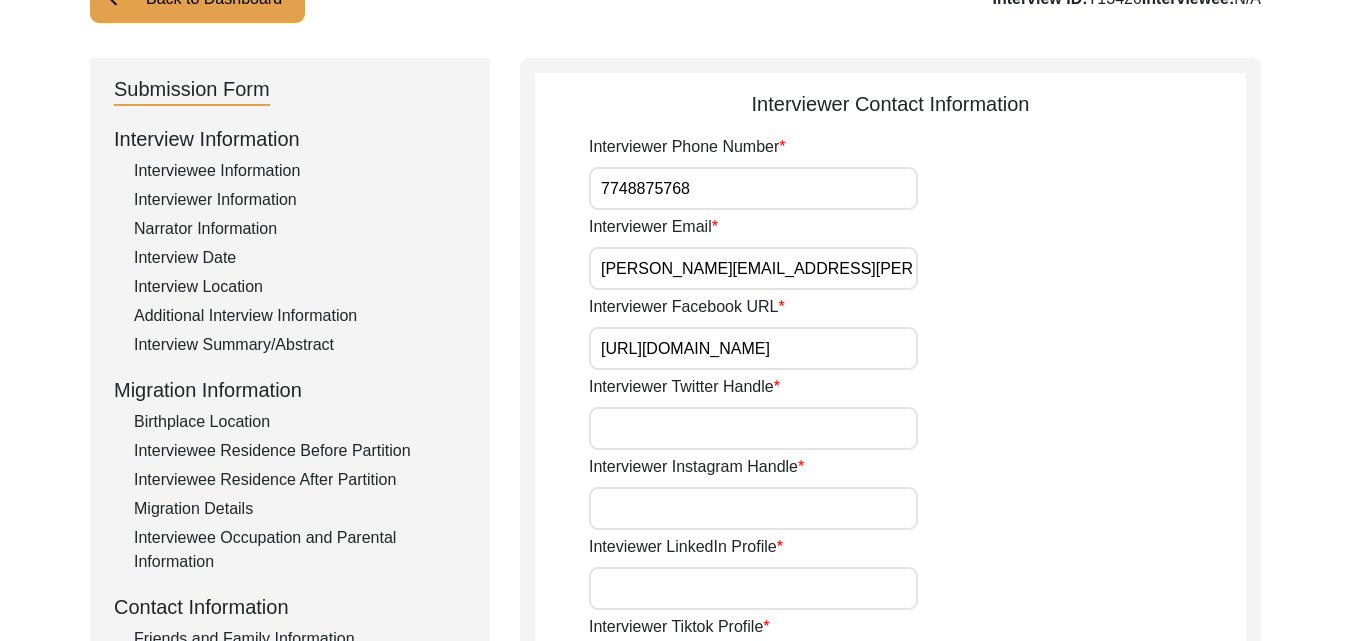 type on "N/A" 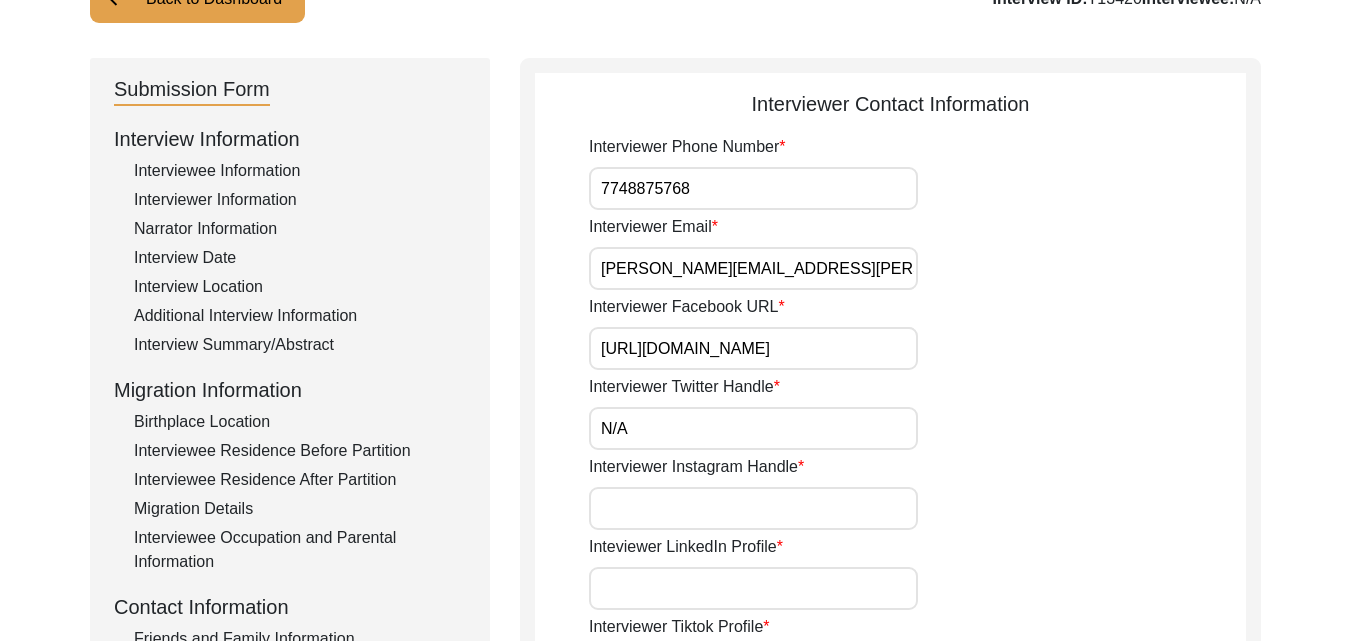 click on "Interviewer Instagram Handle" at bounding box center (753, 508) 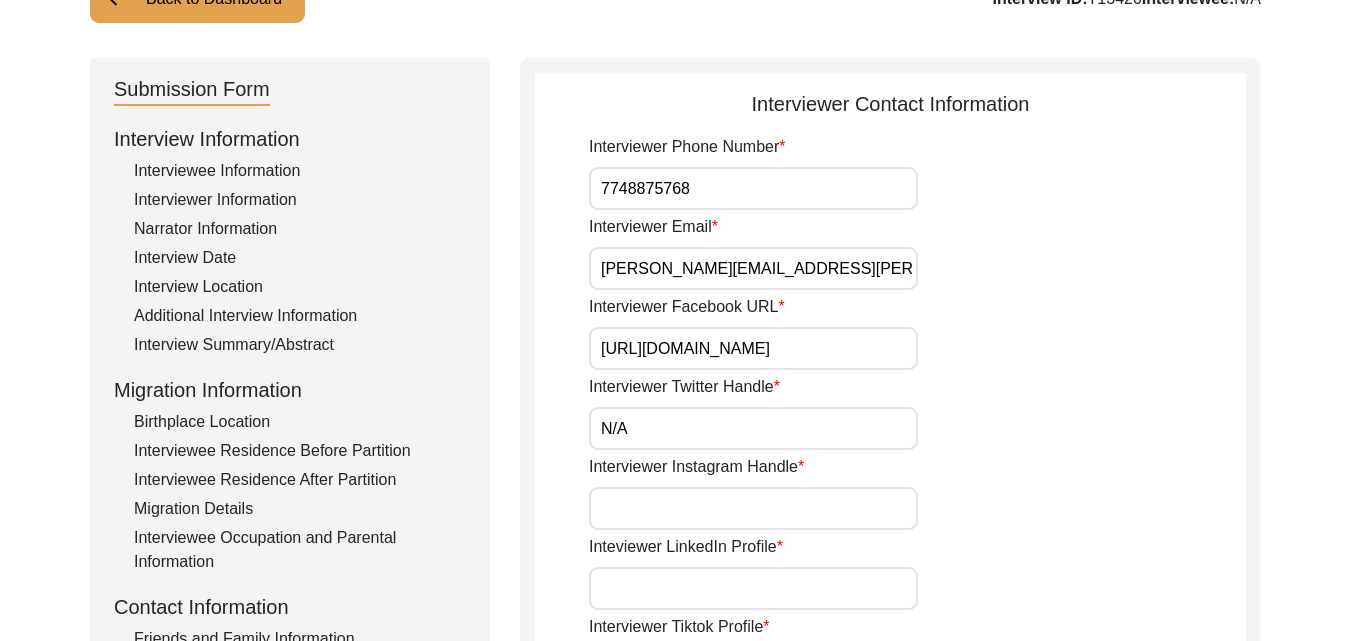 type on "ananasgayen" 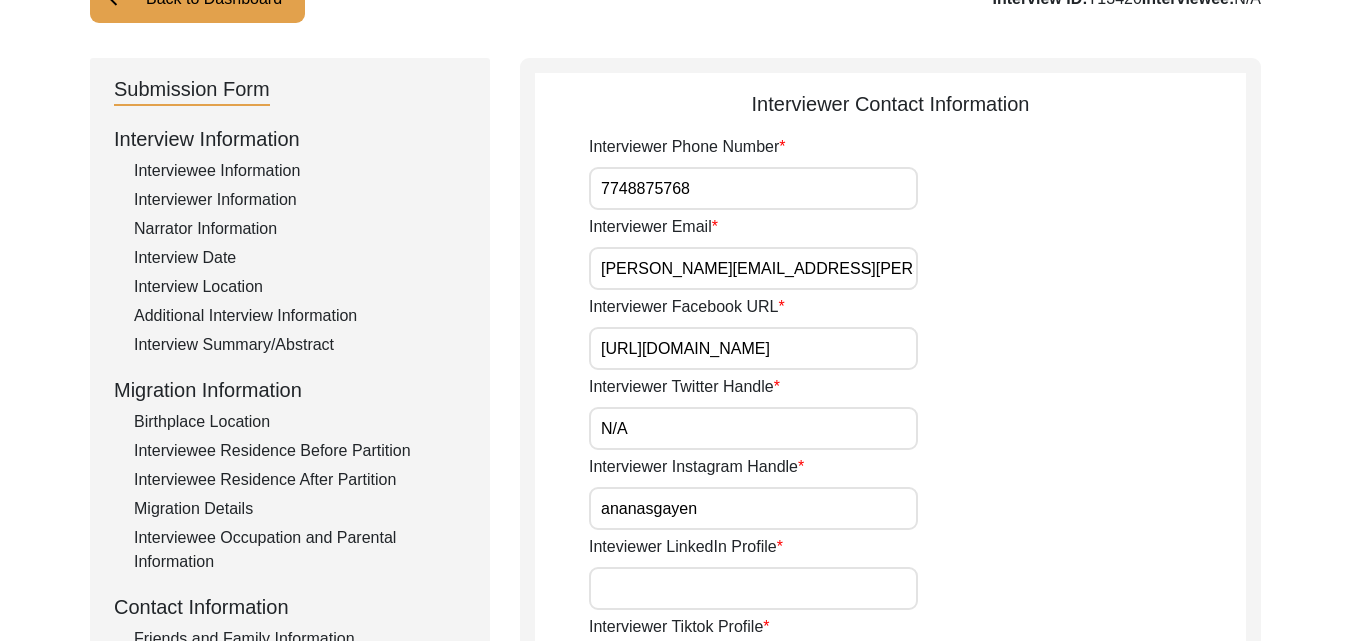 click on "Inteviewer LinkedIn Profile" at bounding box center (753, 588) 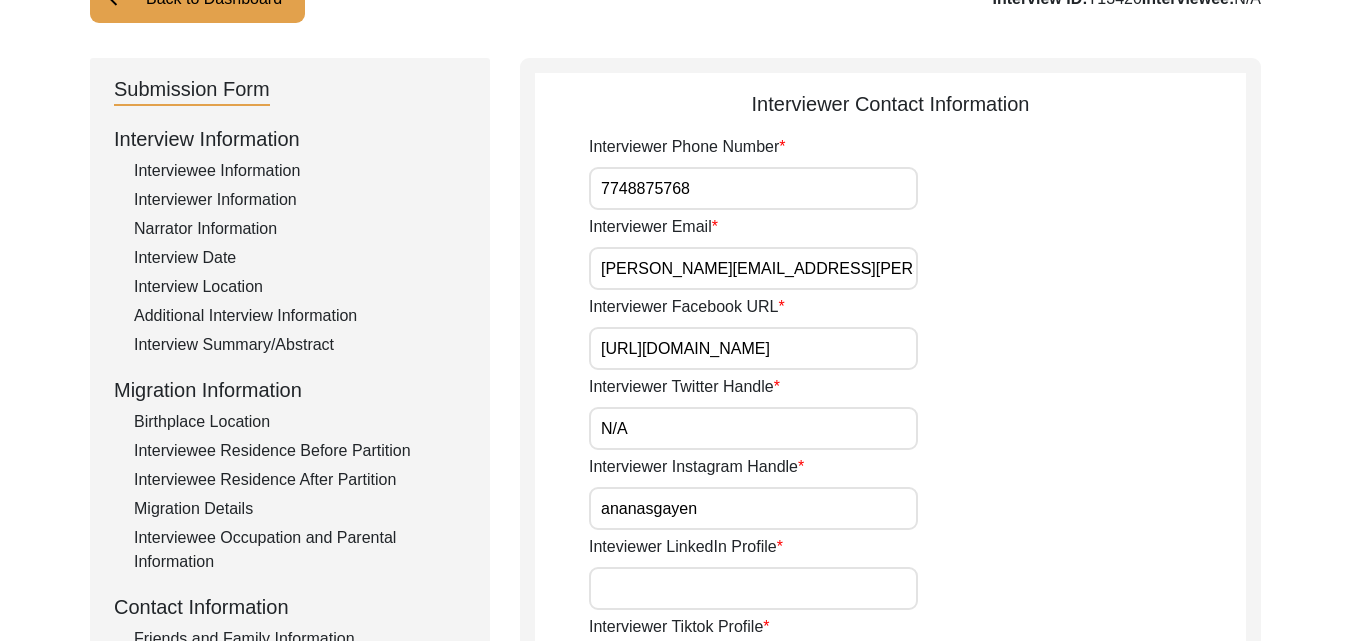 type on "[URL][DOMAIN_NAME]" 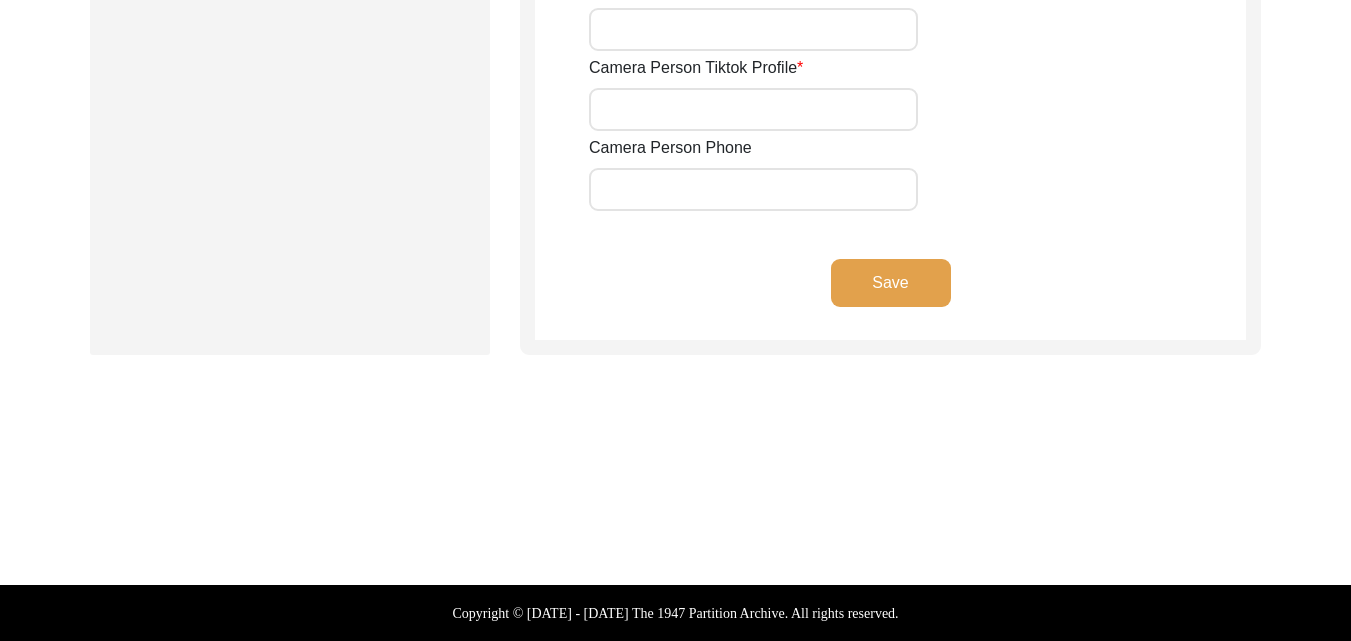 scroll, scrollTop: 725, scrollLeft: 0, axis: vertical 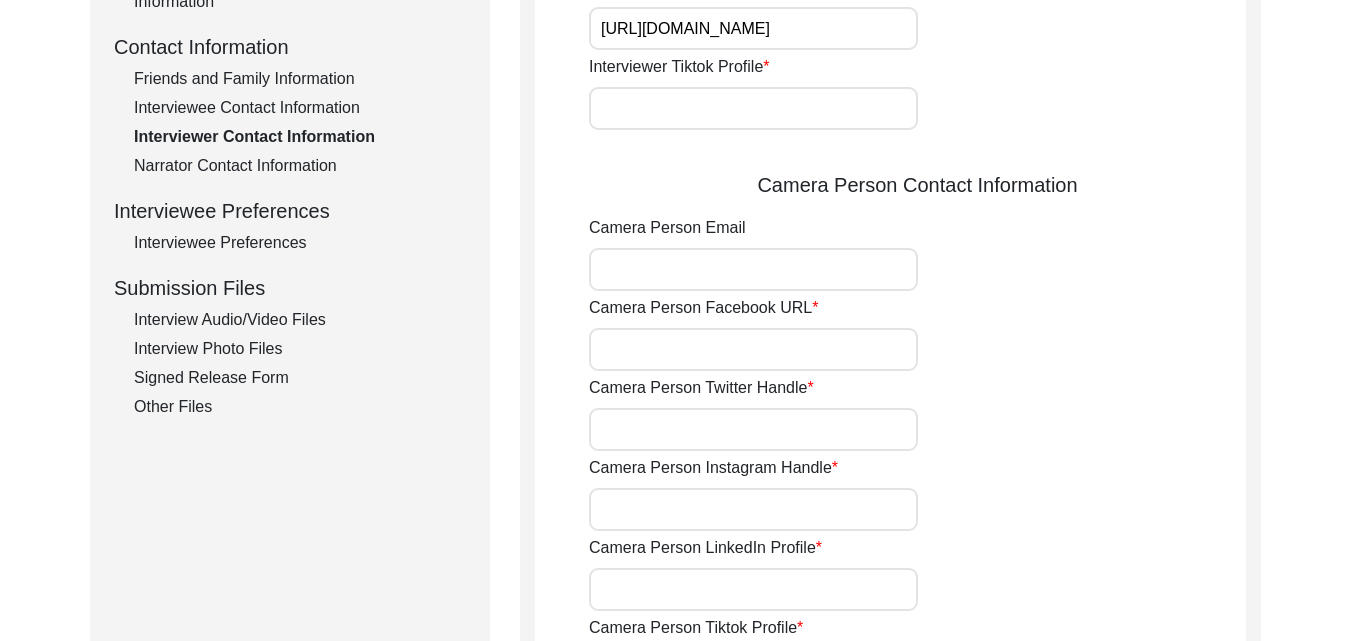 click on "Interviewer Tiktok Profile" at bounding box center (753, 108) 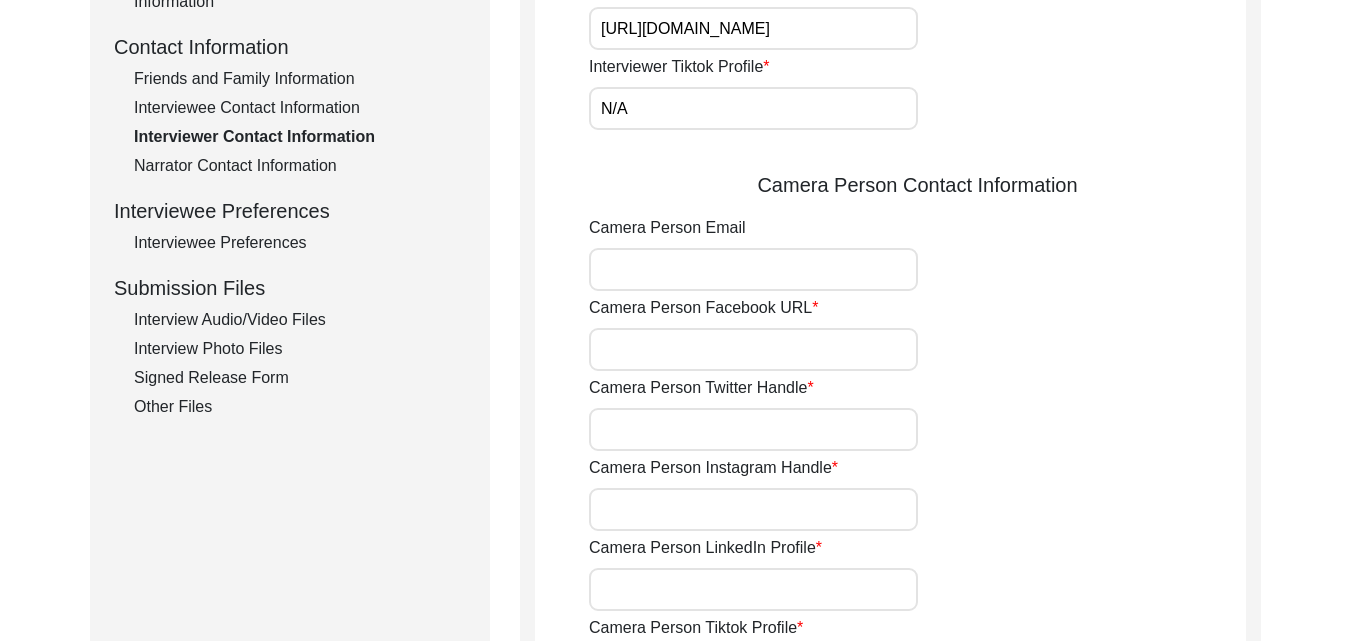 click on "Camera Person Email" at bounding box center (753, 269) 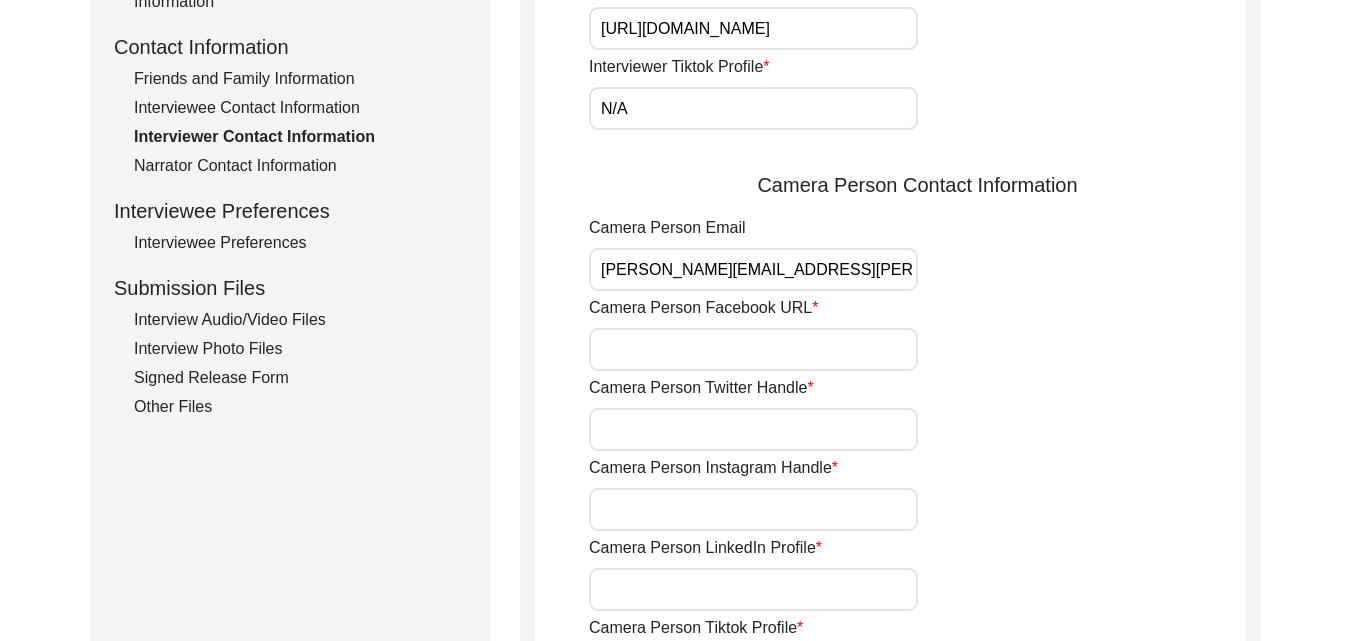 click on "Camera Person Facebook URL" at bounding box center [753, 349] 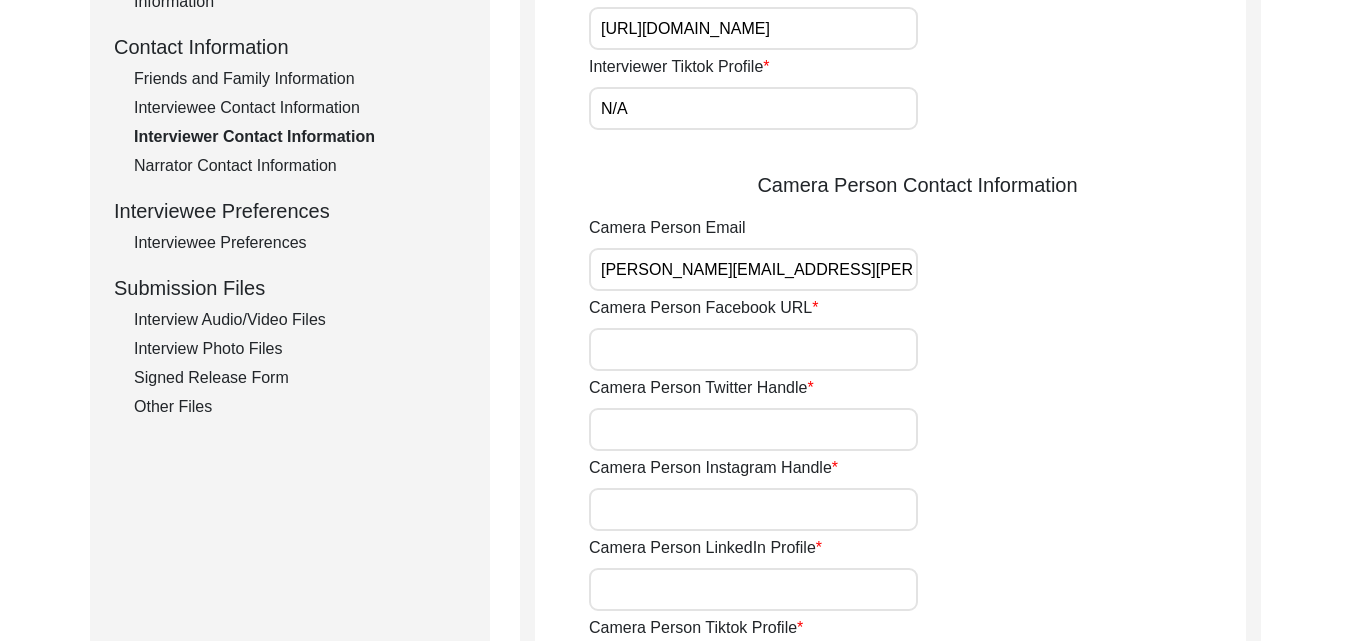 scroll, scrollTop: 165, scrollLeft: 0, axis: vertical 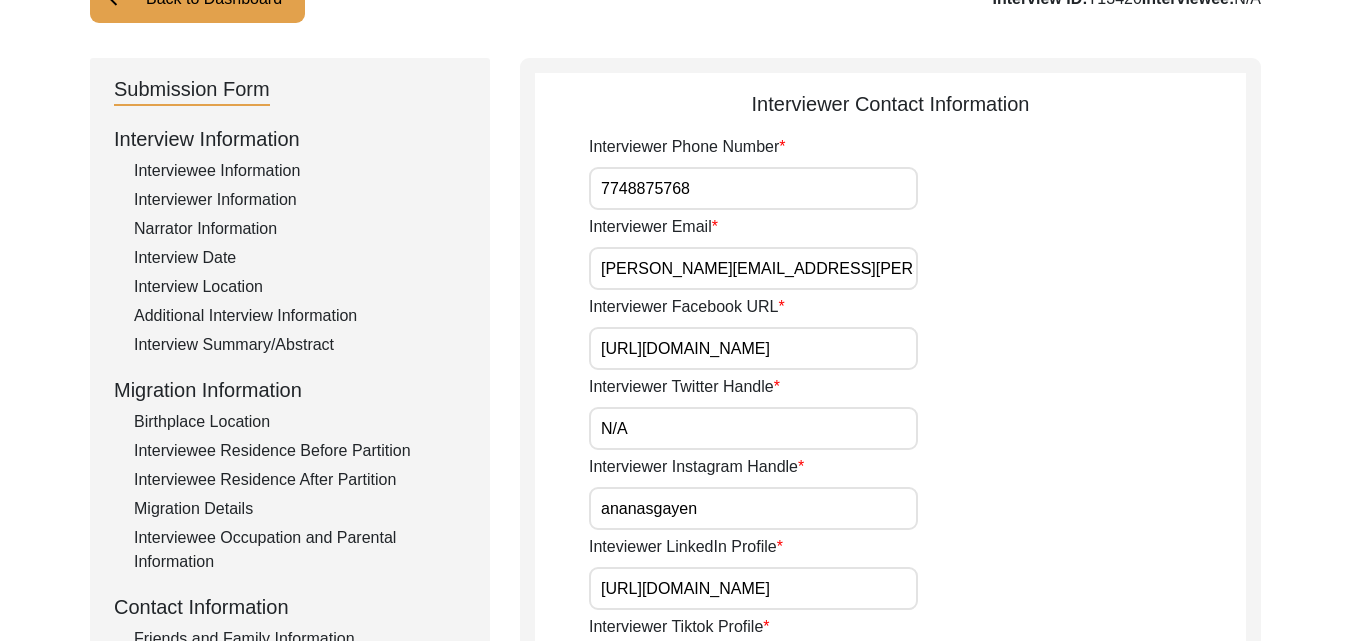 drag, startPoint x: 599, startPoint y: 353, endPoint x: 1156, endPoint y: 396, distance: 558.65735 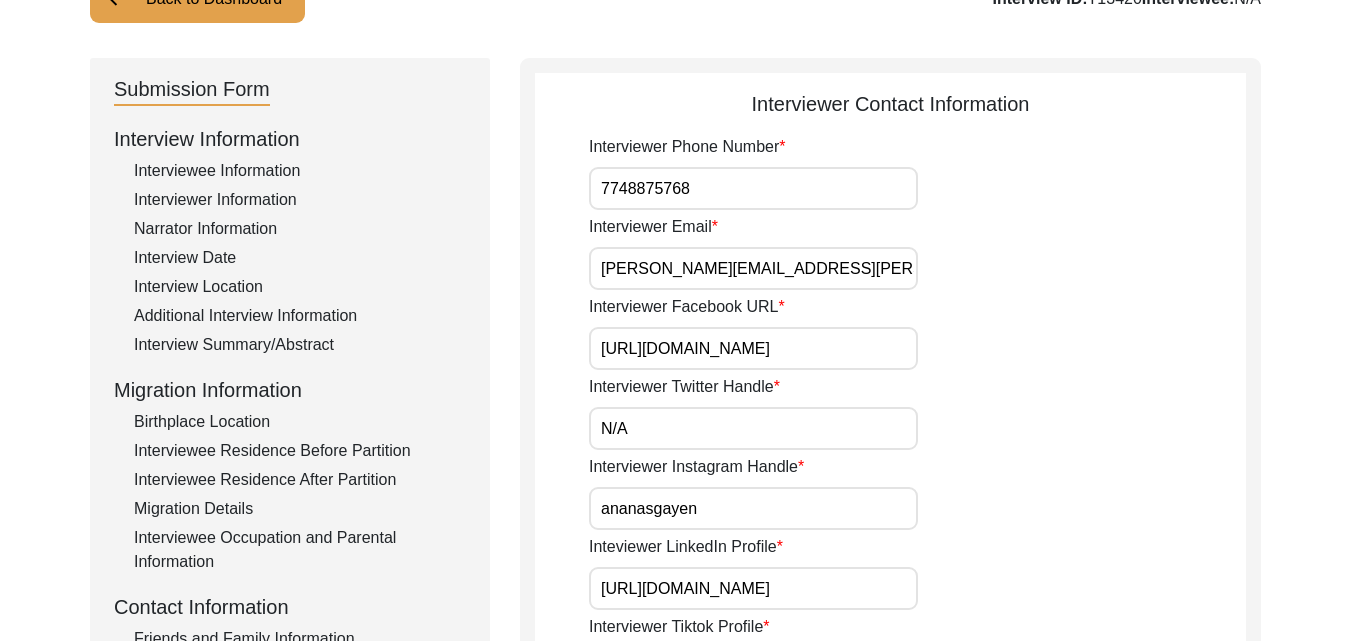 scroll, scrollTop: 725, scrollLeft: 0, axis: vertical 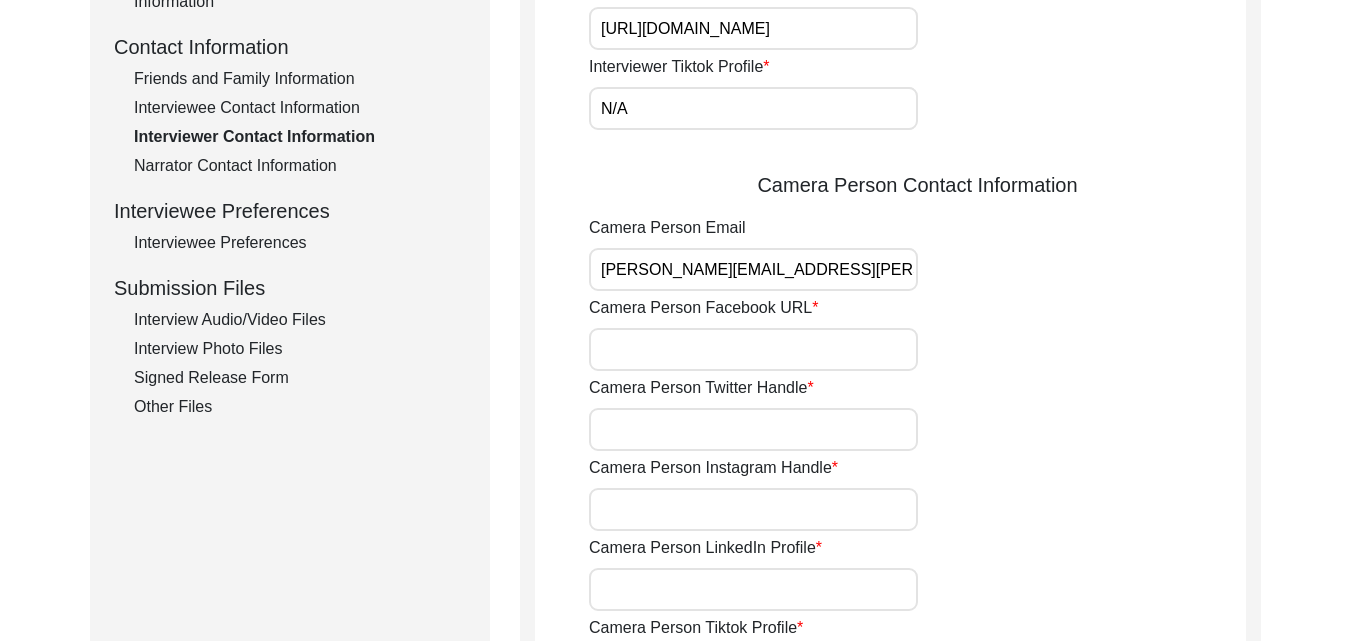 click on "Camera Person Facebook URL" at bounding box center (753, 349) 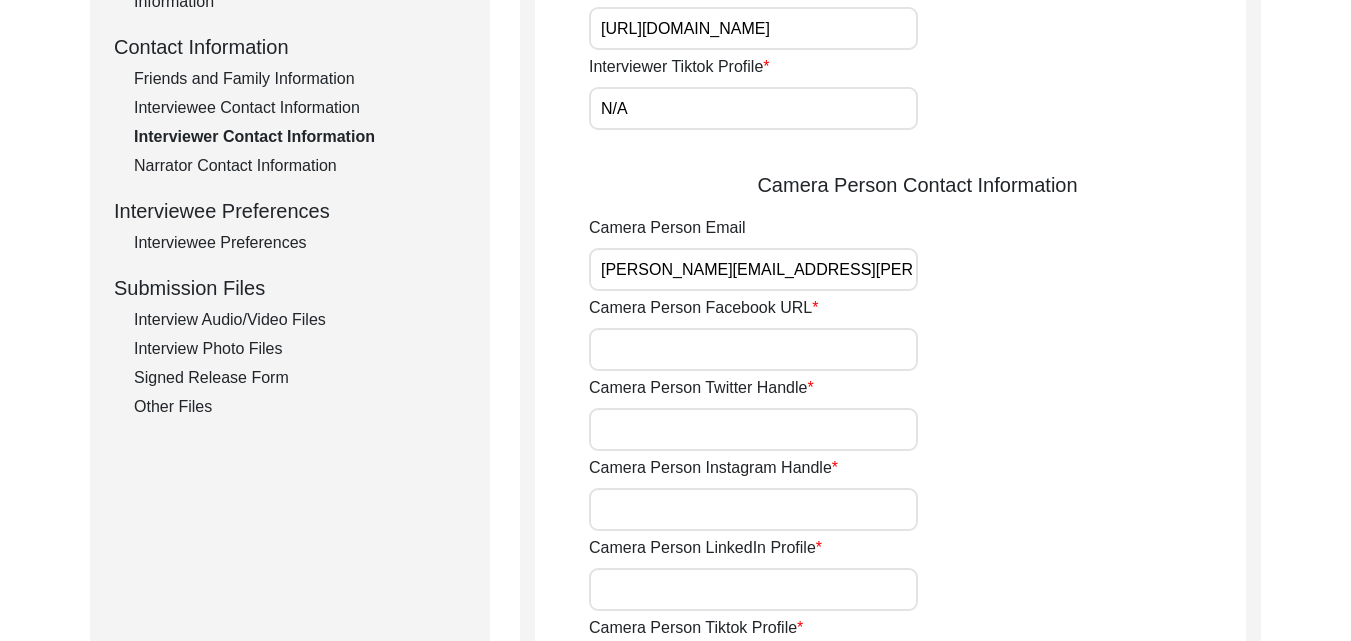 paste on "[URL][DOMAIN_NAME]" 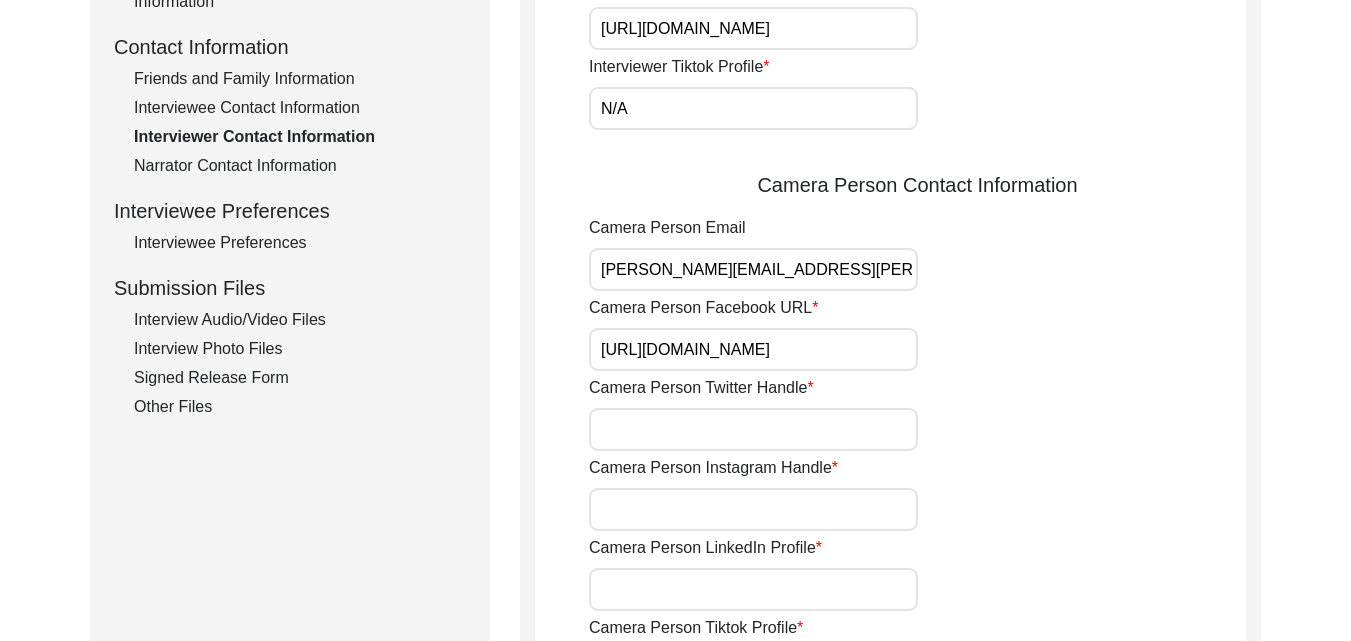 scroll, scrollTop: 0, scrollLeft: 27, axis: horizontal 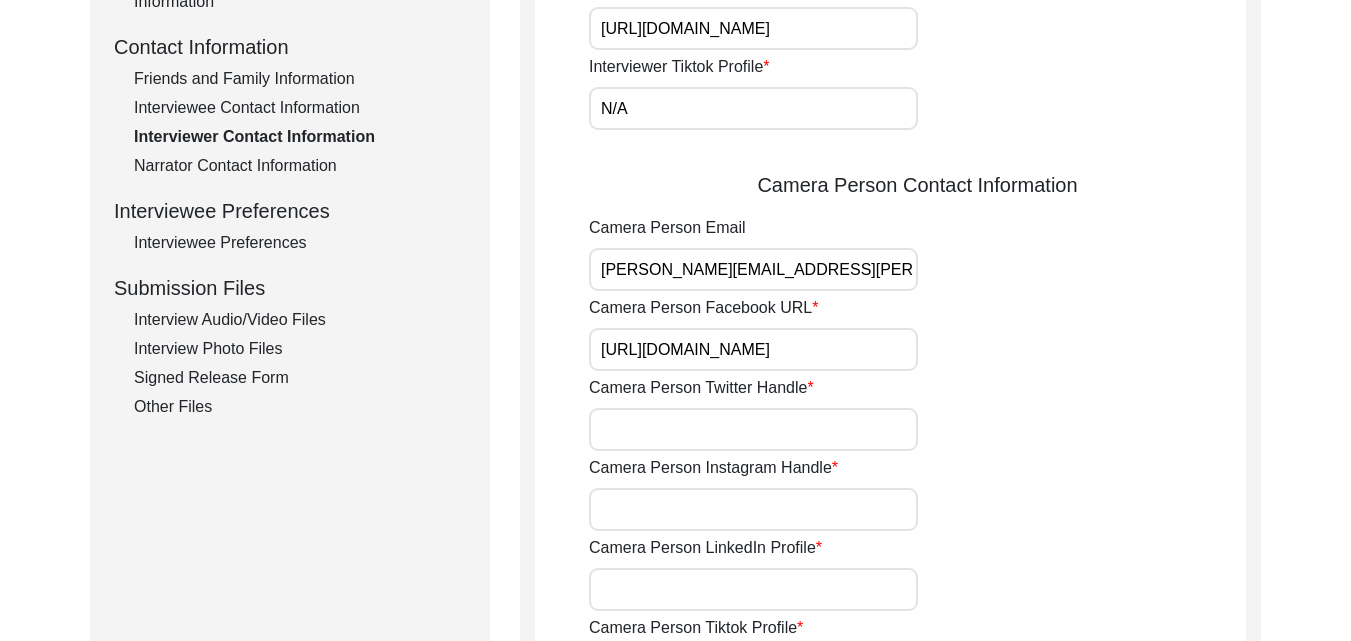 type on "[URL][DOMAIN_NAME]" 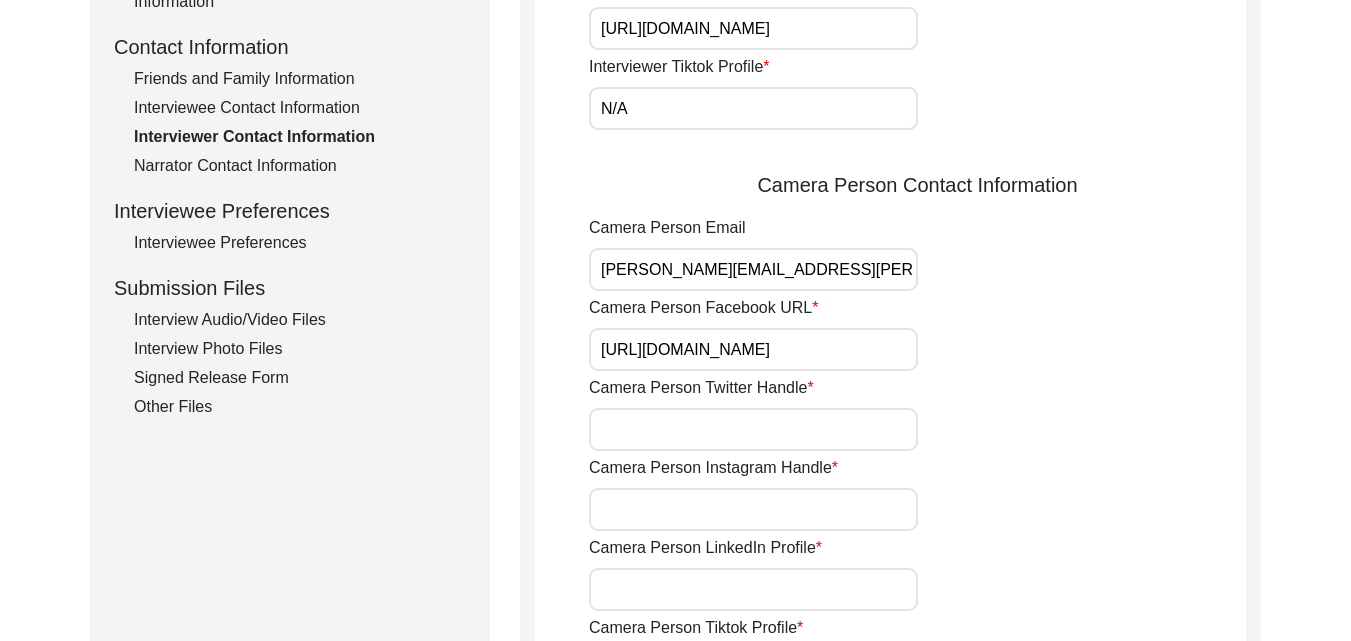 scroll, scrollTop: 0, scrollLeft: 0, axis: both 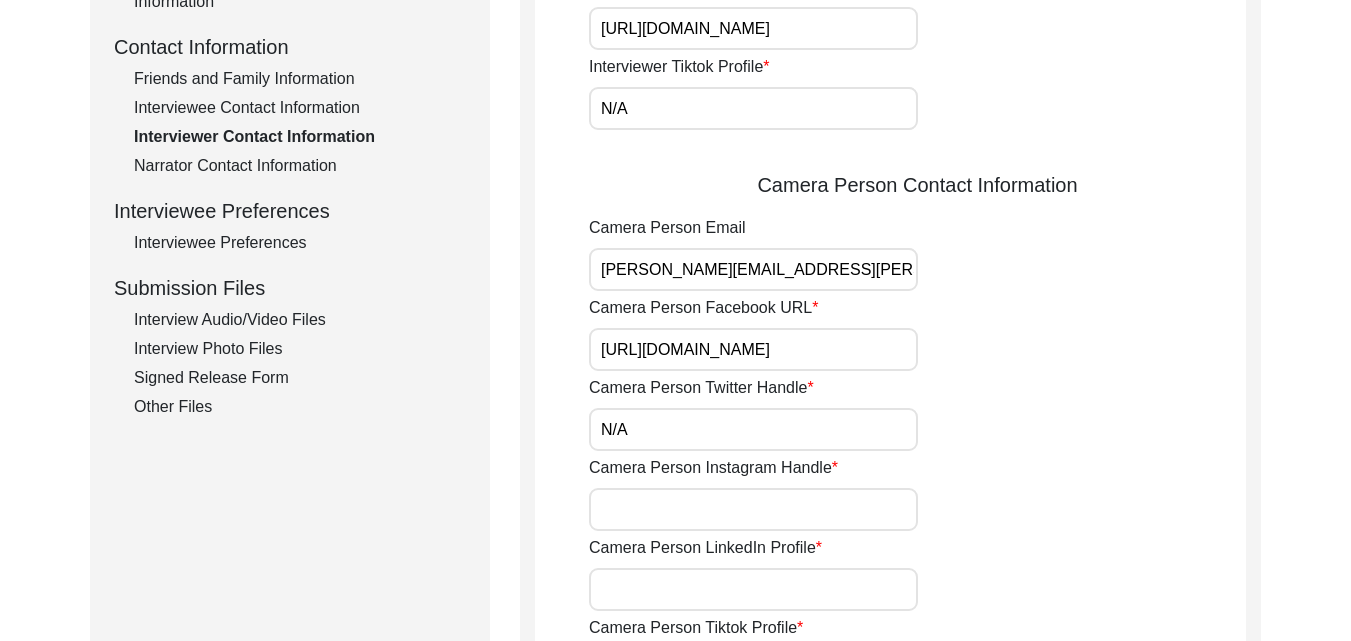 click on "Camera Person Instagram Handle" at bounding box center (753, 509) 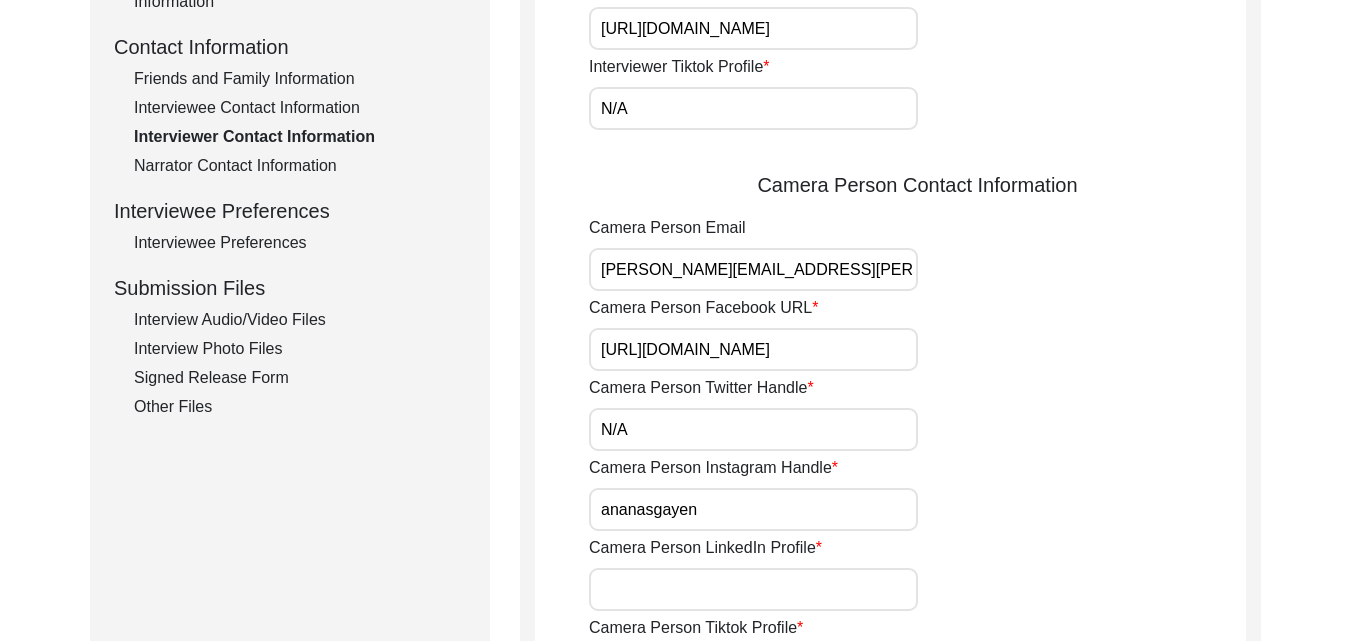 type on "ananasgayen" 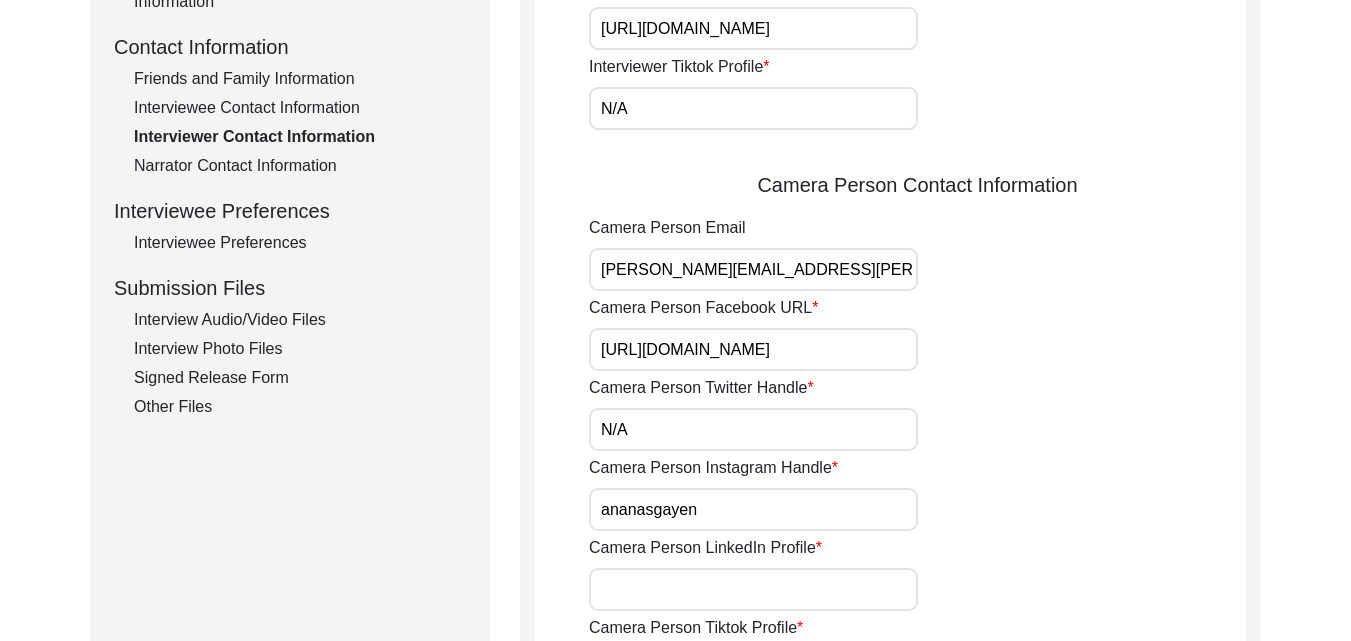 click on "Camera Person LinkedIn Profile" at bounding box center [753, 589] 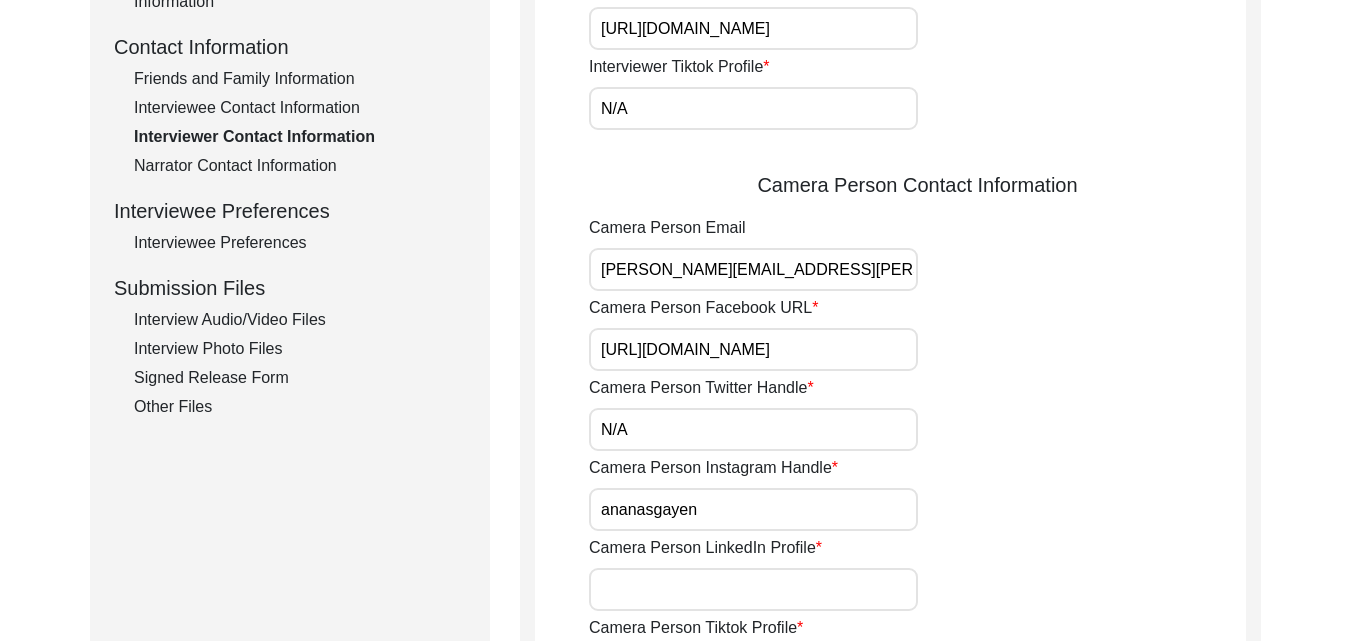 scroll, scrollTop: 165, scrollLeft: 0, axis: vertical 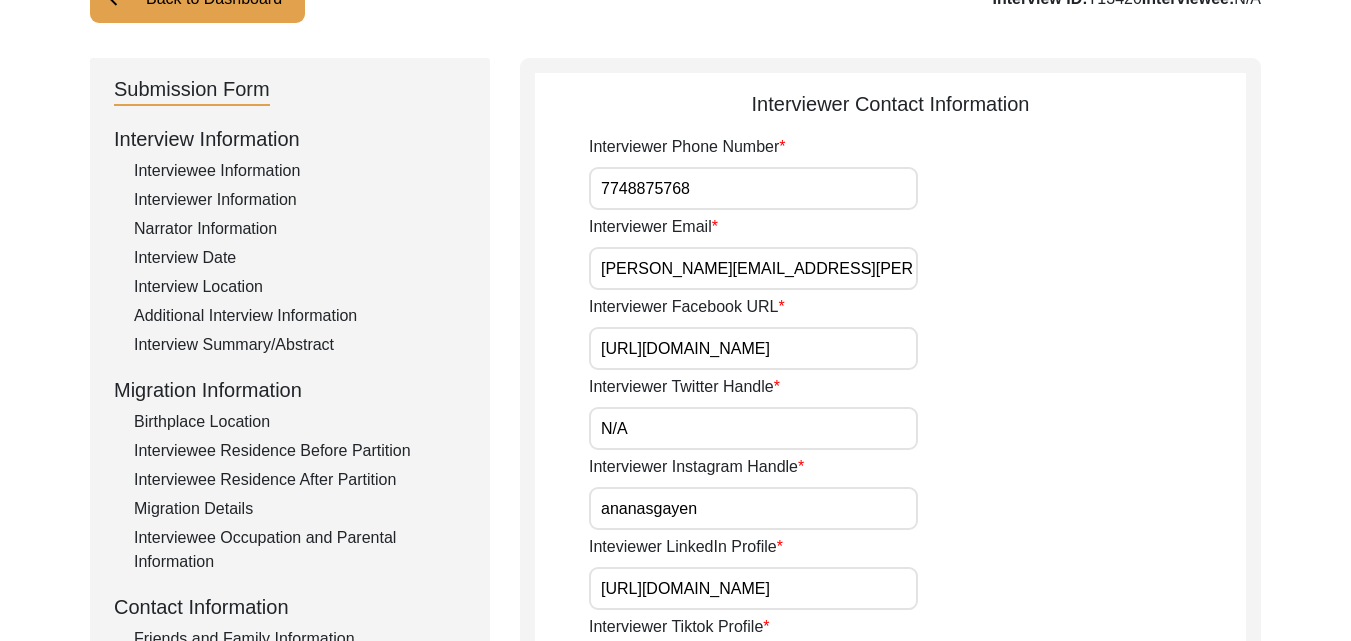 drag, startPoint x: 601, startPoint y: 594, endPoint x: 1067, endPoint y: 620, distance: 466.72476 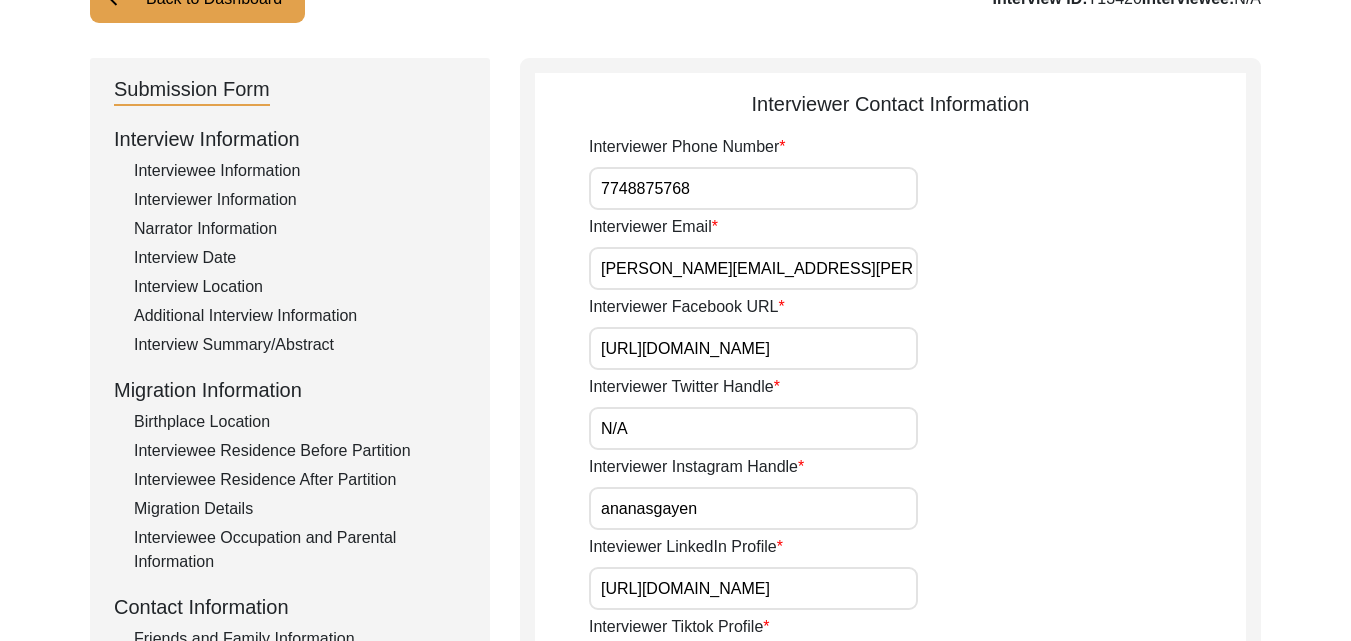 scroll, scrollTop: 725, scrollLeft: 0, axis: vertical 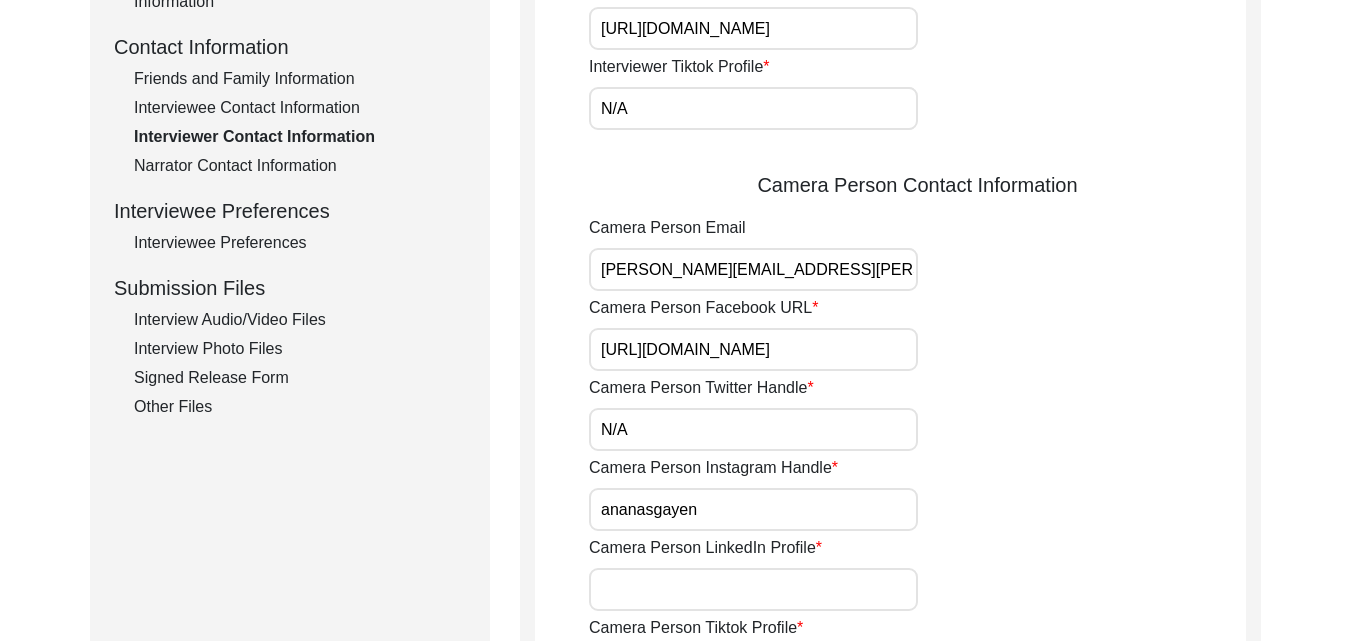 click on "Camera Person LinkedIn Profile" 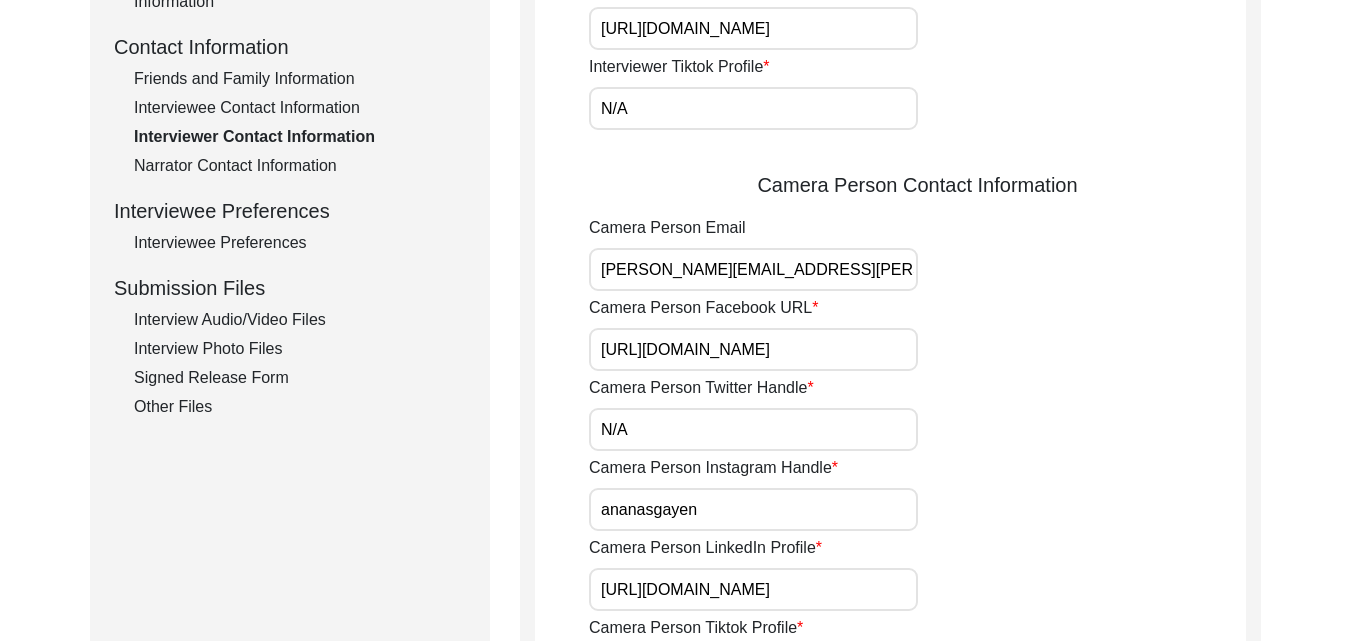 scroll, scrollTop: 0, scrollLeft: 109, axis: horizontal 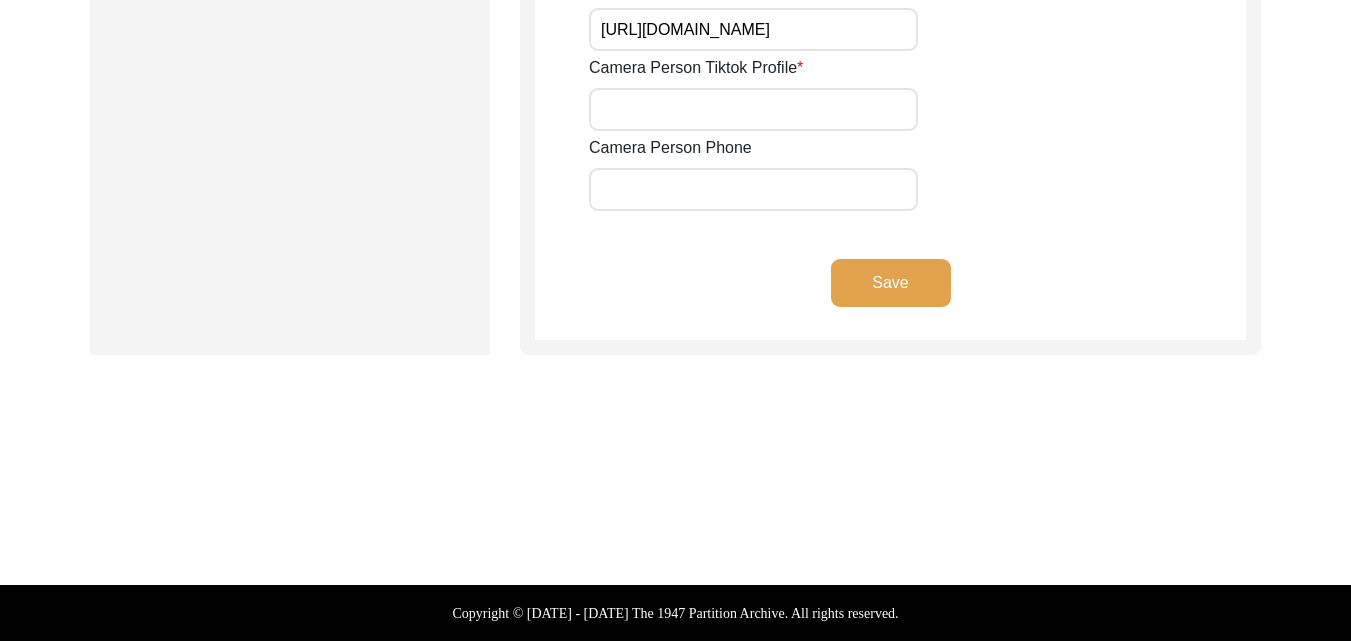 type on "[URL][DOMAIN_NAME]" 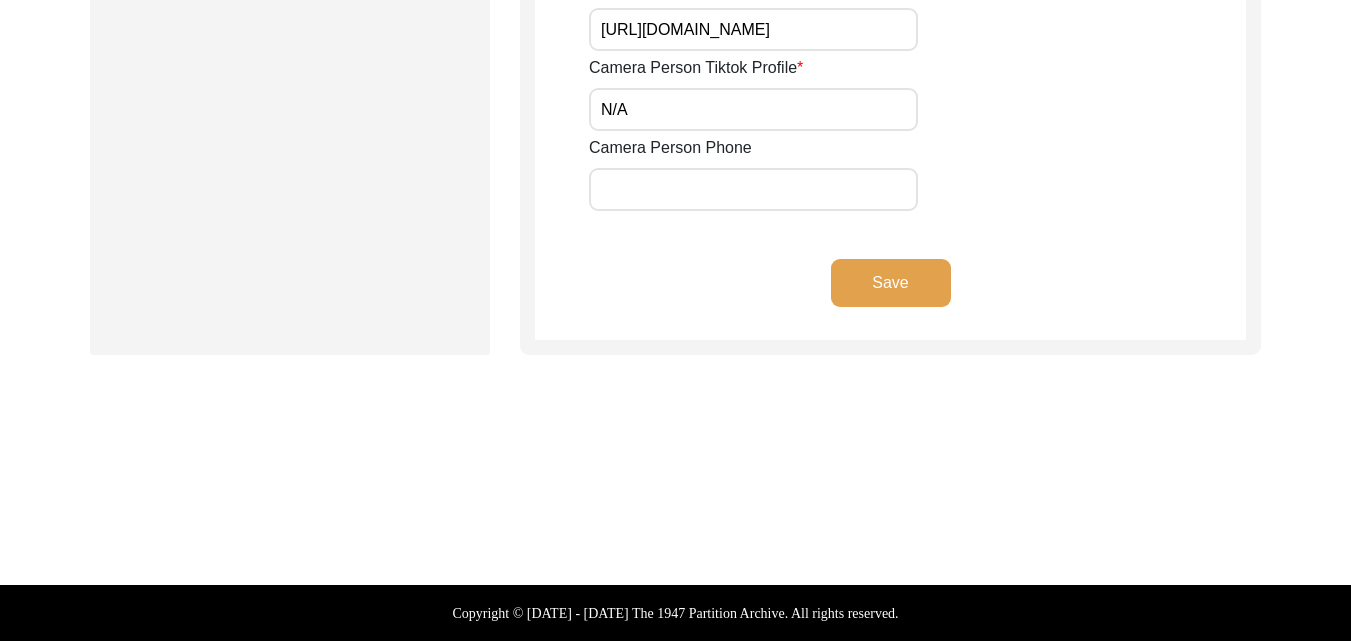 click on "Save" 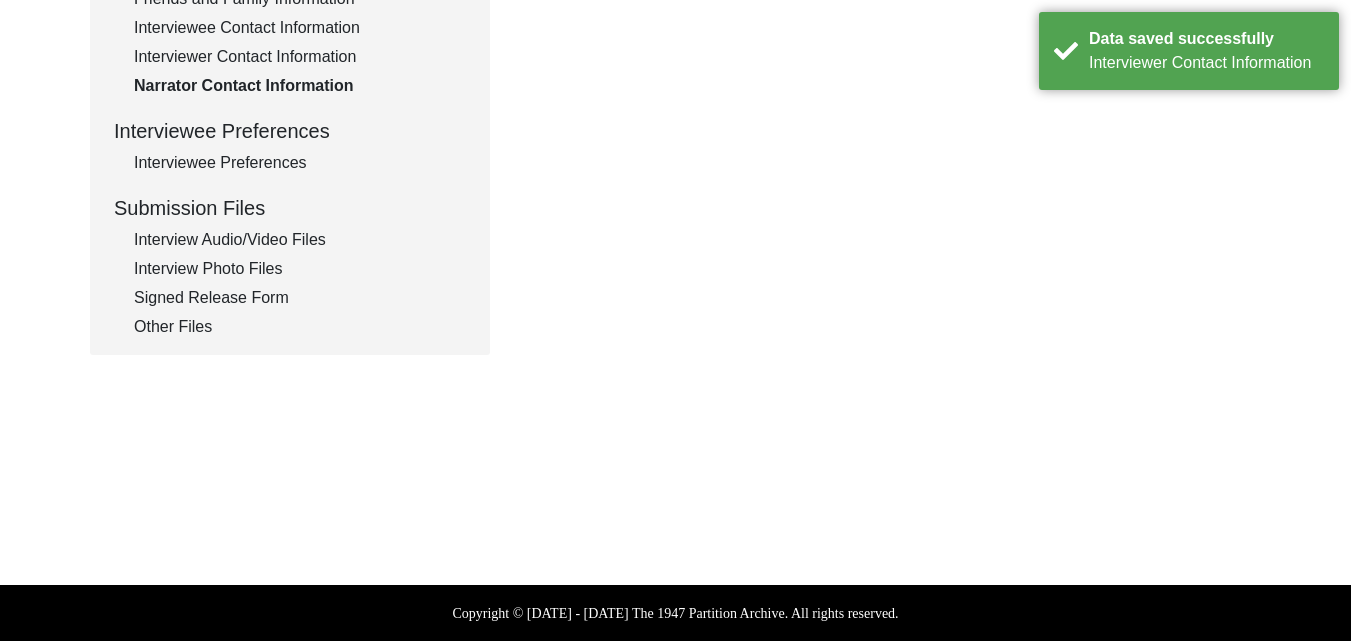 scroll, scrollTop: 245, scrollLeft: 0, axis: vertical 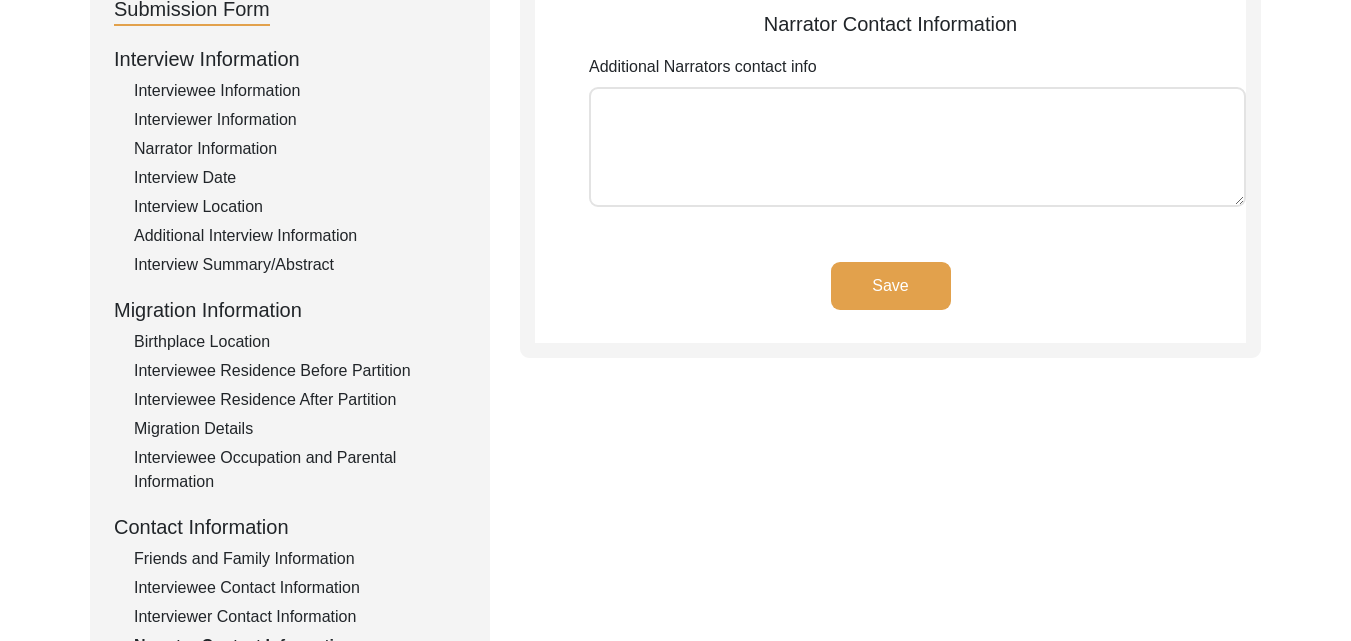 click on "Additional Narrators contact info" at bounding box center (917, 147) 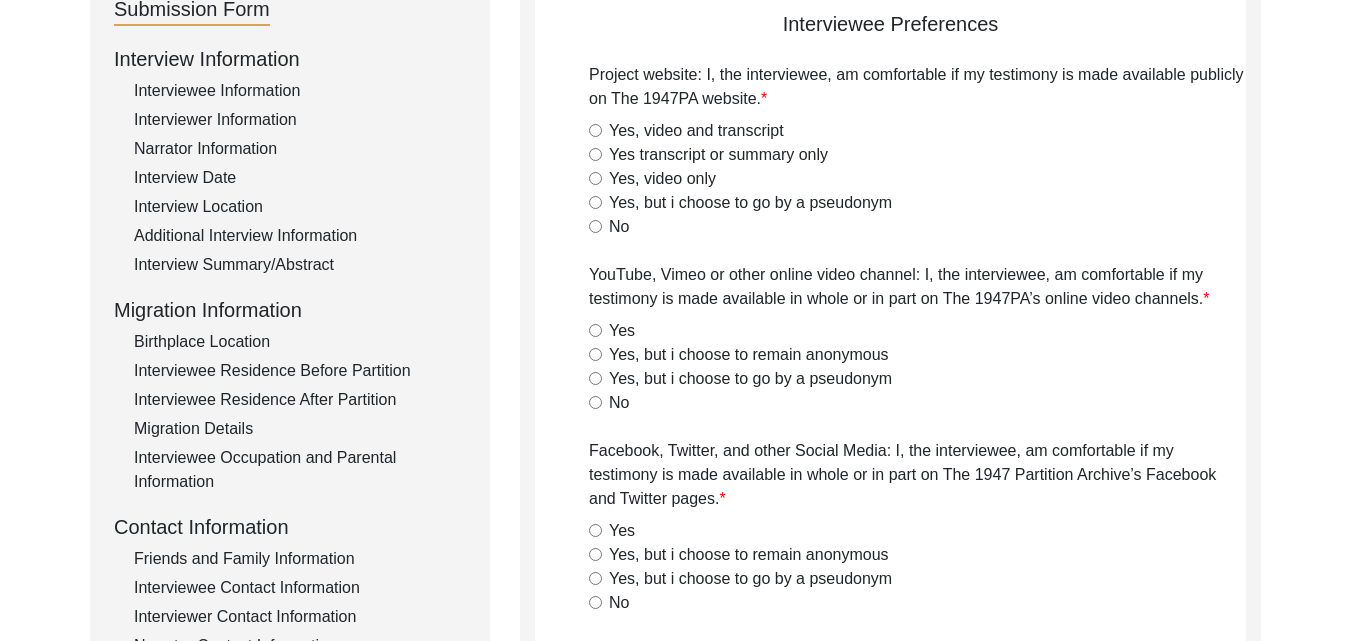 click on "No" at bounding box center [595, 226] 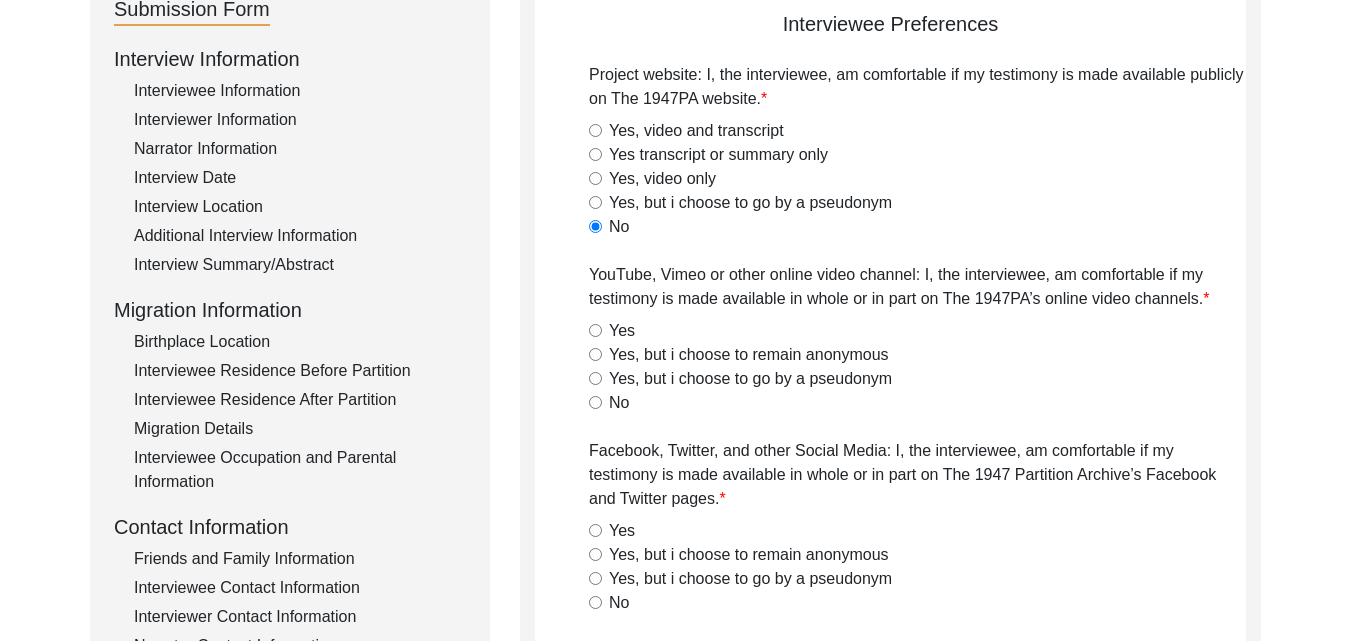 click on "No" at bounding box center [595, 402] 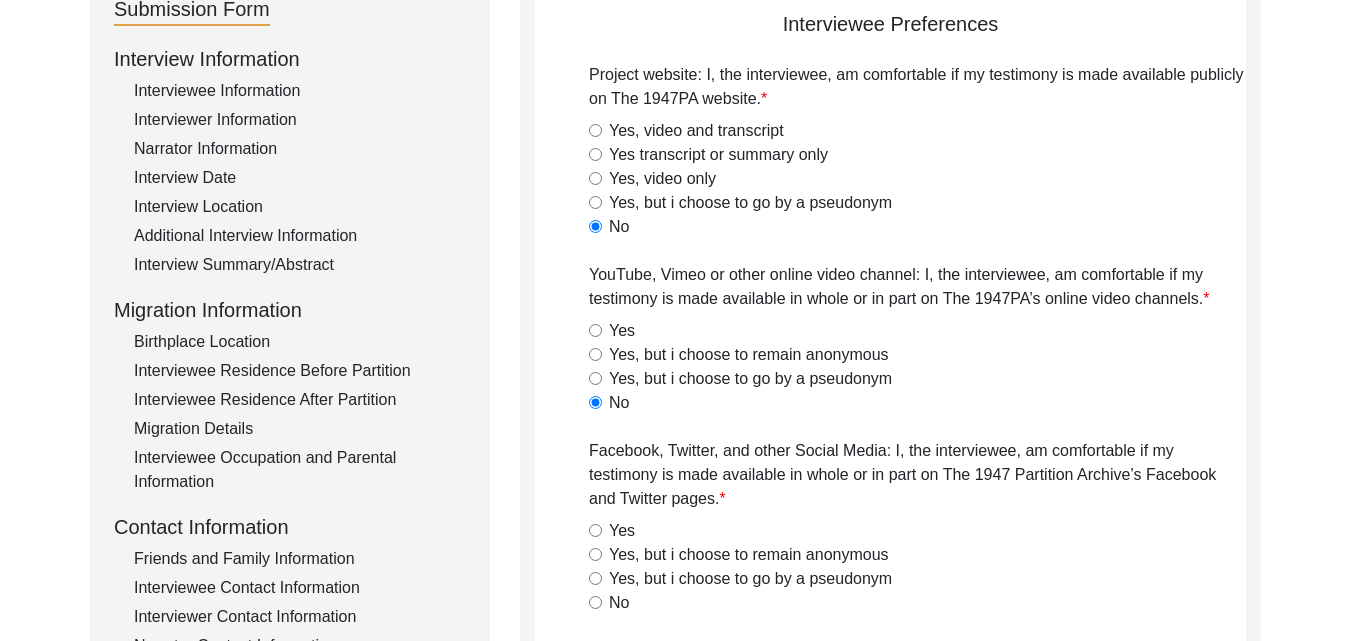 click on "No" at bounding box center [595, 602] 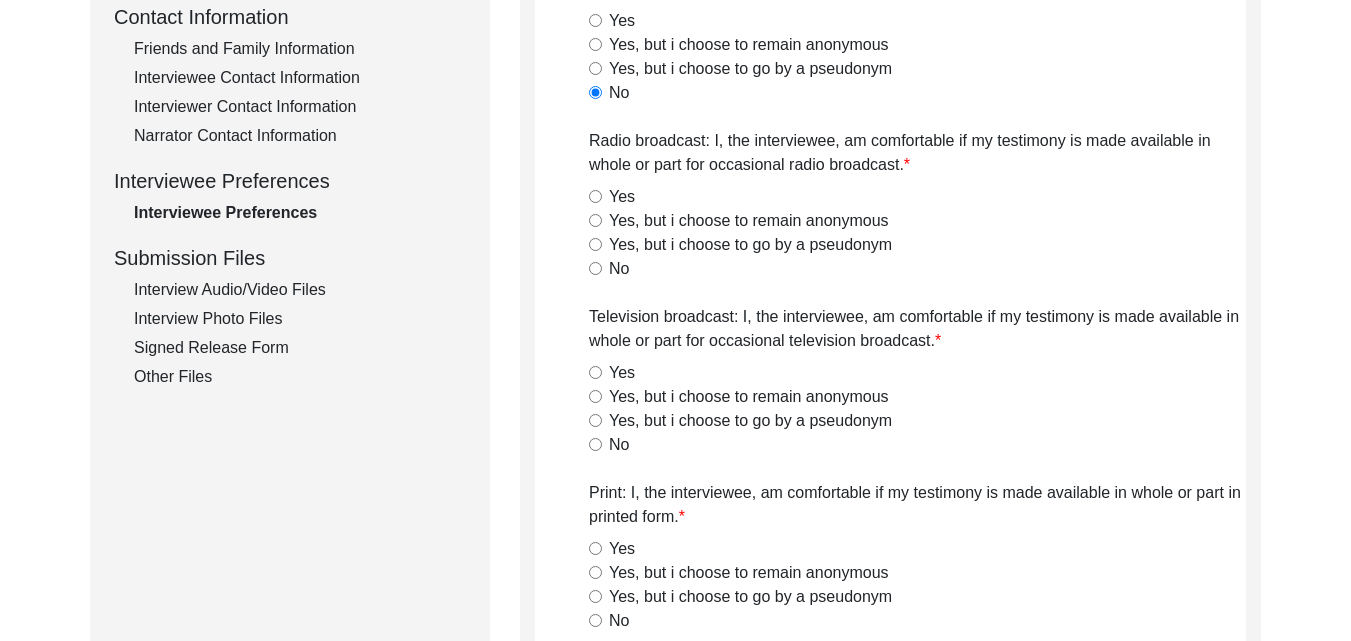scroll, scrollTop: 765, scrollLeft: 0, axis: vertical 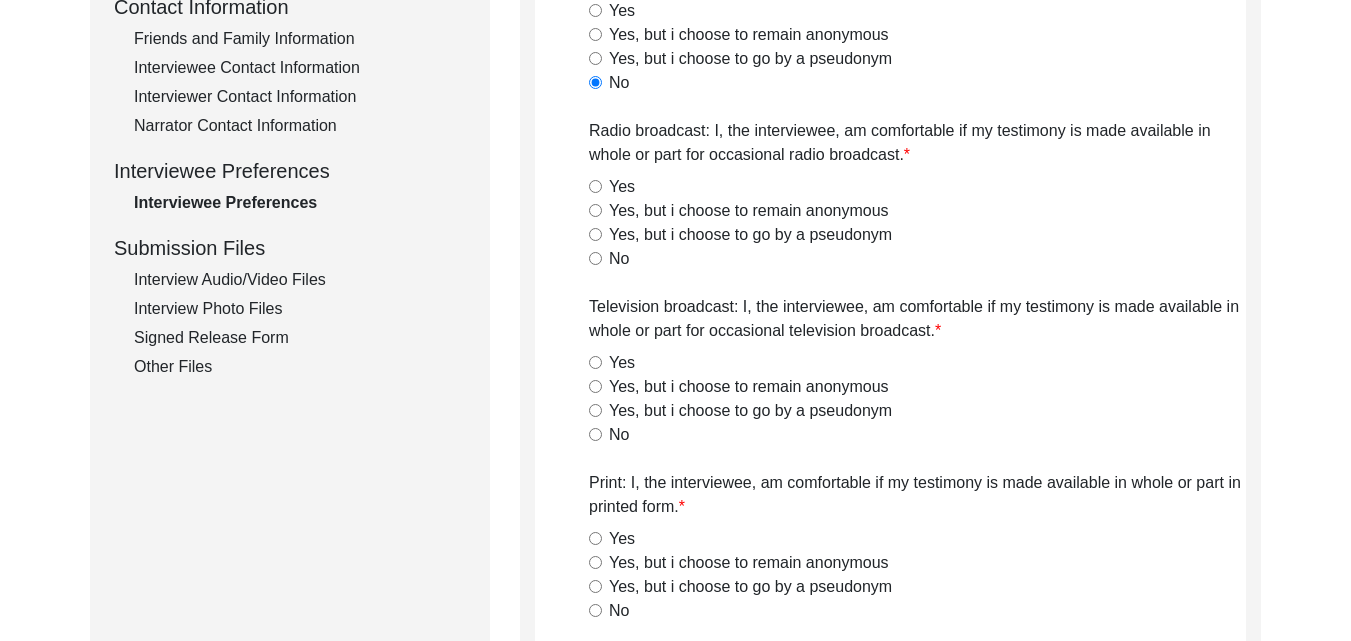 click on "Yes" at bounding box center [595, 538] 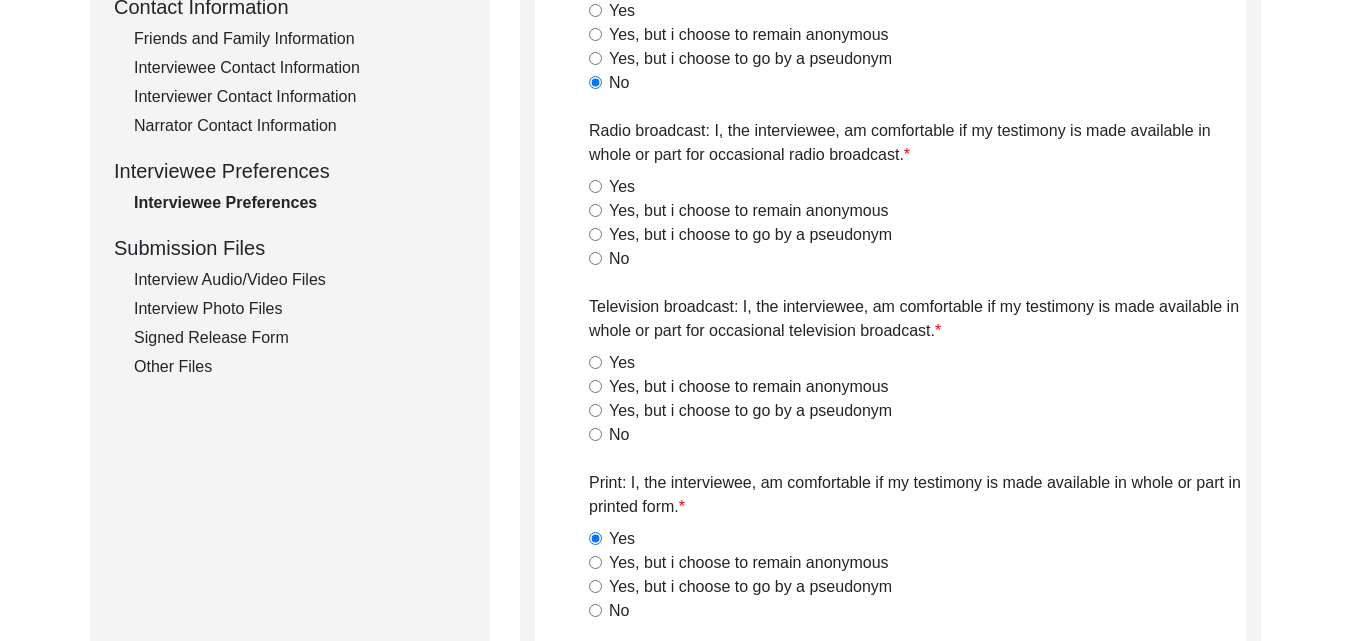 click on "No" at bounding box center (595, 434) 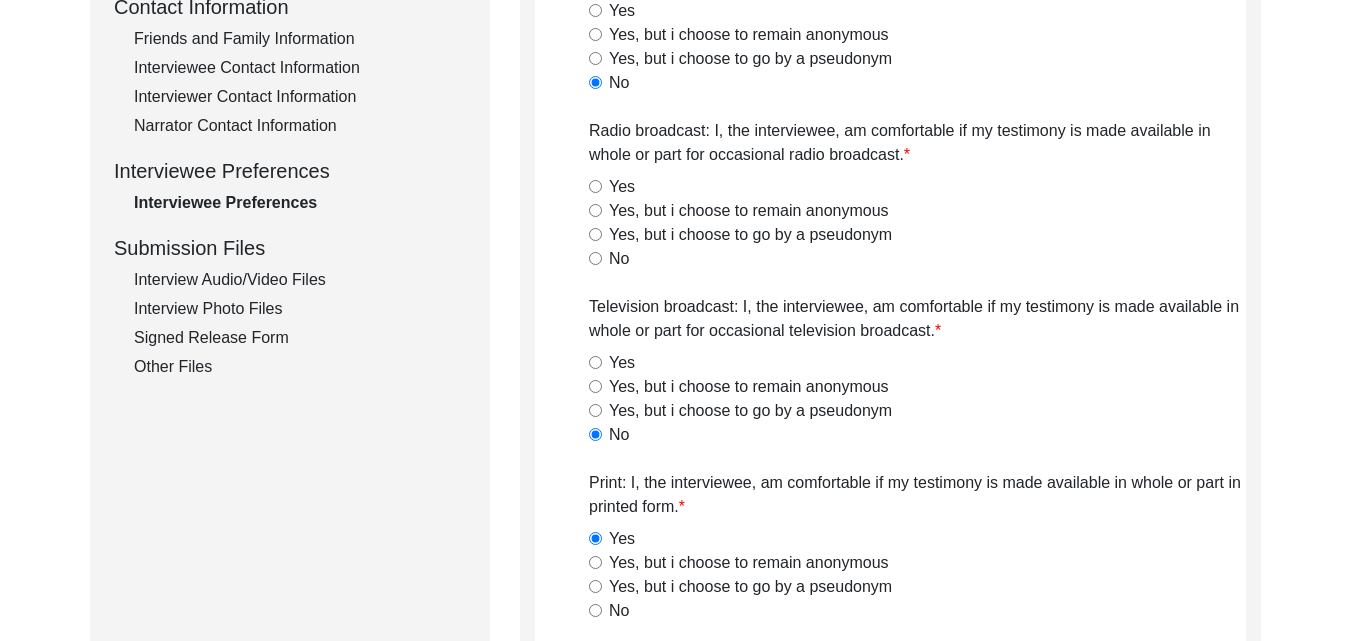 click on "No" 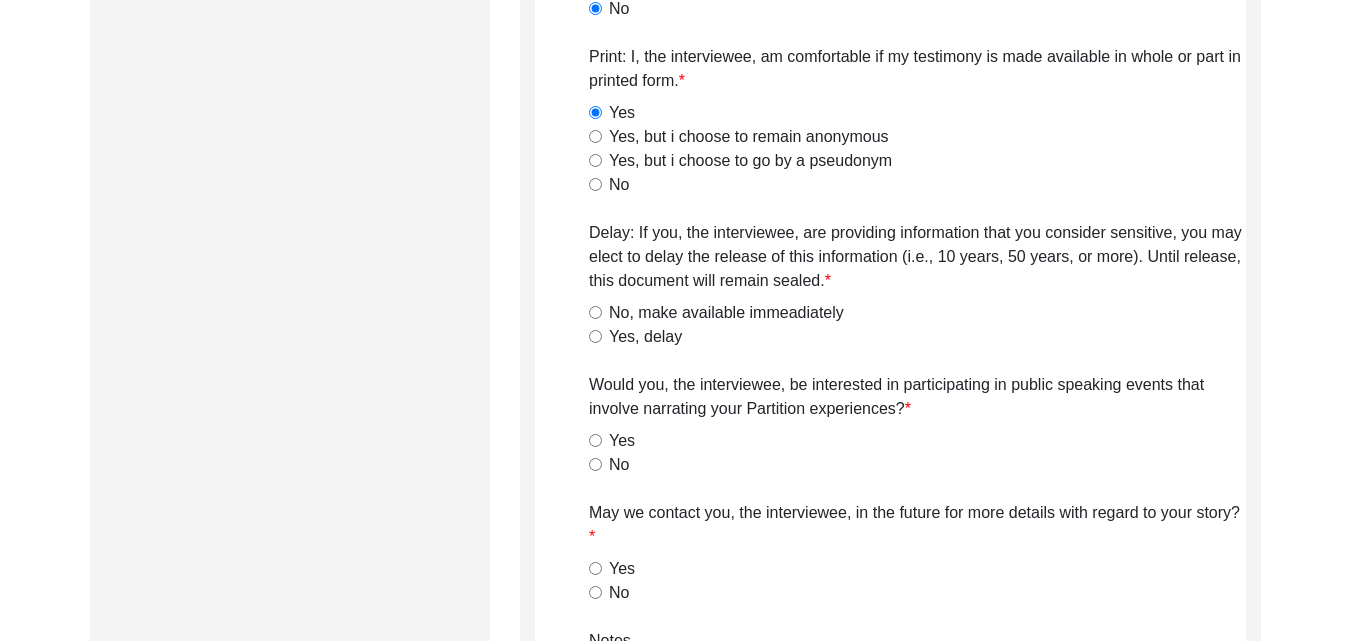 scroll, scrollTop: 1205, scrollLeft: 0, axis: vertical 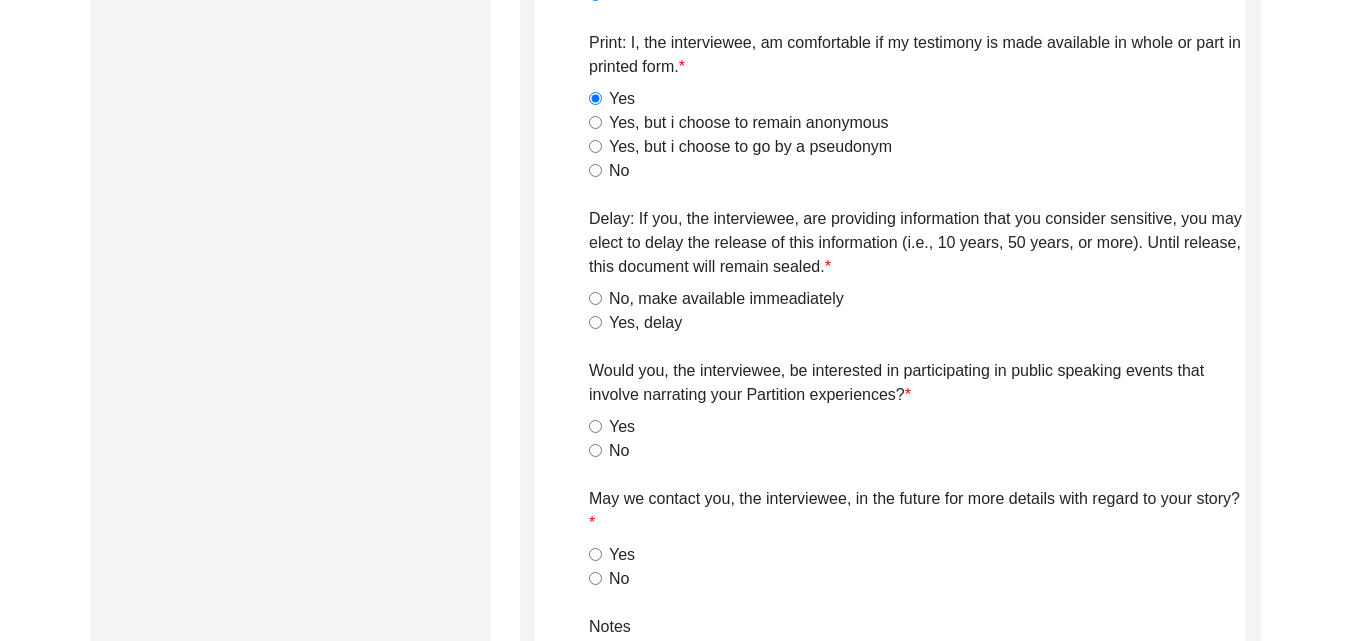 click on "No, make available immeadiately" at bounding box center (595, 298) 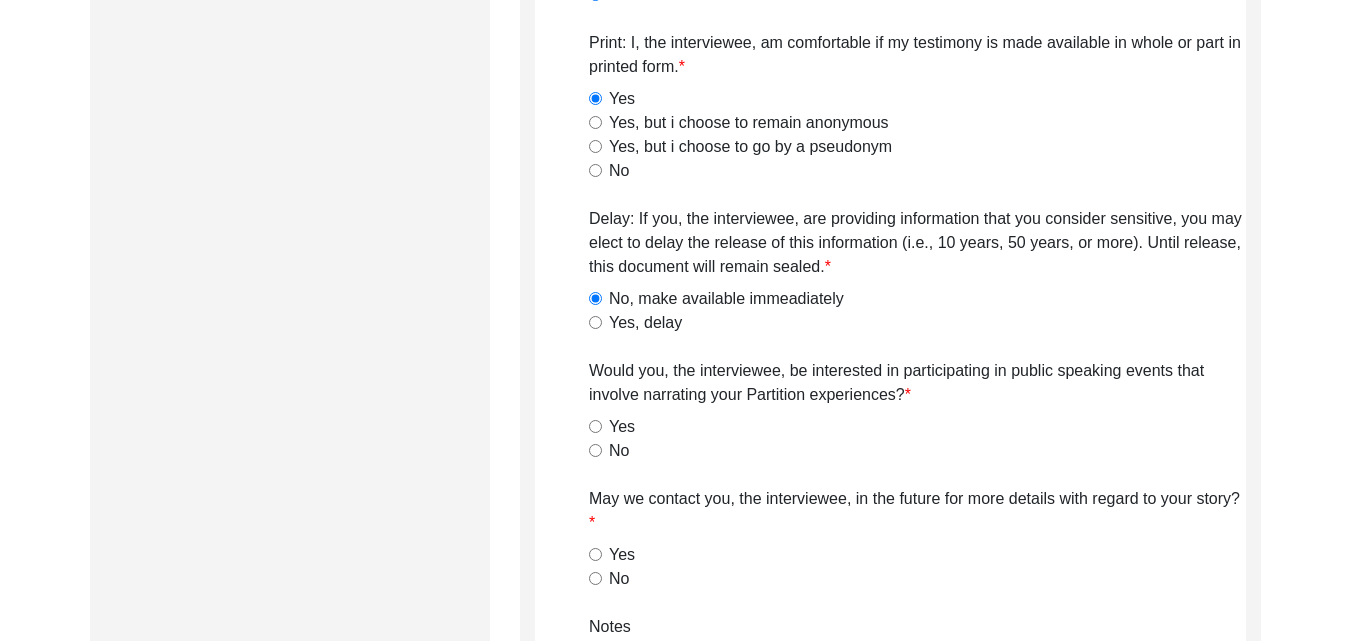 click on "Yes" at bounding box center (595, 426) 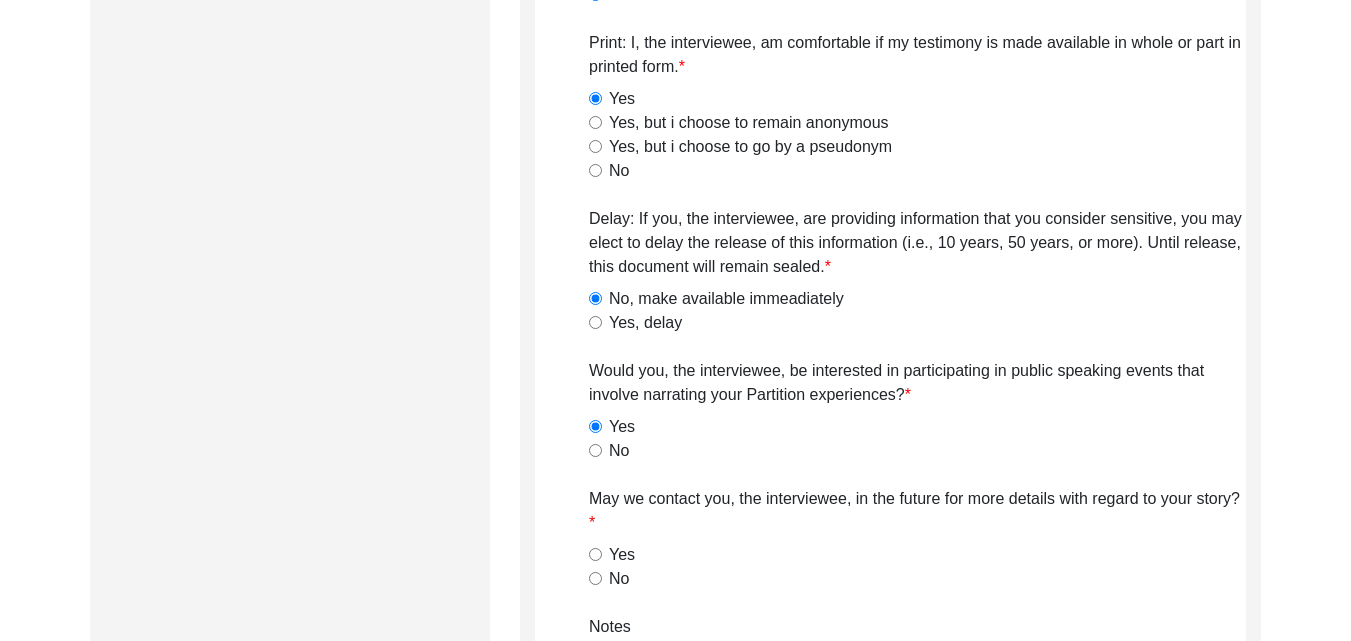 click on "Yes" at bounding box center (595, 554) 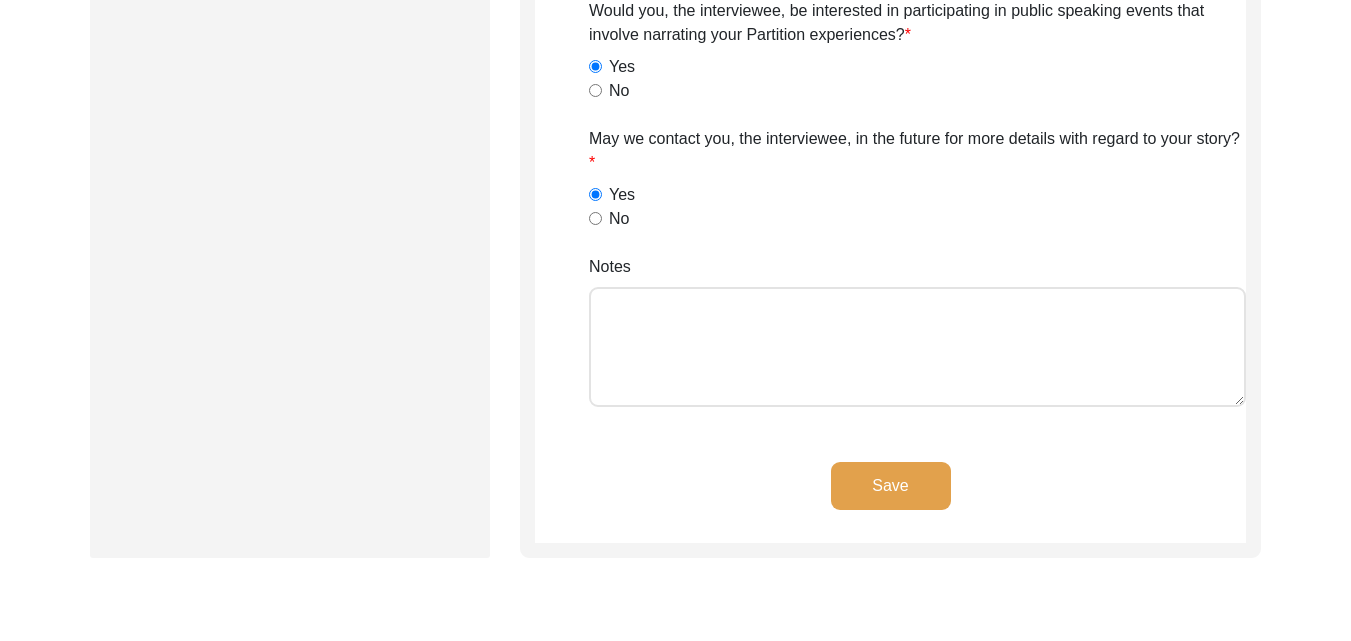 scroll, scrollTop: 1605, scrollLeft: 0, axis: vertical 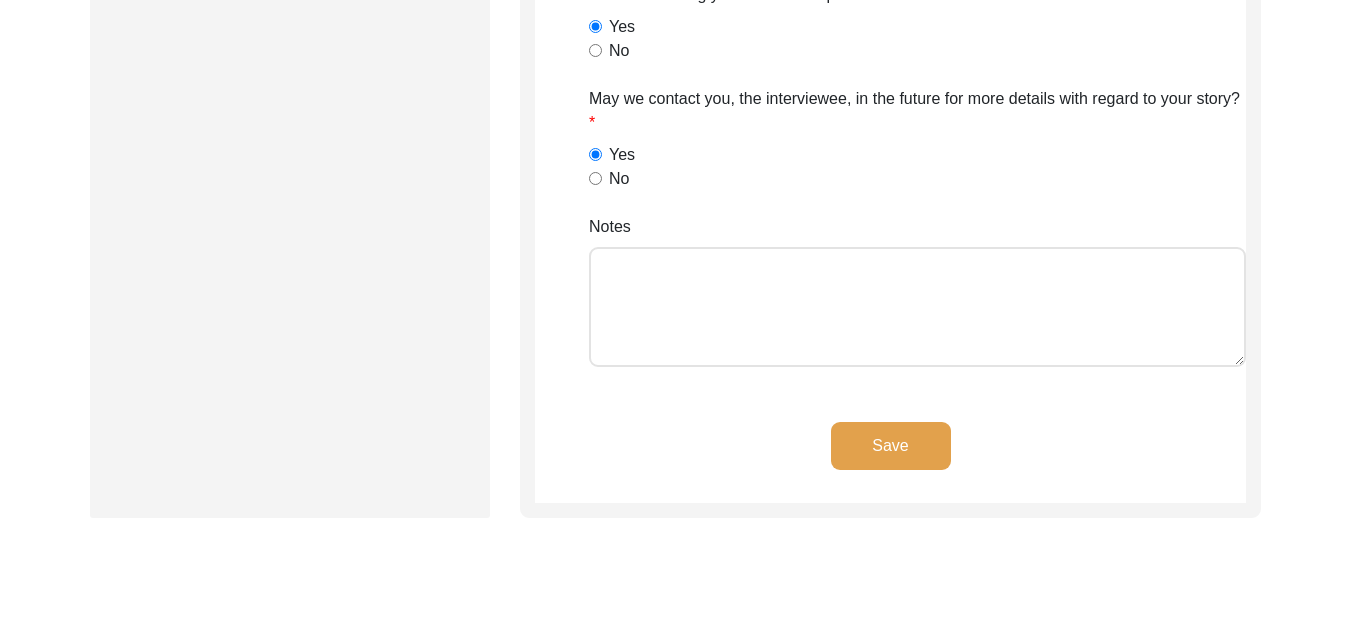 click on "Save" 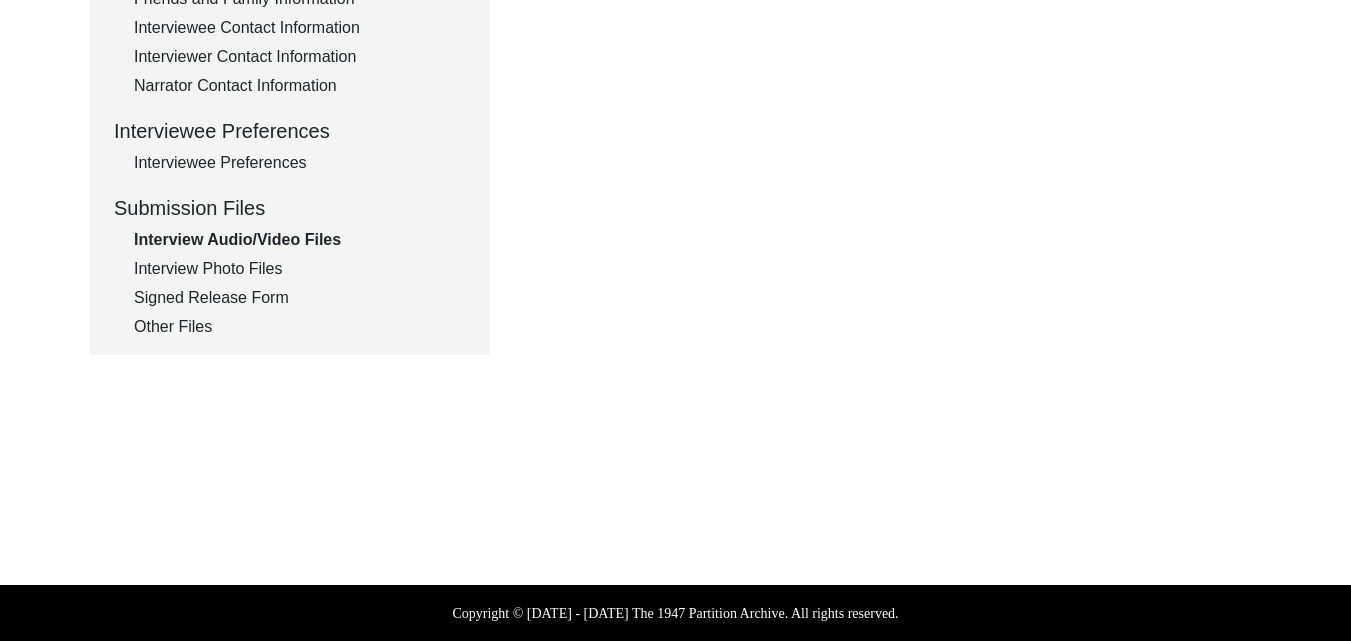 scroll, scrollTop: 805, scrollLeft: 0, axis: vertical 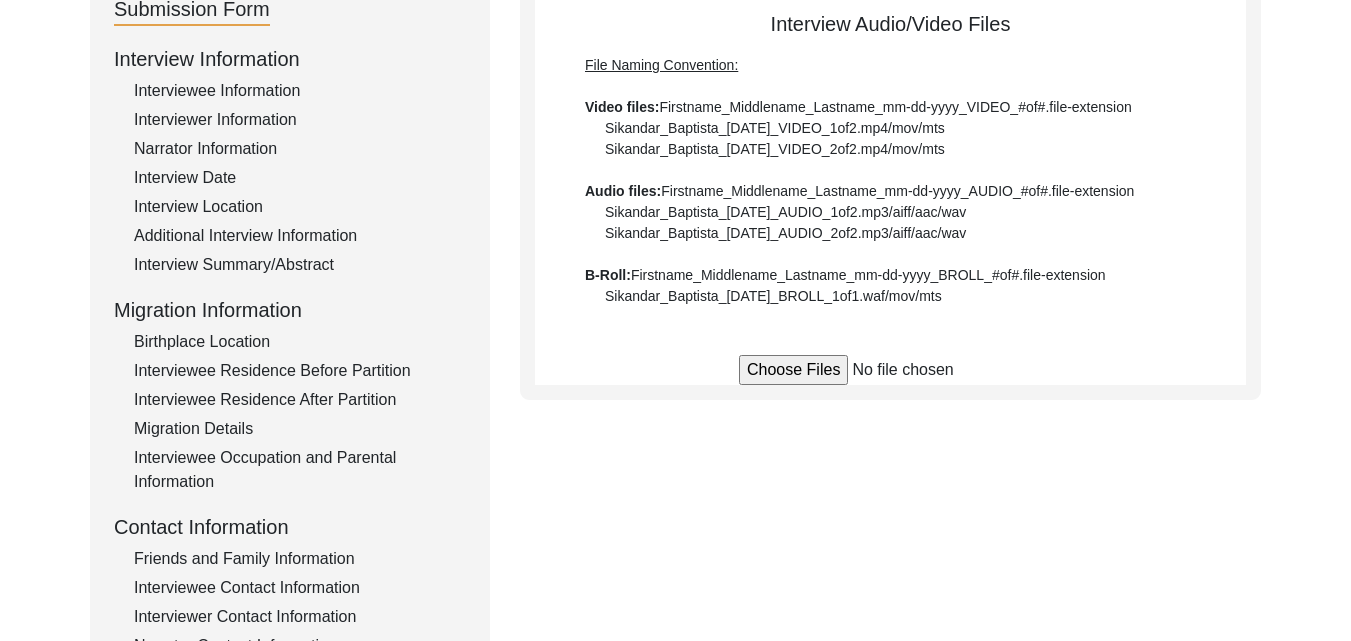 click on "File Naming Convention: Video files:  Firstname_Middlename_Lastname_mm-dd-yyyy_VIDEO_#of#.file-extension  Sikandar_Baptista_[DATE]_VIDEO_1of2.mp4/mov/mts  Sikandar_Baptista_[DATE]_VIDEO_2of2.mp4/mov/mts  Audio files:  Firstname_Middlename_Lastname_mm-dd-yyyy_AUDIO_#of#.file-extension  Sikandar_Baptista_[DATE]_AUDIO_1of2.mp3/aiff/aac/wav  Sikandar_Baptista_[DATE]_AUDIO_2of2.mp3/aiff/aac/wav  B-Roll:  Firstname_Middlename_Lastname_mm-dd-yyyy_BROLL_#of#.file-extension  Sikandar_Baptista_[DATE]_BROLL_1of1.waf/mov/mts" 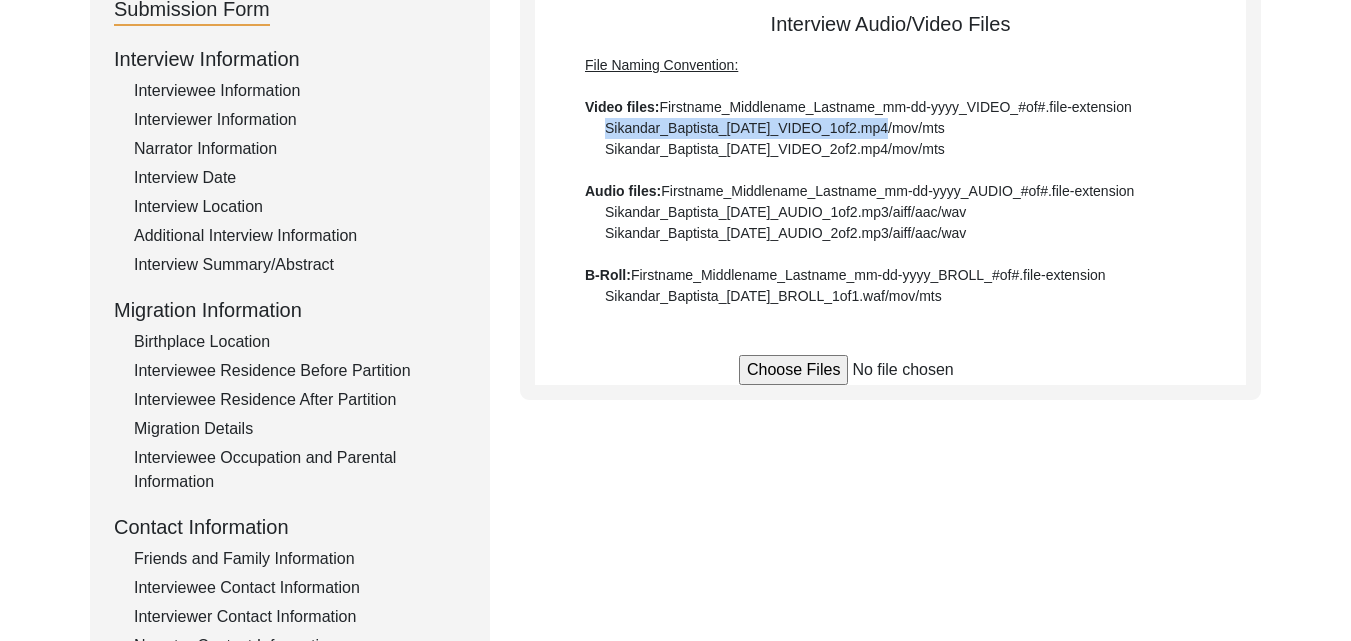 drag, startPoint x: 881, startPoint y: 127, endPoint x: 606, endPoint y: 130, distance: 275.01636 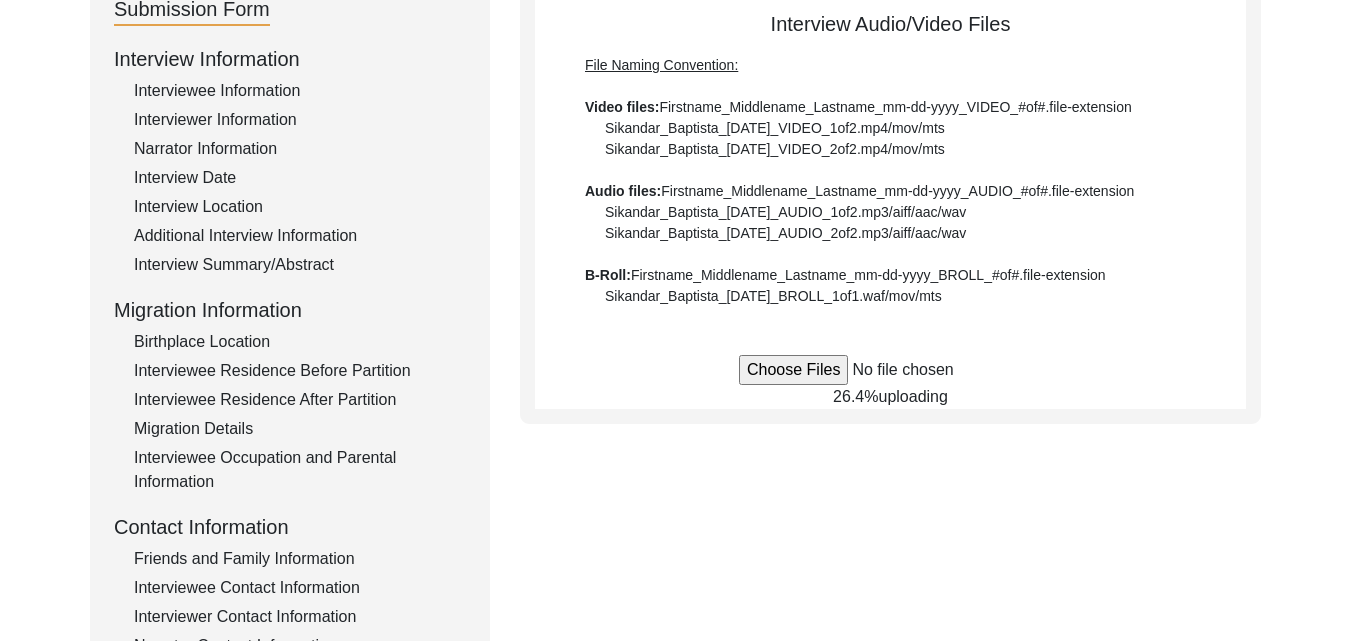 click on "Submission Form   Interview Information   Interviewee Information   Interviewer Information   Narrator Information   Interview Date   Interview Location   Additional Interview Information   Interview Summary/Abstract   Migration Information   Birthplace Location   Interviewee Residence Before Partition   Interviewee Residence After Partition   Migration Details   Interviewee Occupation and Parental Information   Contact Information   Friends and Family Information   Interviewee Contact Information   Interviewer Contact Information   Narrator Contact Information   Interviewee Preferences   Interviewee Preferences   Submission Files   Interview Audio/Video Files   Interview Photo Files   Signed Release Form   Other Files   Interview Audio/Video Files  File Naming Convention: Video files:  Firstname_Middlename_Lastname_mm-dd-yyyy_VIDEO_#of#.file-extension  Sikandar_Baptista_[DATE]_VIDEO_1of2.mp4/mov/mts  Sikandar_Baptista_[DATE]_VIDEO_2of2.mp4/mov/mts  Audio files: B-Roll: 26.4%  uploading" 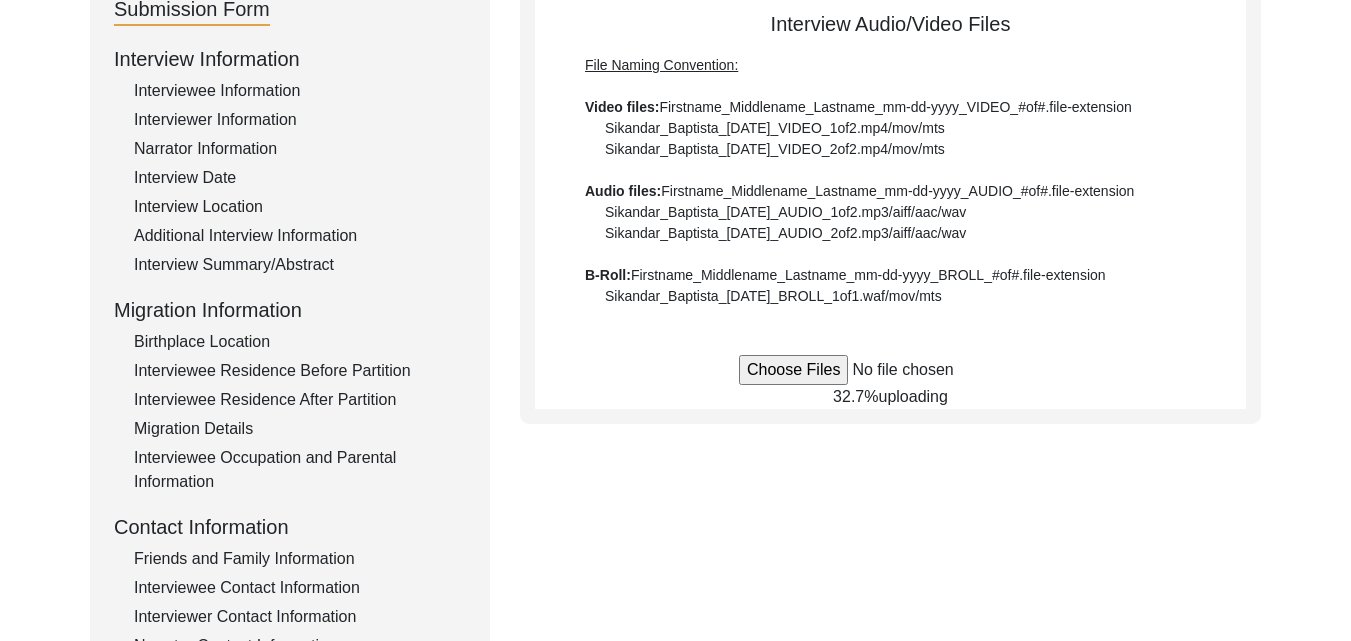click on "Submission Form   Interview Information   Interviewee Information   Interviewer Information   Narrator Information   Interview Date   Interview Location   Additional Interview Information   Interview Summary/Abstract   Migration Information   Birthplace Location   Interviewee Residence Before Partition   Interviewee Residence After Partition   Migration Details   Interviewee Occupation and Parental Information   Contact Information   Friends and Family Information   Interviewee Contact Information   Interviewer Contact Information   Narrator Contact Information   Interviewee Preferences   Interviewee Preferences   Submission Files   Interview Audio/Video Files   Interview Photo Files   Signed Release Form   Other Files   Interview Audio/Video Files  File Naming Convention: Video files:  Firstname_Middlename_Lastname_mm-dd-yyyy_VIDEO_#of#.file-extension  Sikandar_Baptista_[DATE]_VIDEO_1of2.mp4/mov/mts  Sikandar_Baptista_[DATE]_VIDEO_2of2.mp4/mov/mts  Audio files: B-Roll: 32.7%  uploading" 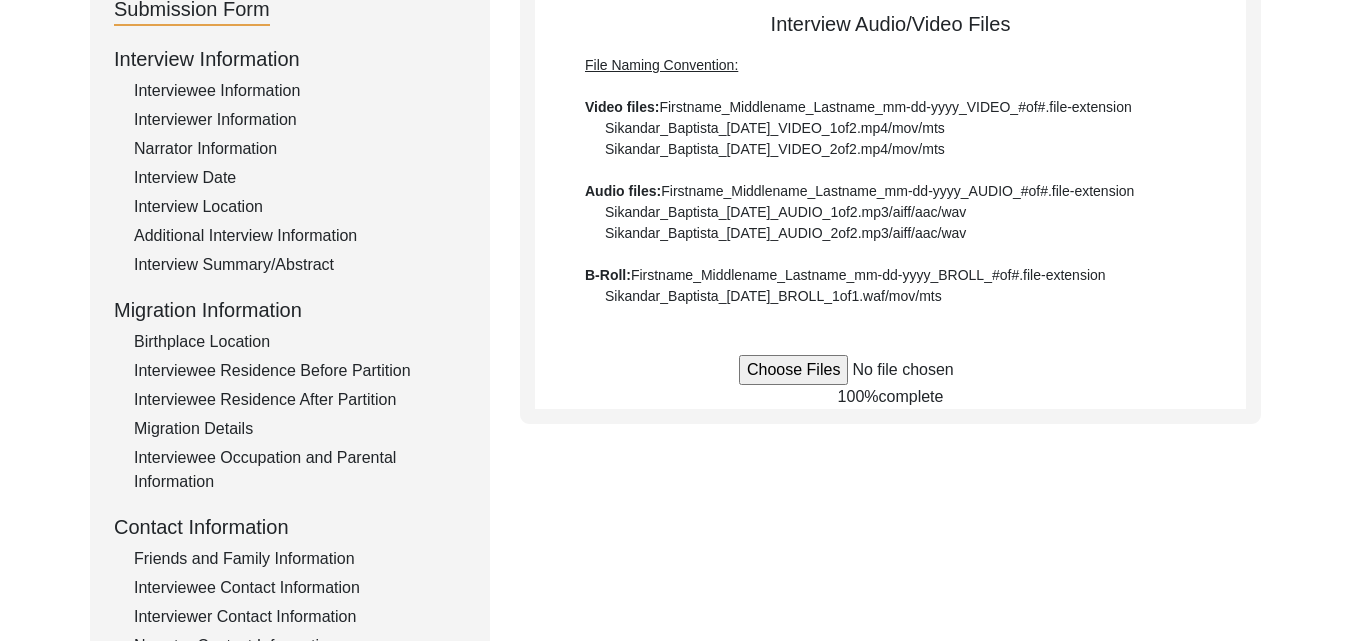 type 